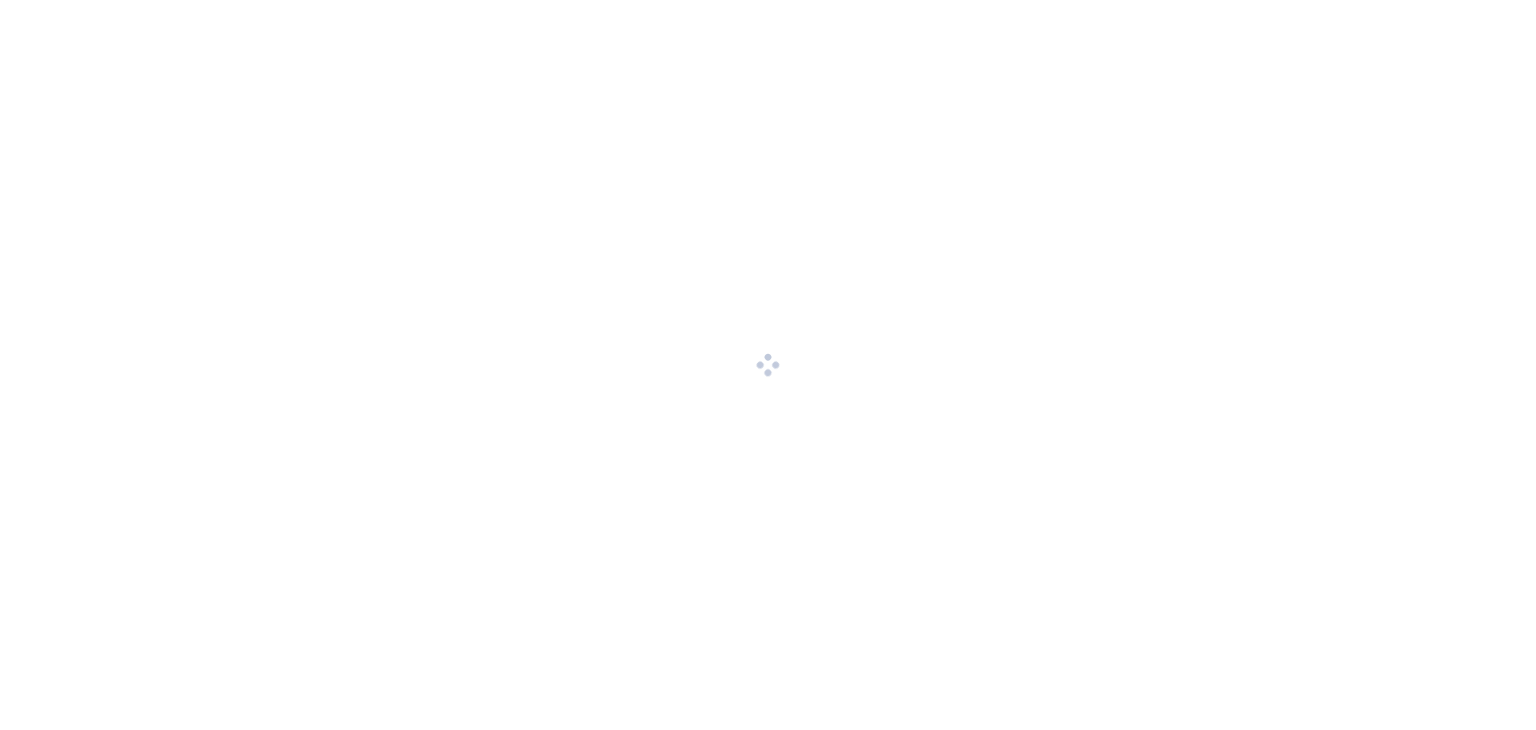scroll, scrollTop: 0, scrollLeft: 0, axis: both 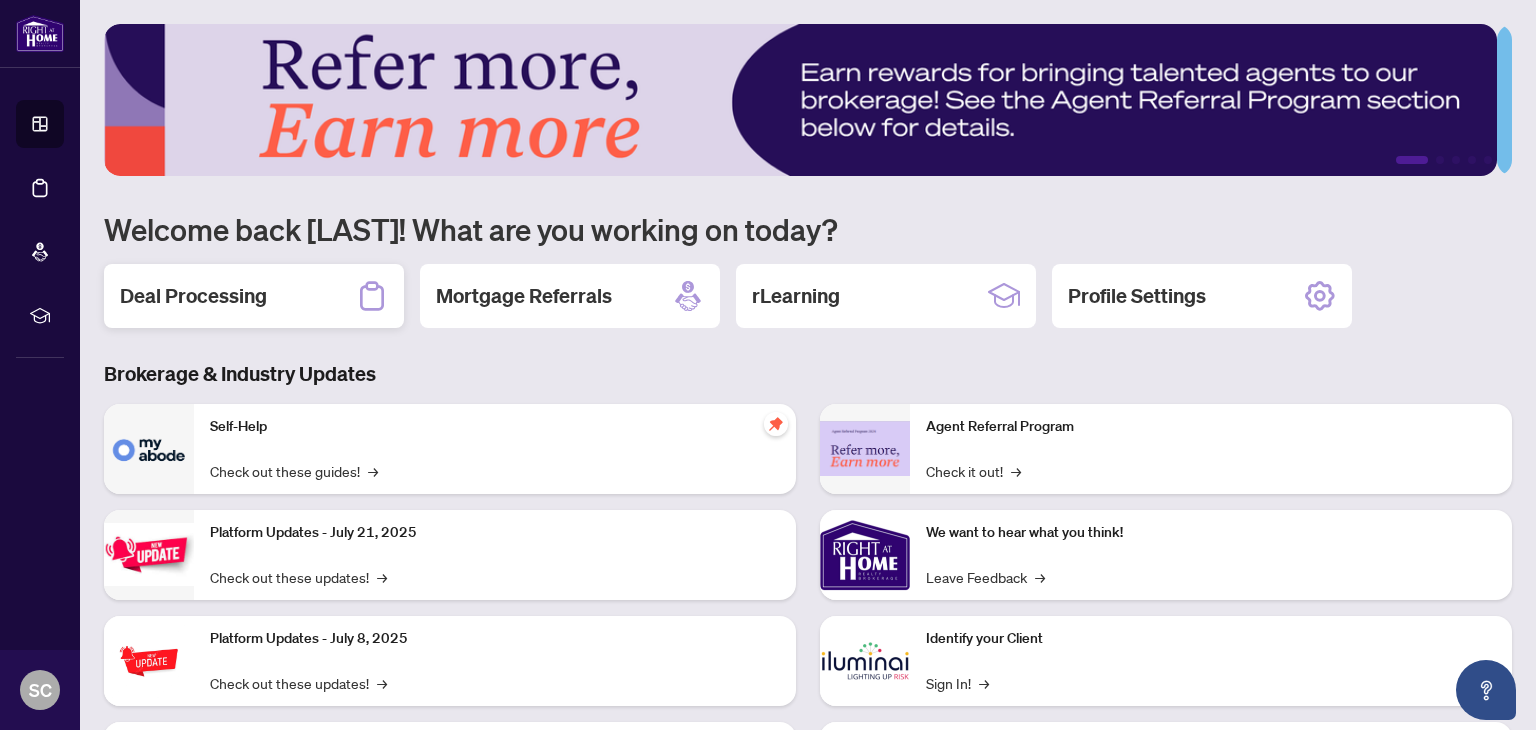click on "Deal Processing" at bounding box center [193, 296] 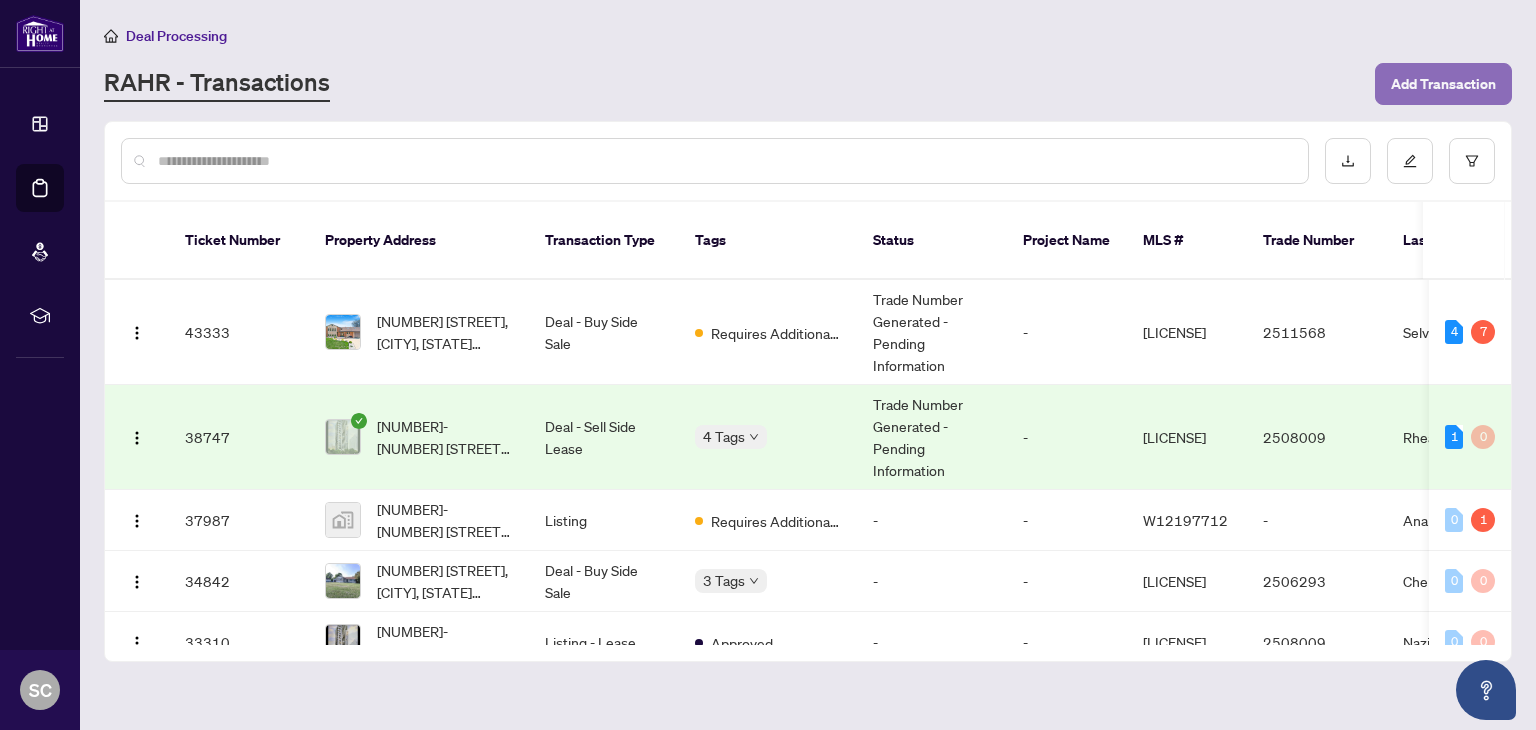 click on "Add Transaction" at bounding box center [1443, 84] 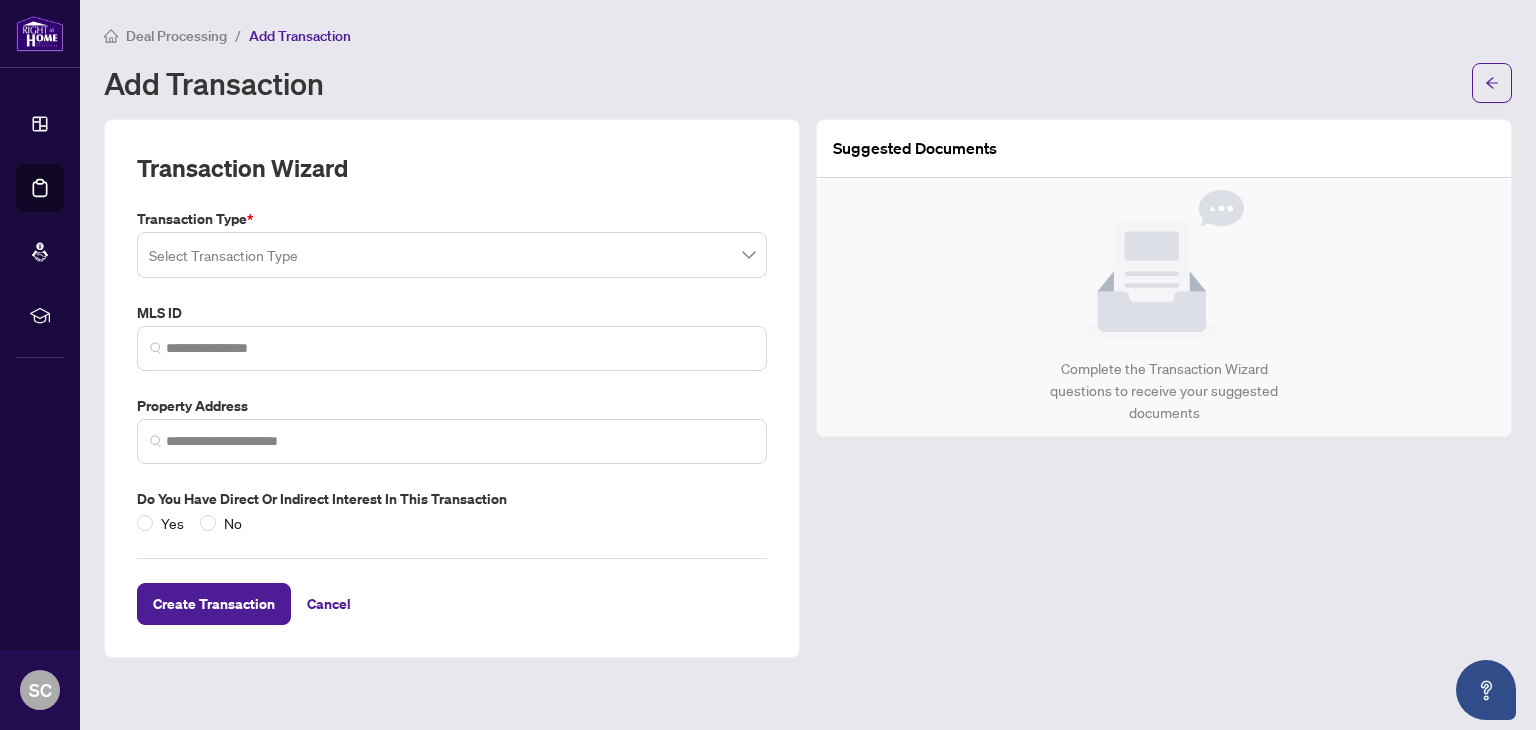 click at bounding box center [452, 255] 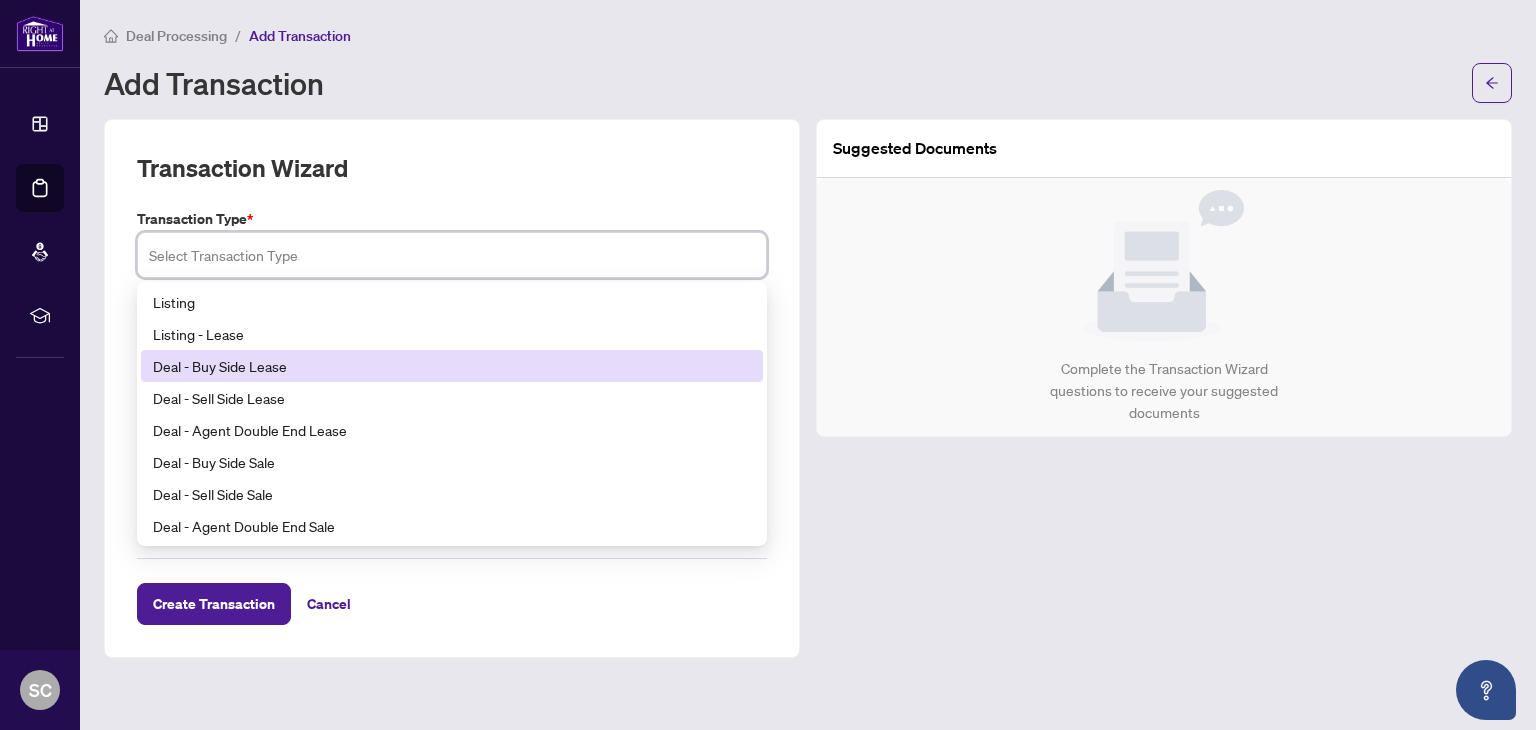 click on "Deal - Buy Side Lease" at bounding box center (452, 366) 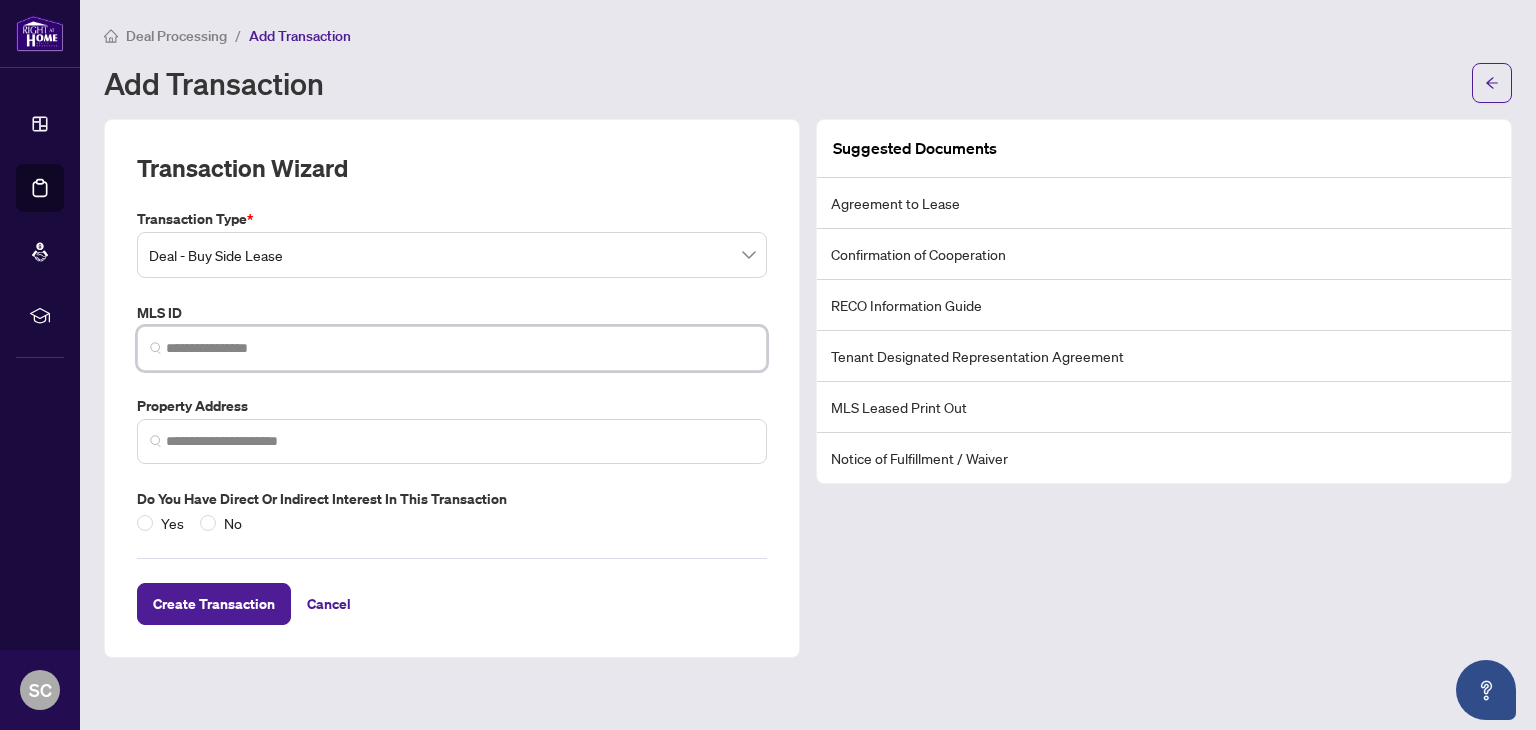 click at bounding box center [460, 348] 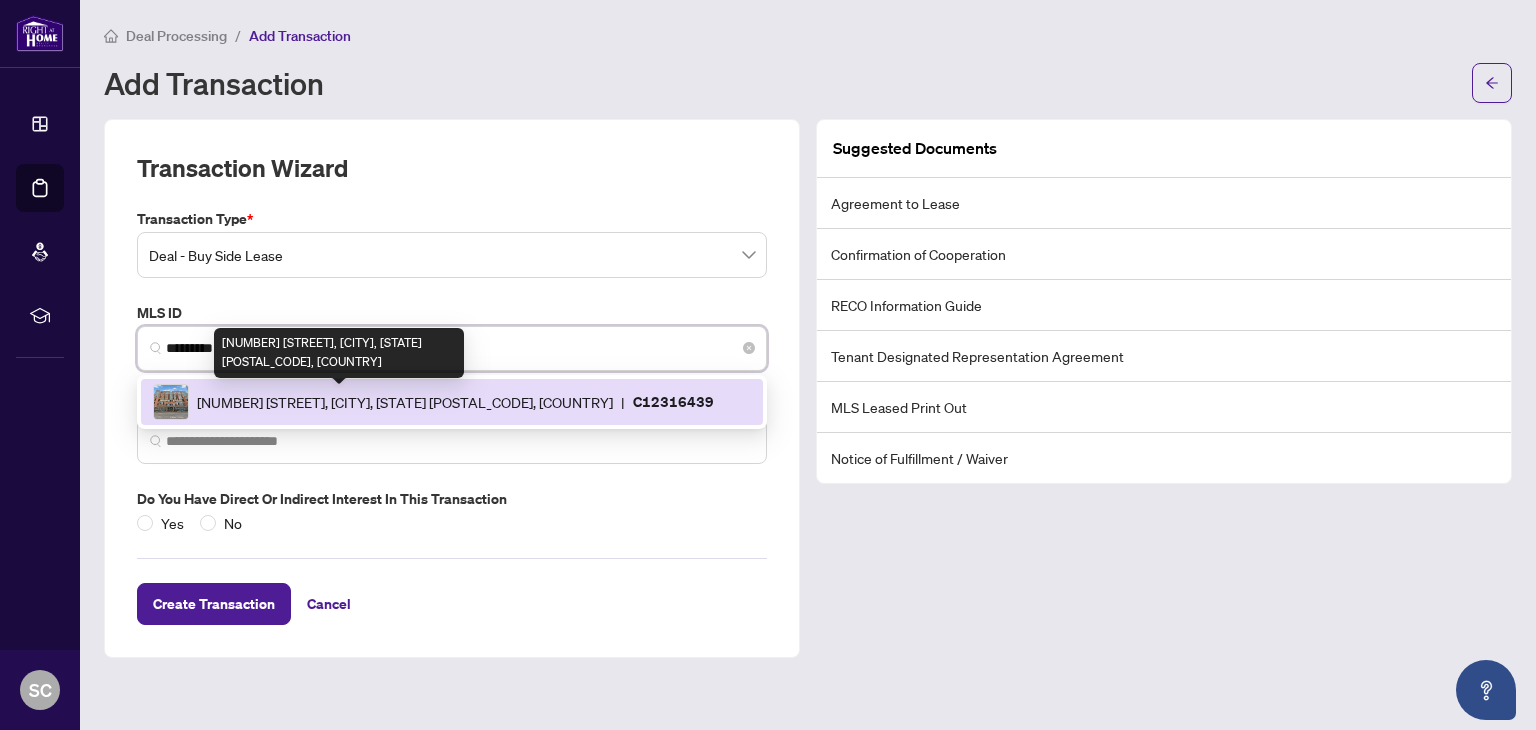 click on "[NUMBER] [STREET], [CITY], [STATE] [POSTAL_CODE], [COUNTRY]" at bounding box center [405, 402] 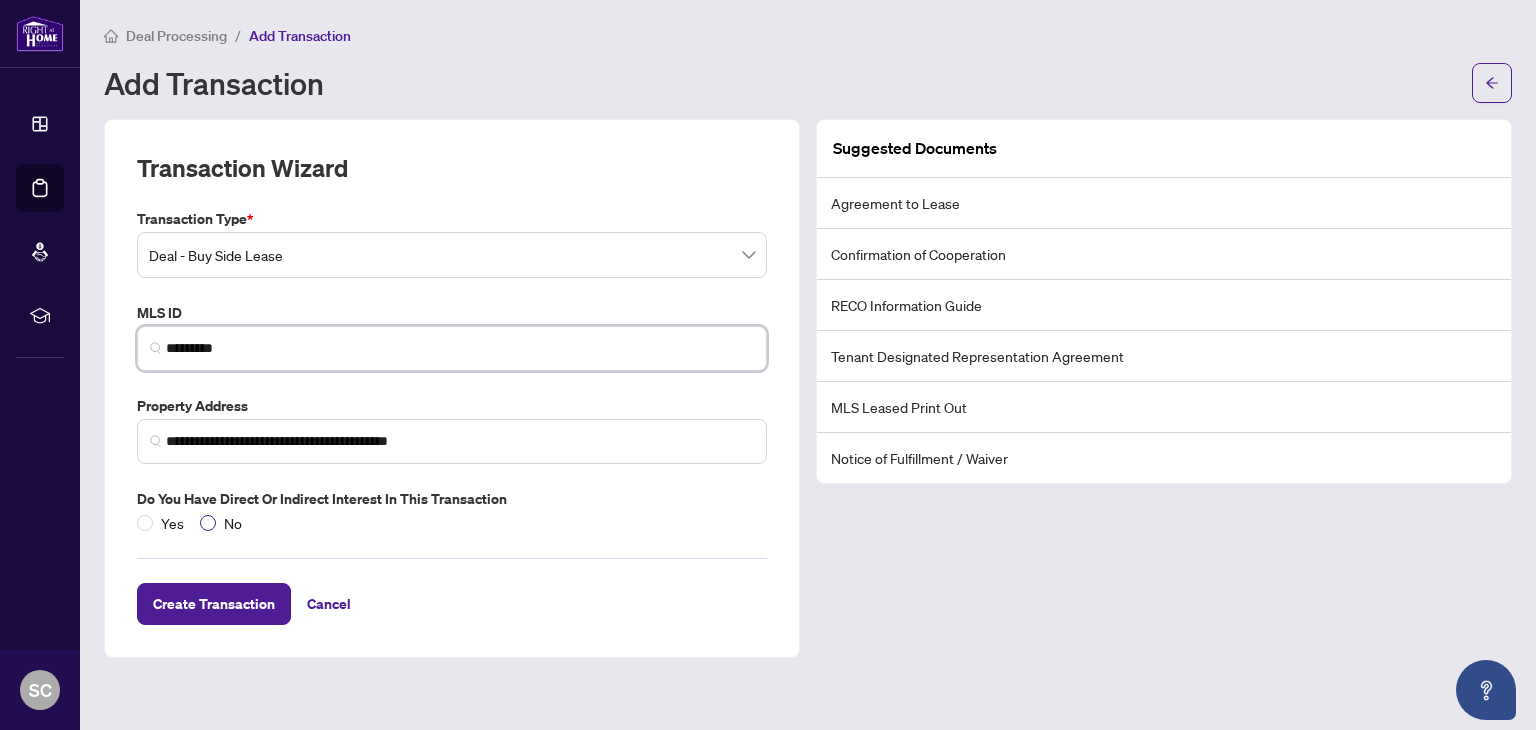 type on "*********" 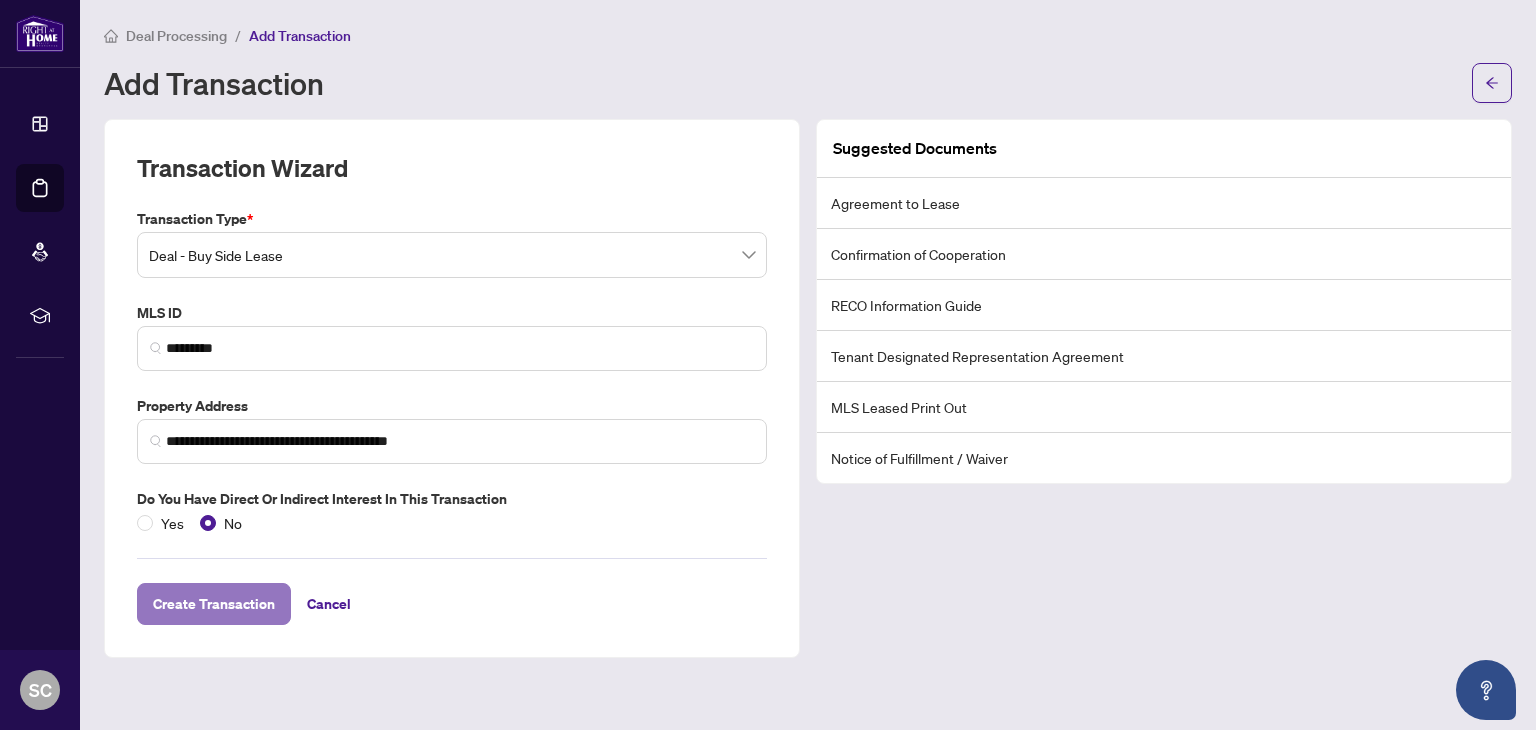 click on "Create Transaction" at bounding box center [214, 604] 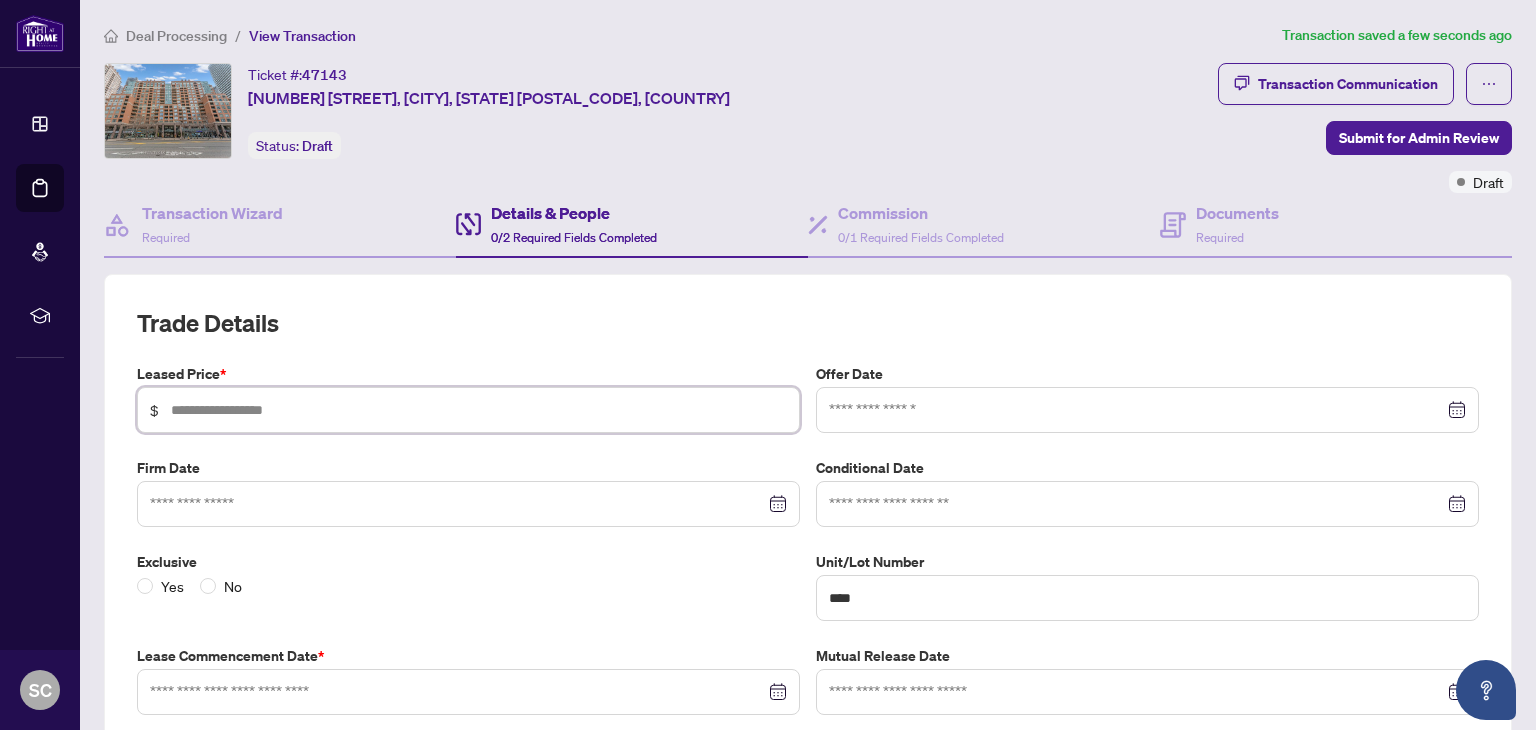 click at bounding box center (479, 410) 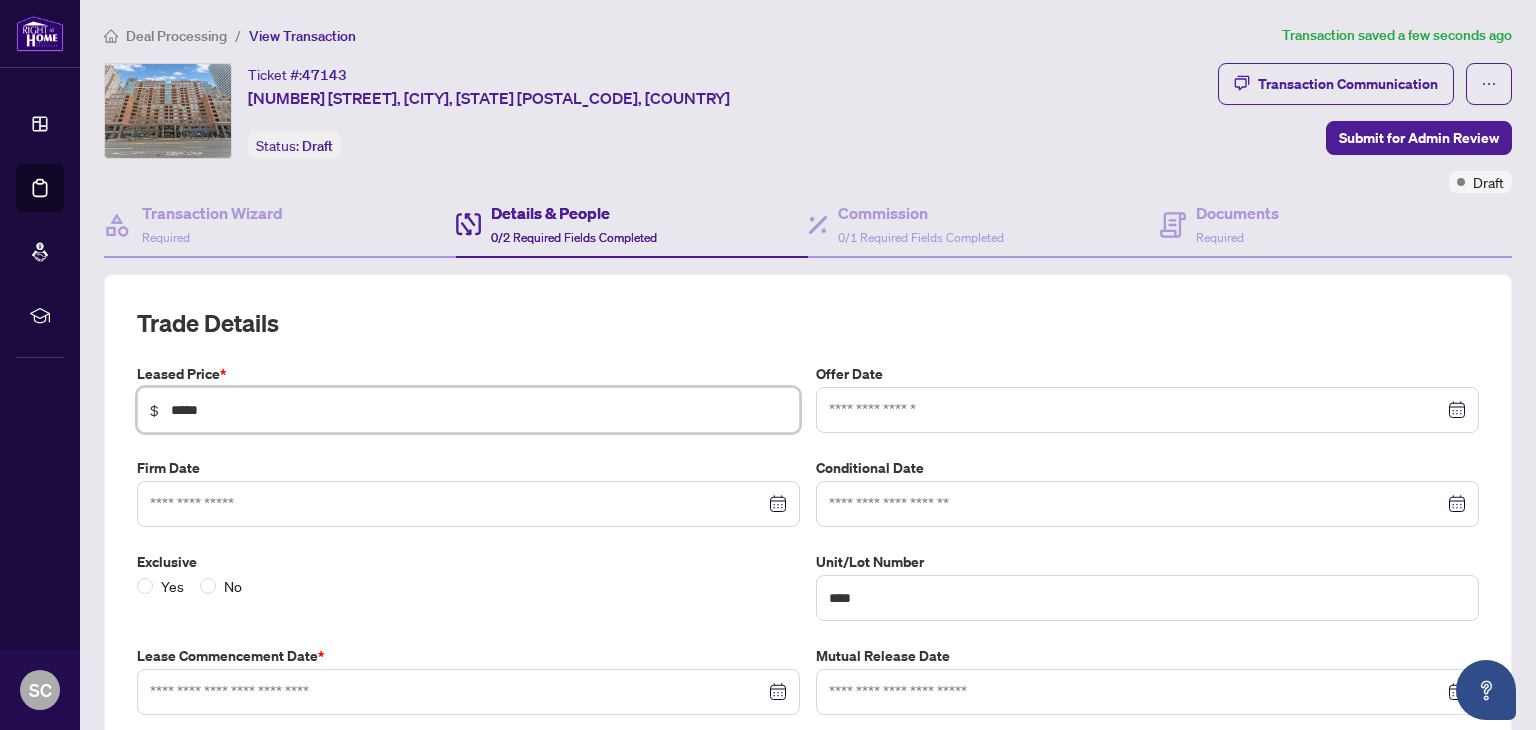 type on "*****" 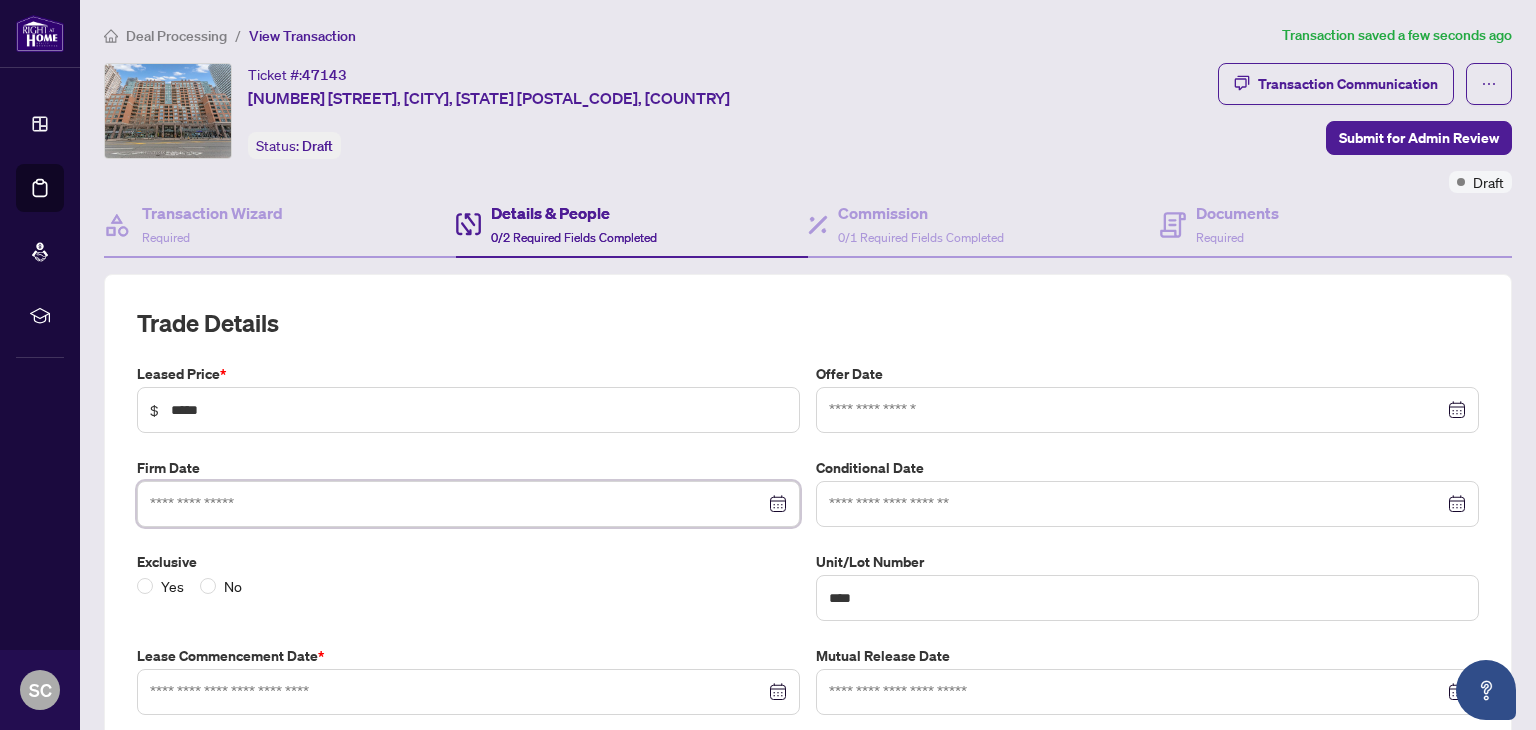 click at bounding box center [457, 504] 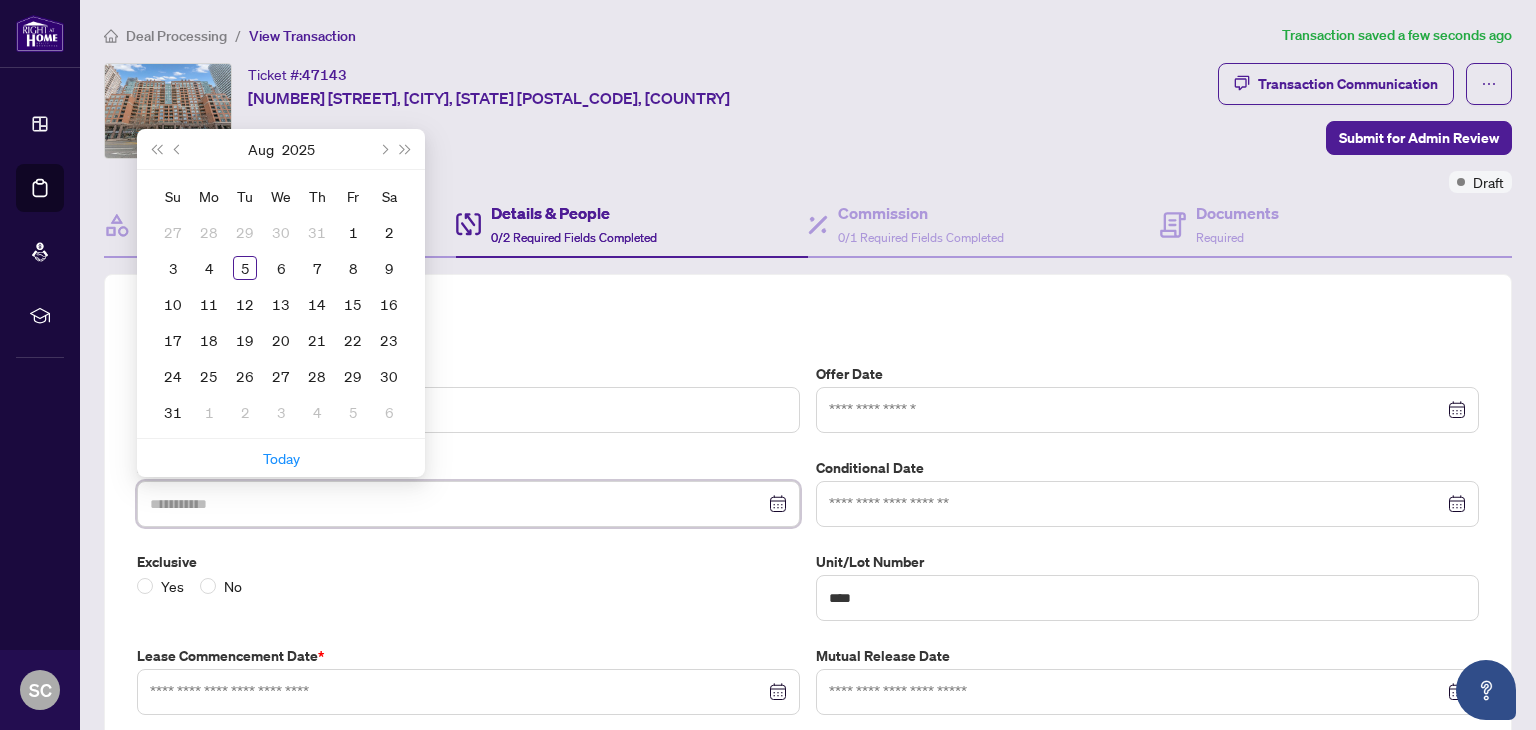 type on "**********" 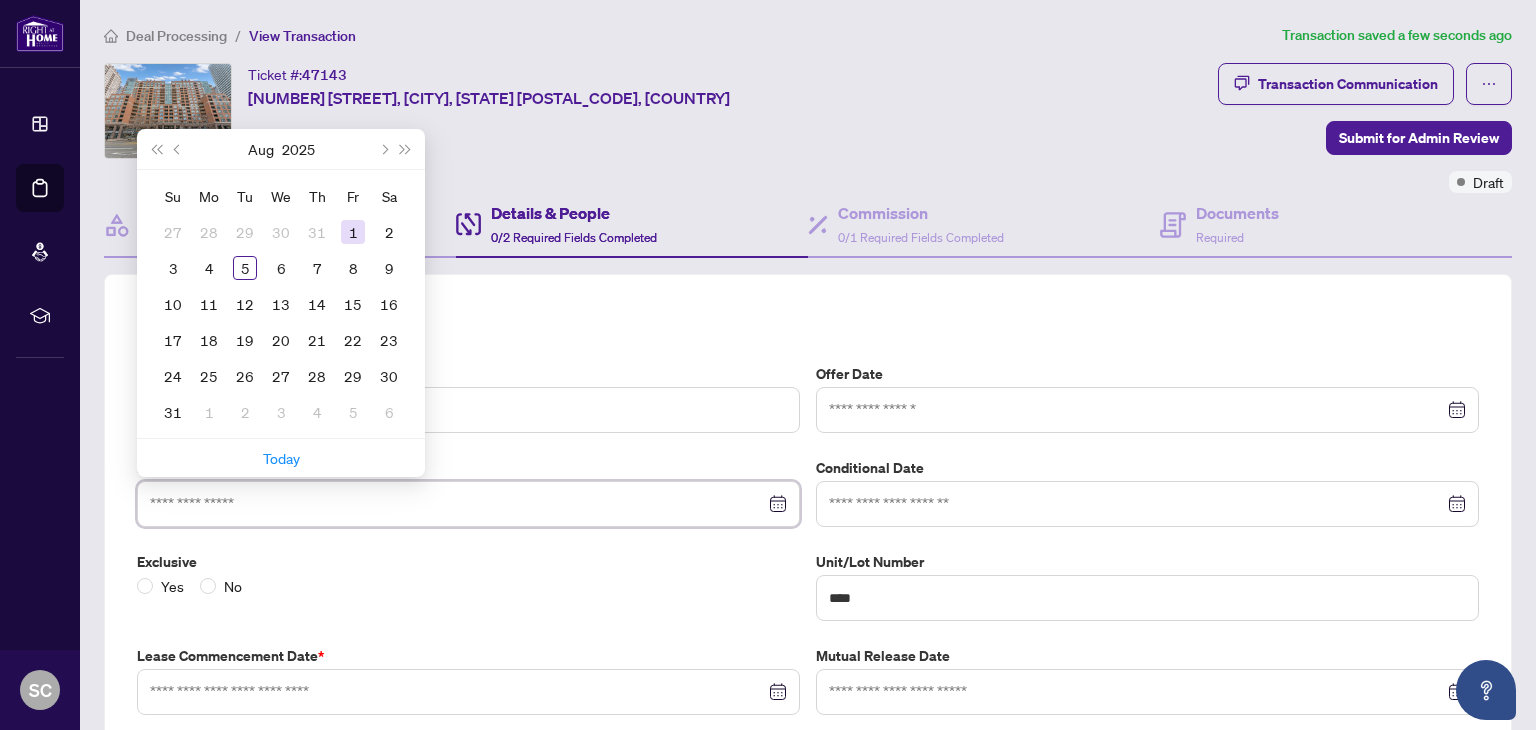 type on "**********" 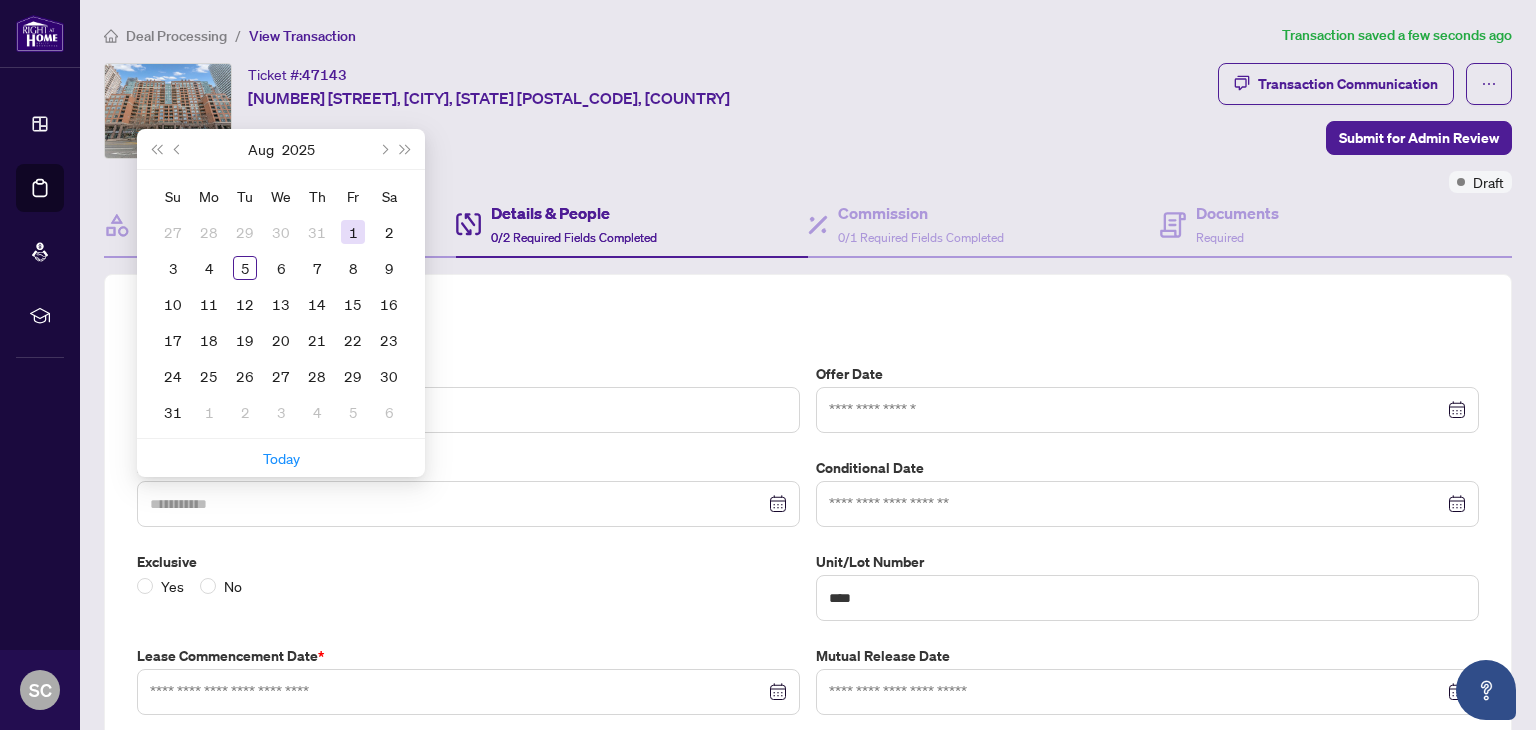 click on "1" at bounding box center [353, 232] 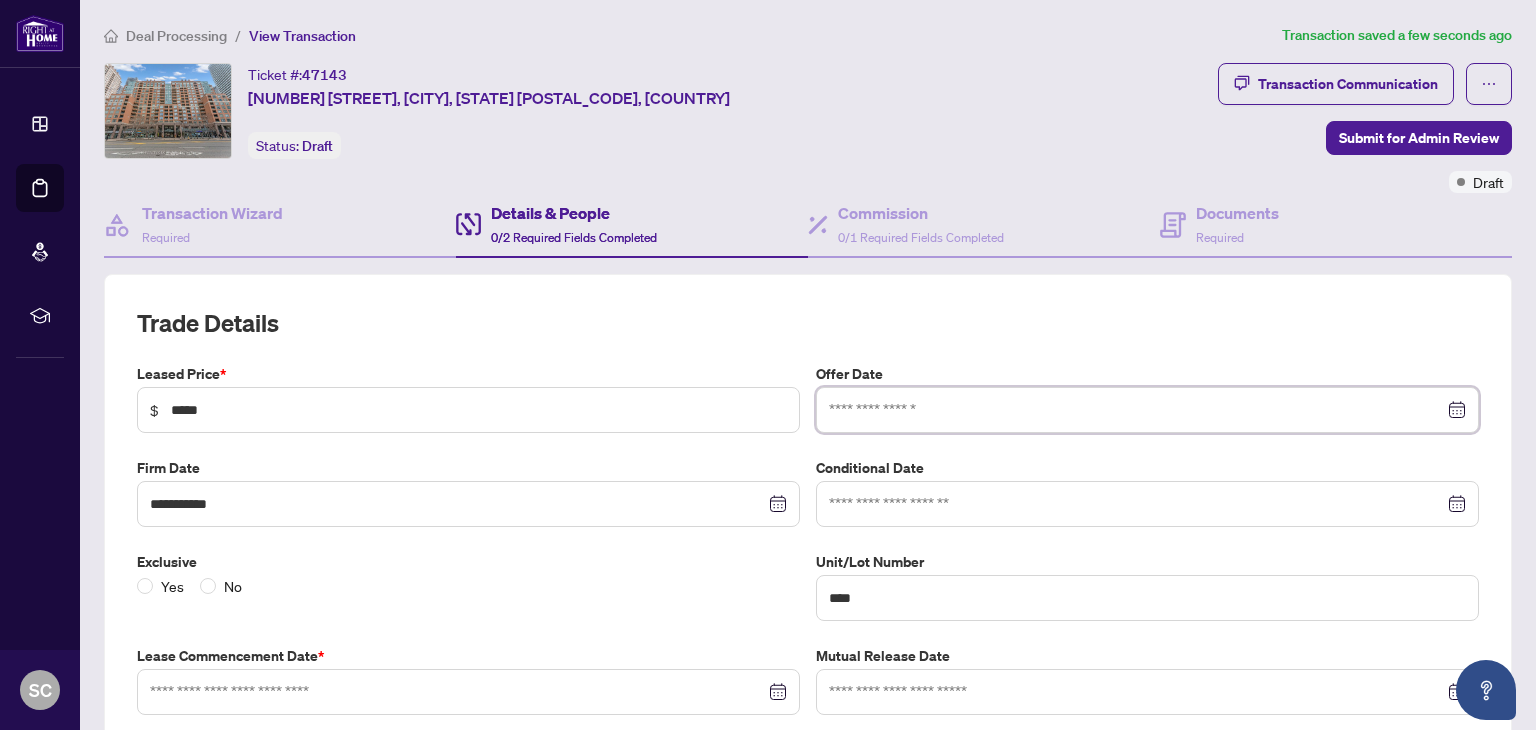 click at bounding box center [1136, 410] 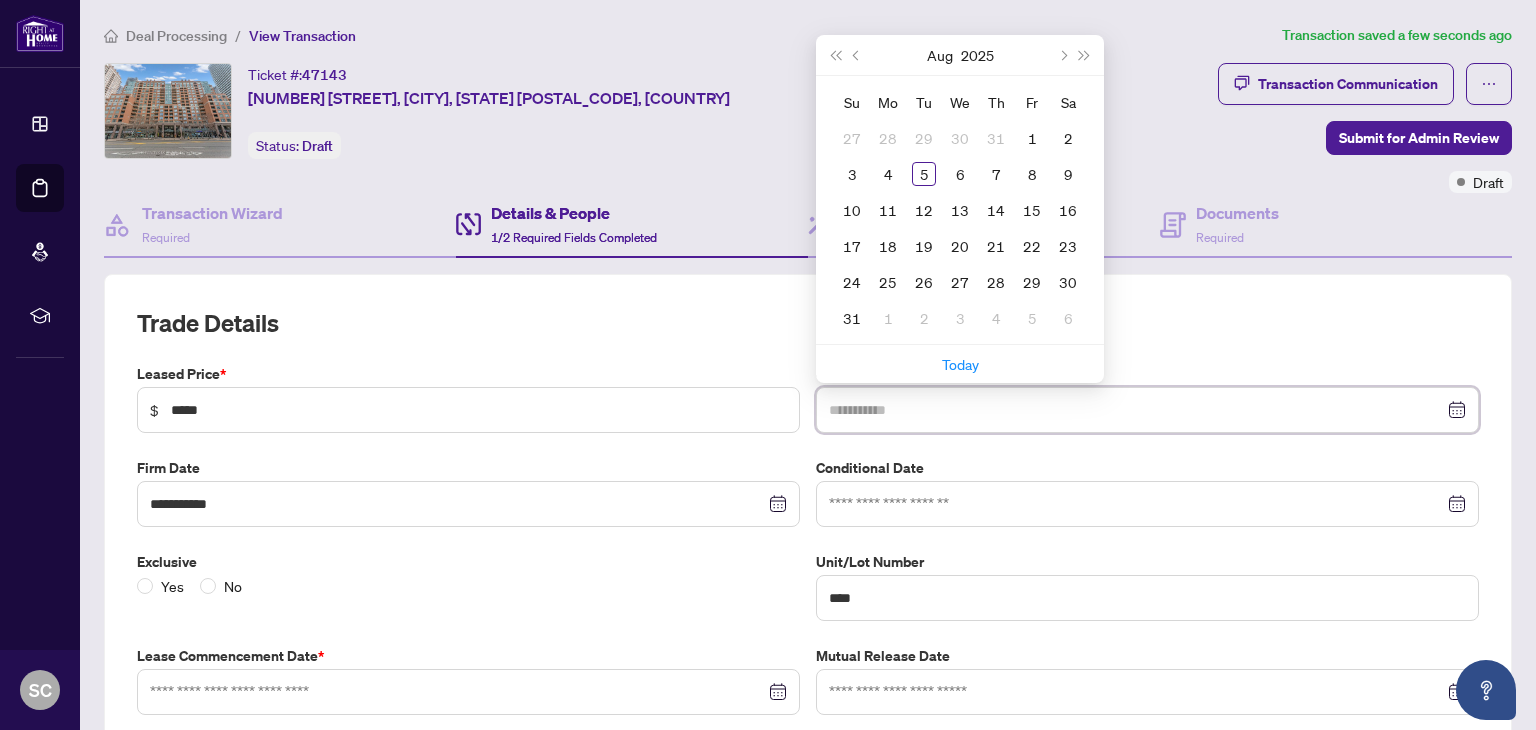 type on "**********" 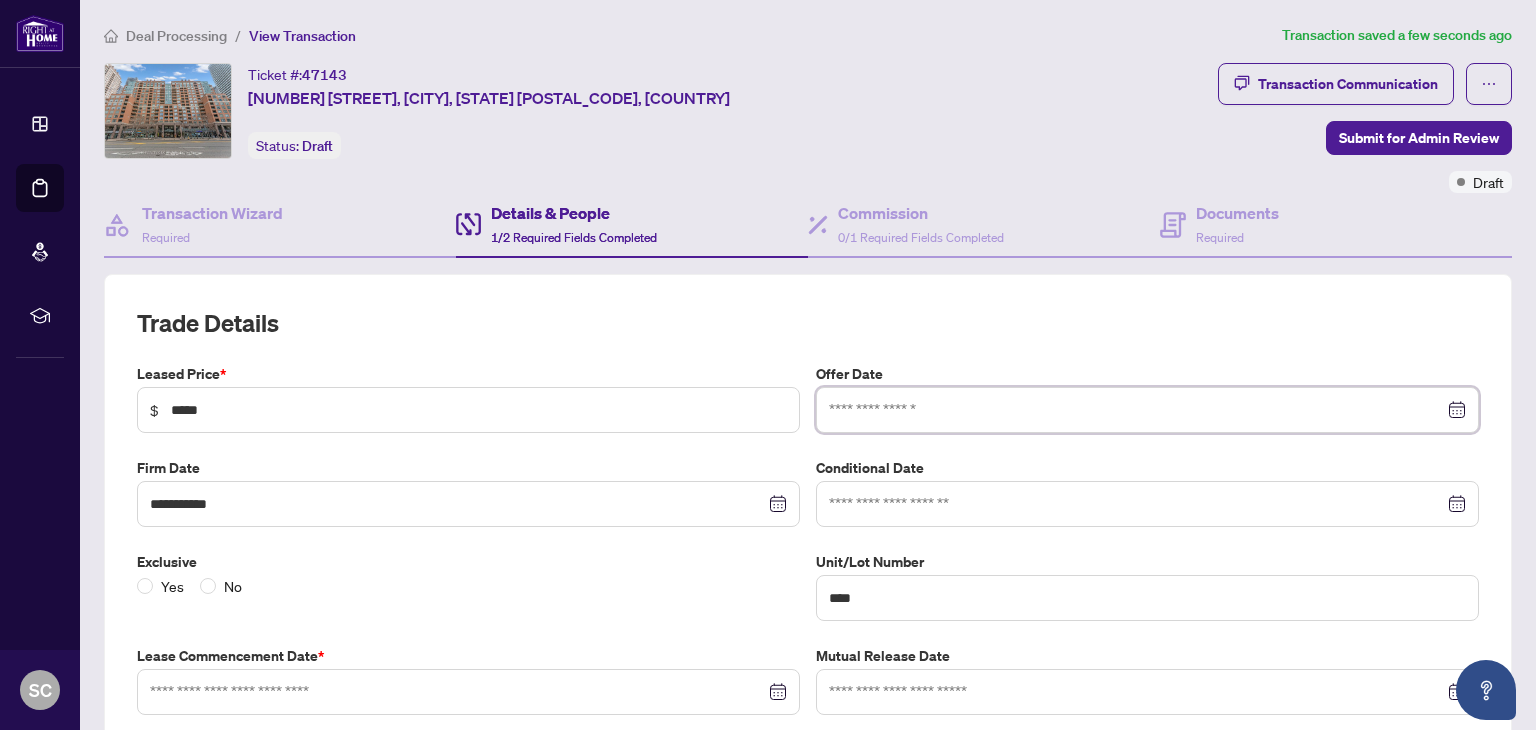 click at bounding box center [1136, 410] 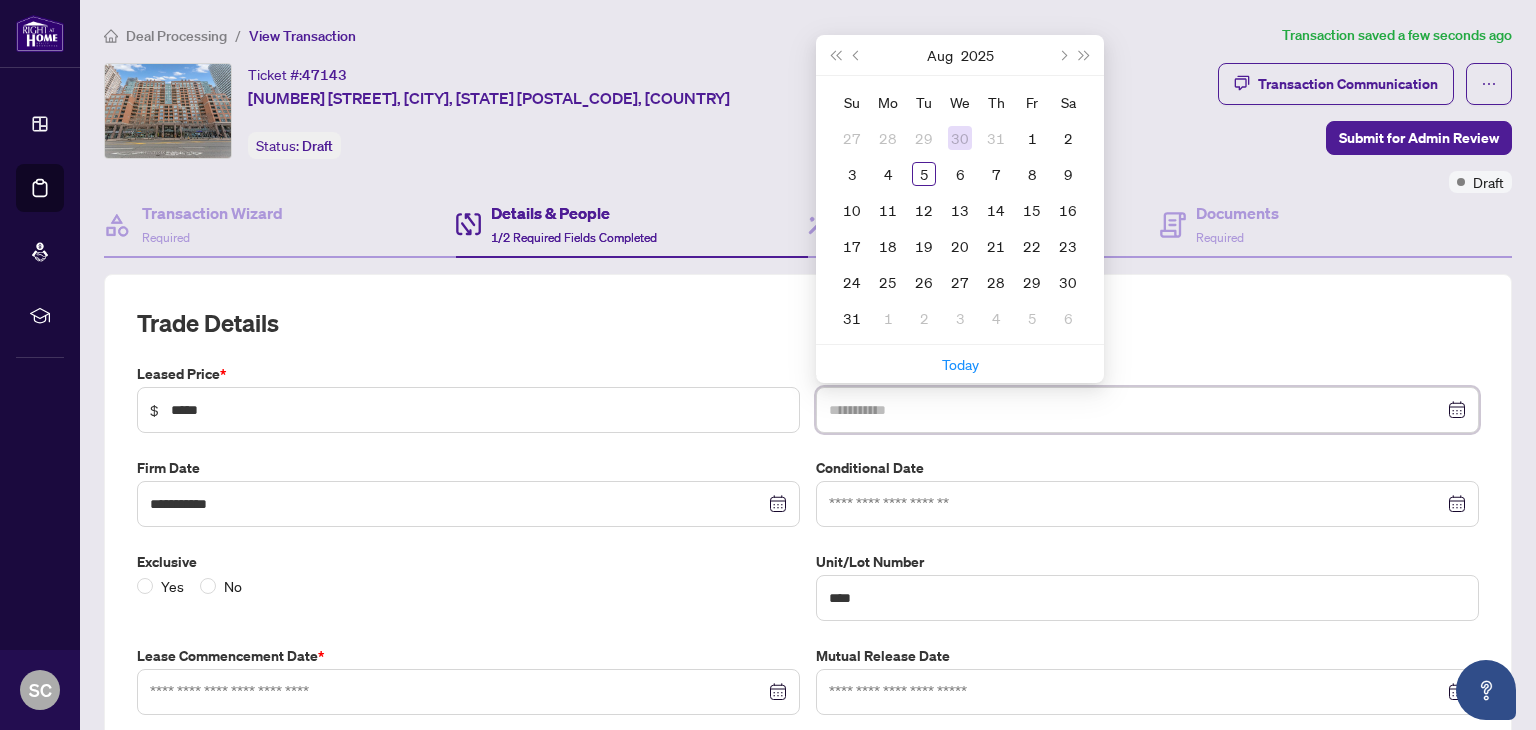 type on "**********" 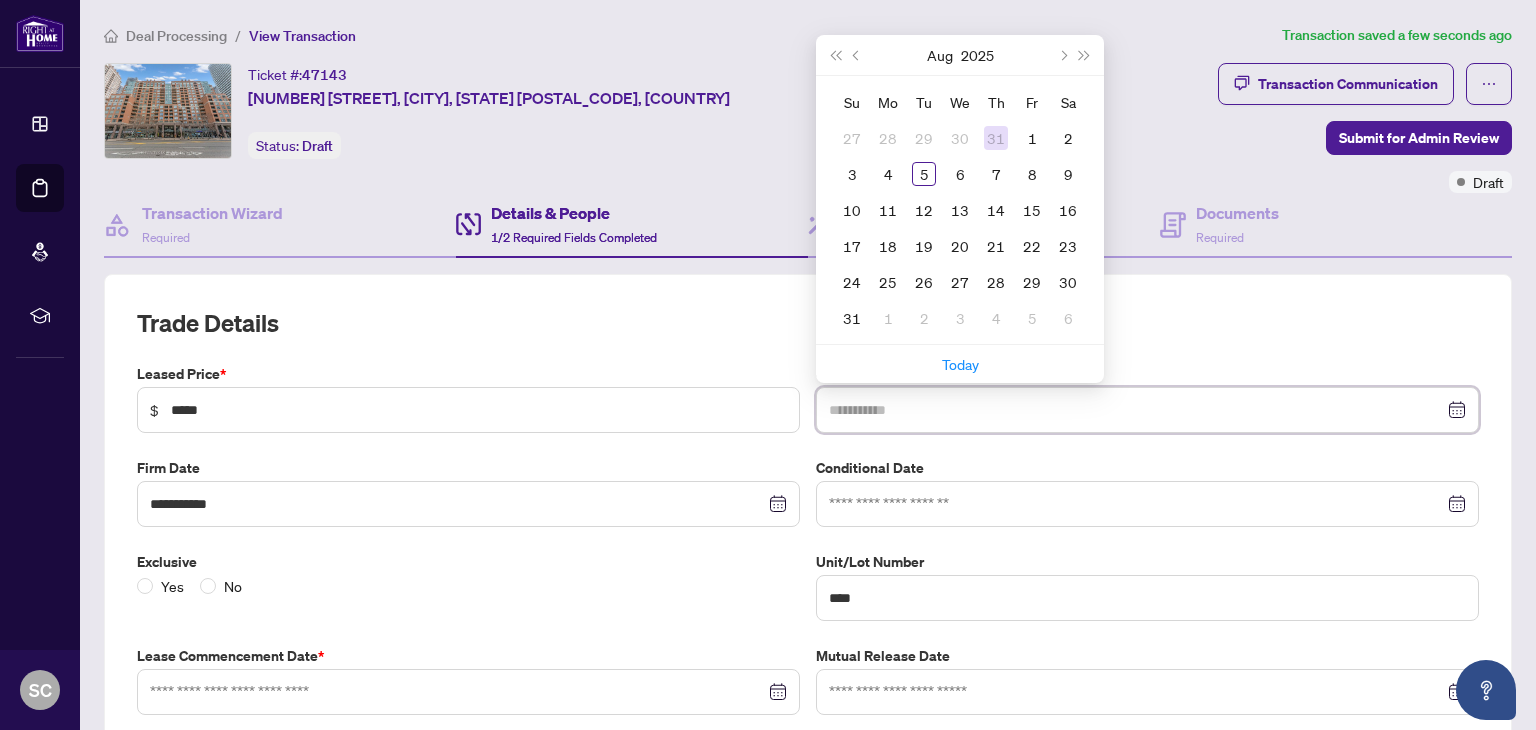 type on "**********" 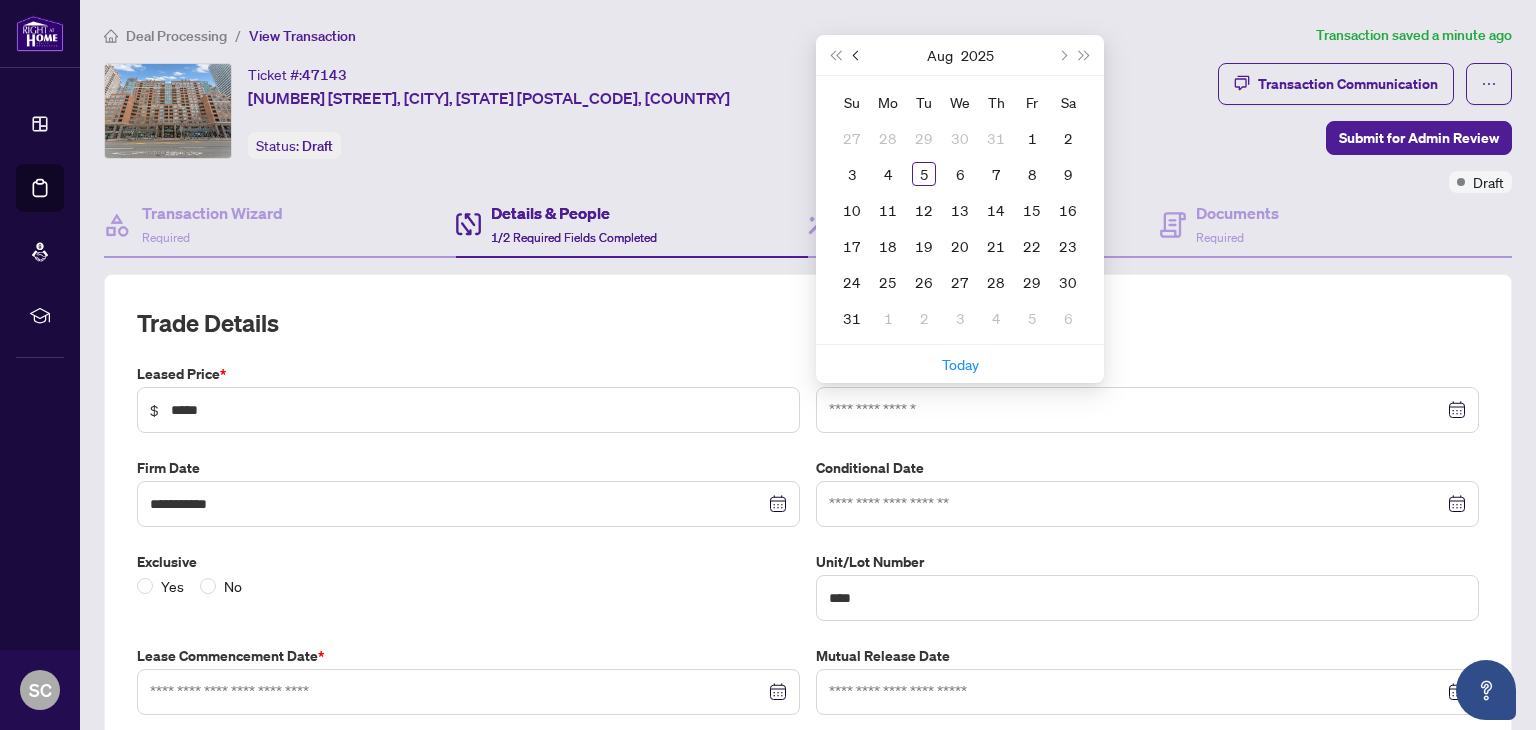 click at bounding box center [857, 55] 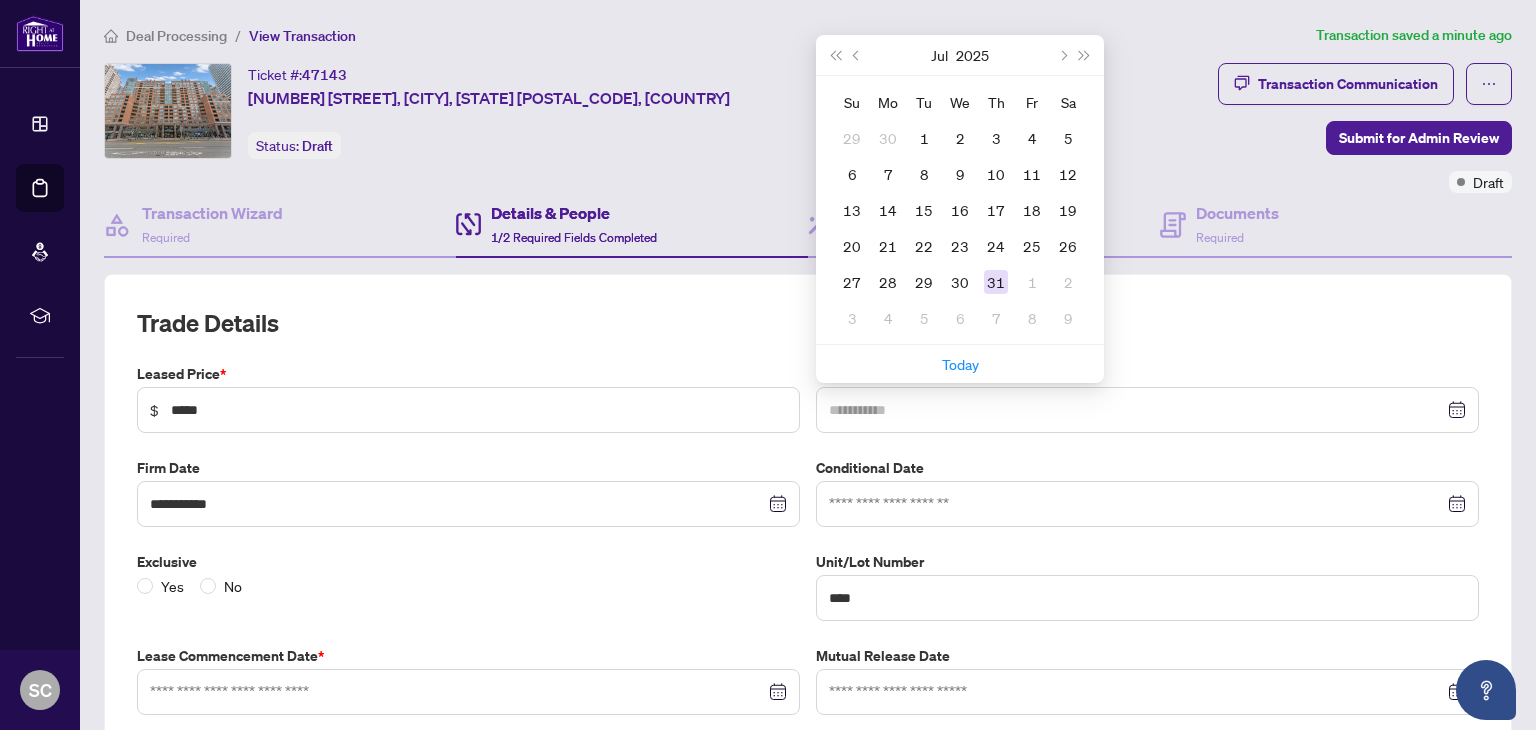 type on "**********" 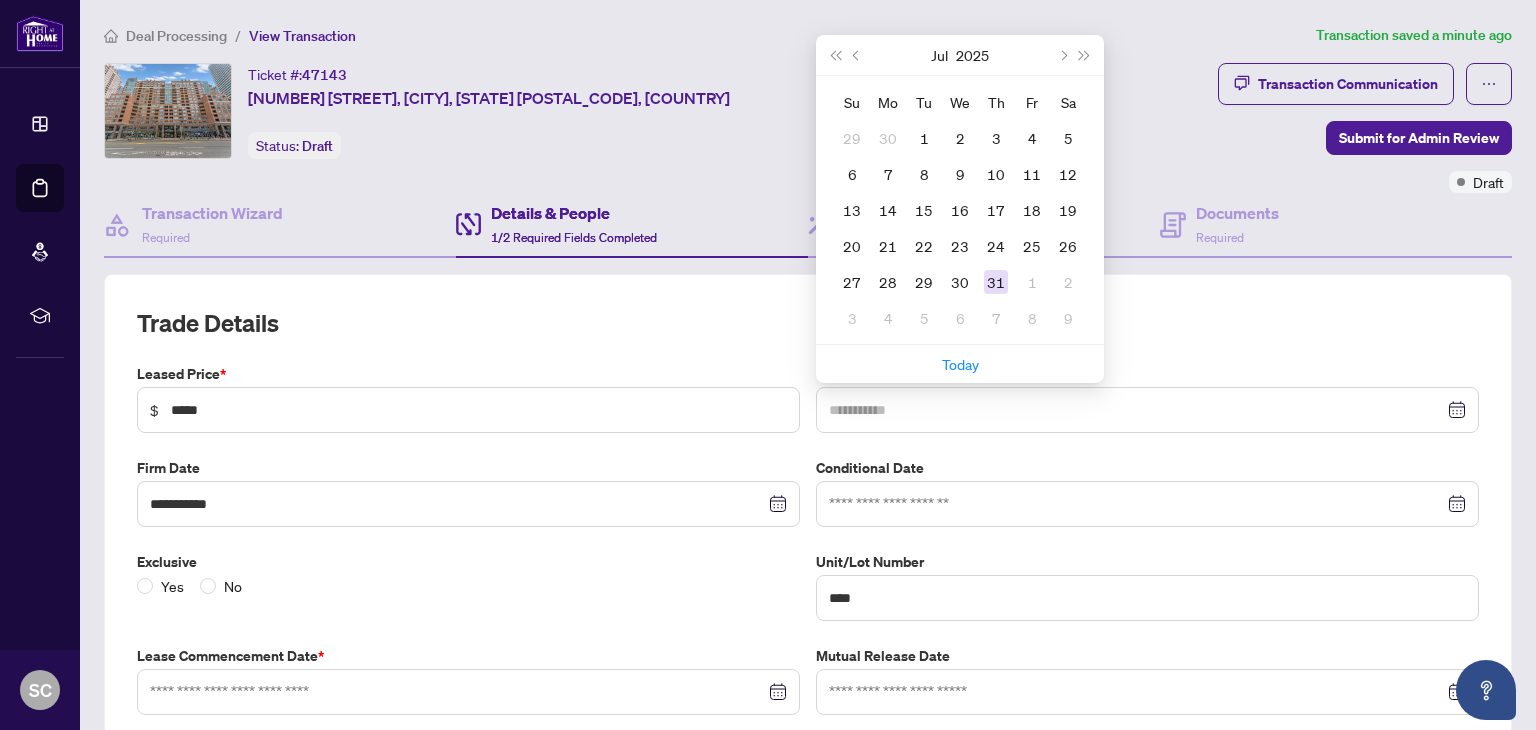 click on "31" at bounding box center (996, 282) 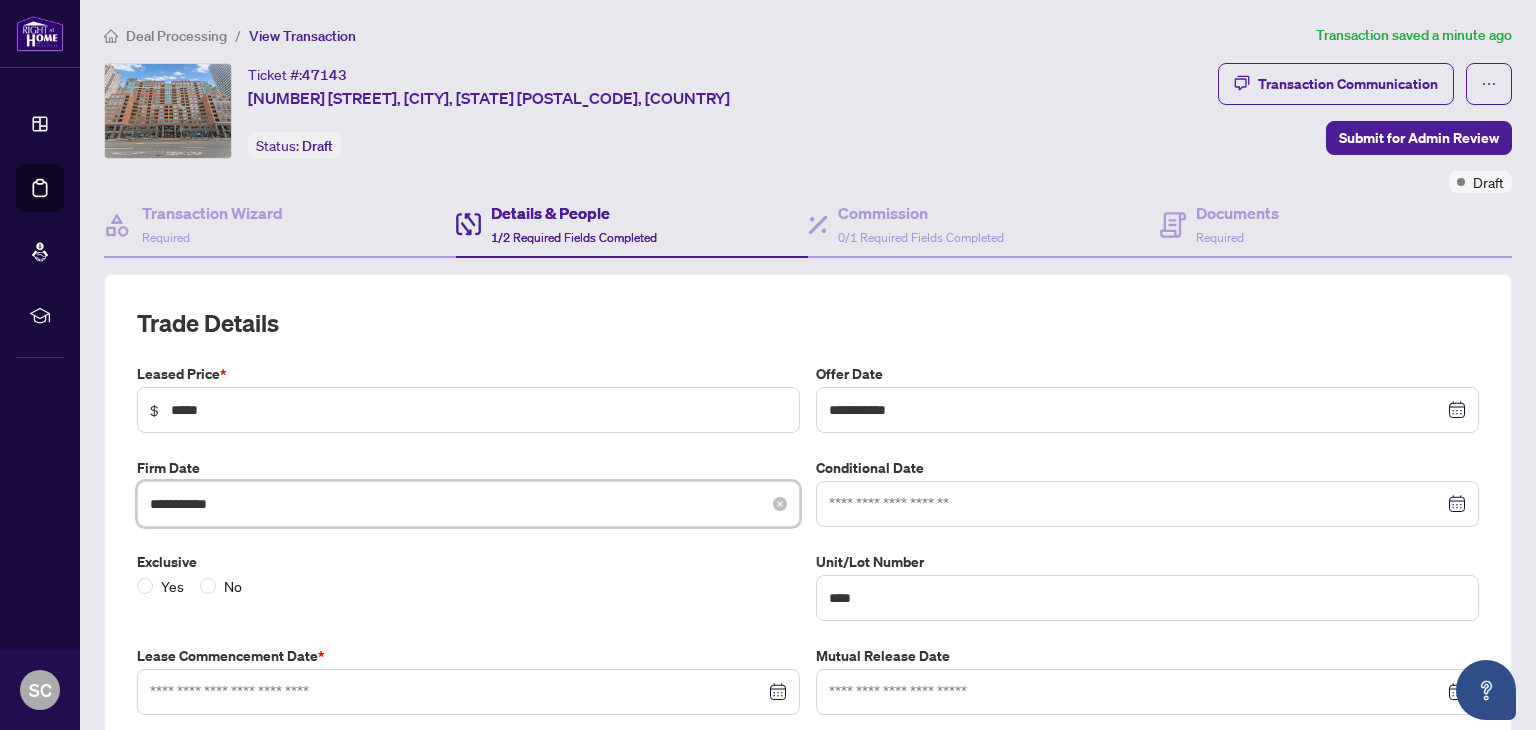 click on "**********" at bounding box center [457, 504] 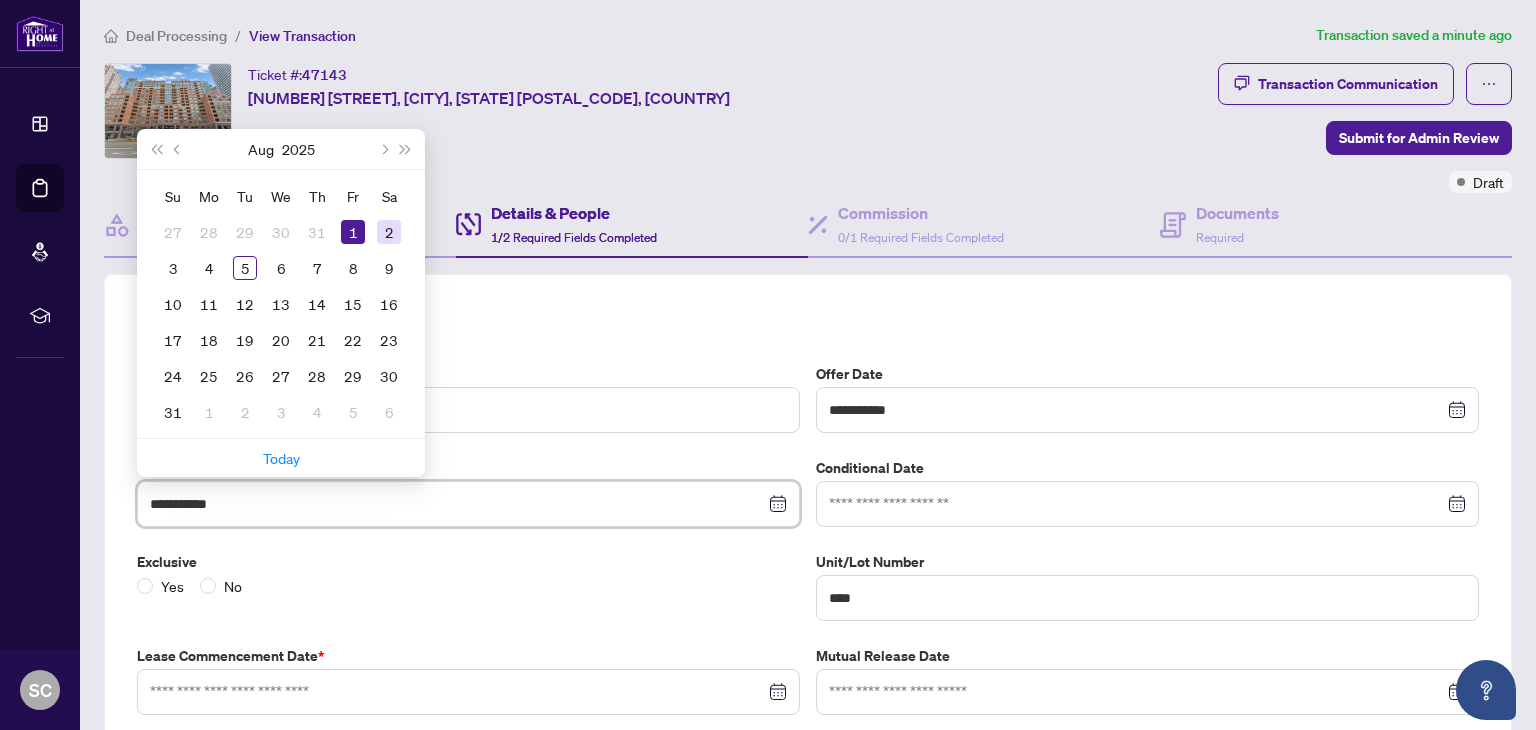 type on "**********" 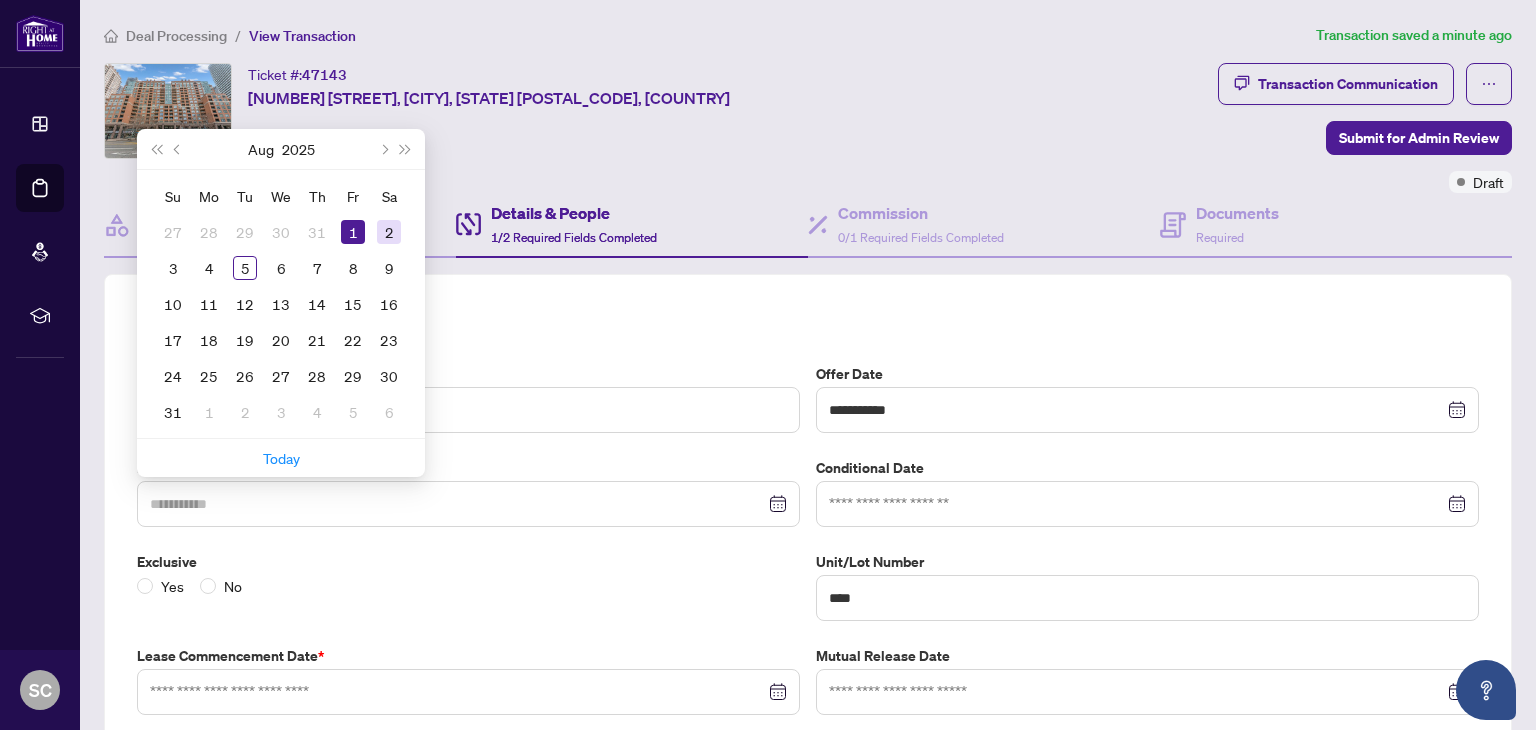 click on "2" at bounding box center [389, 232] 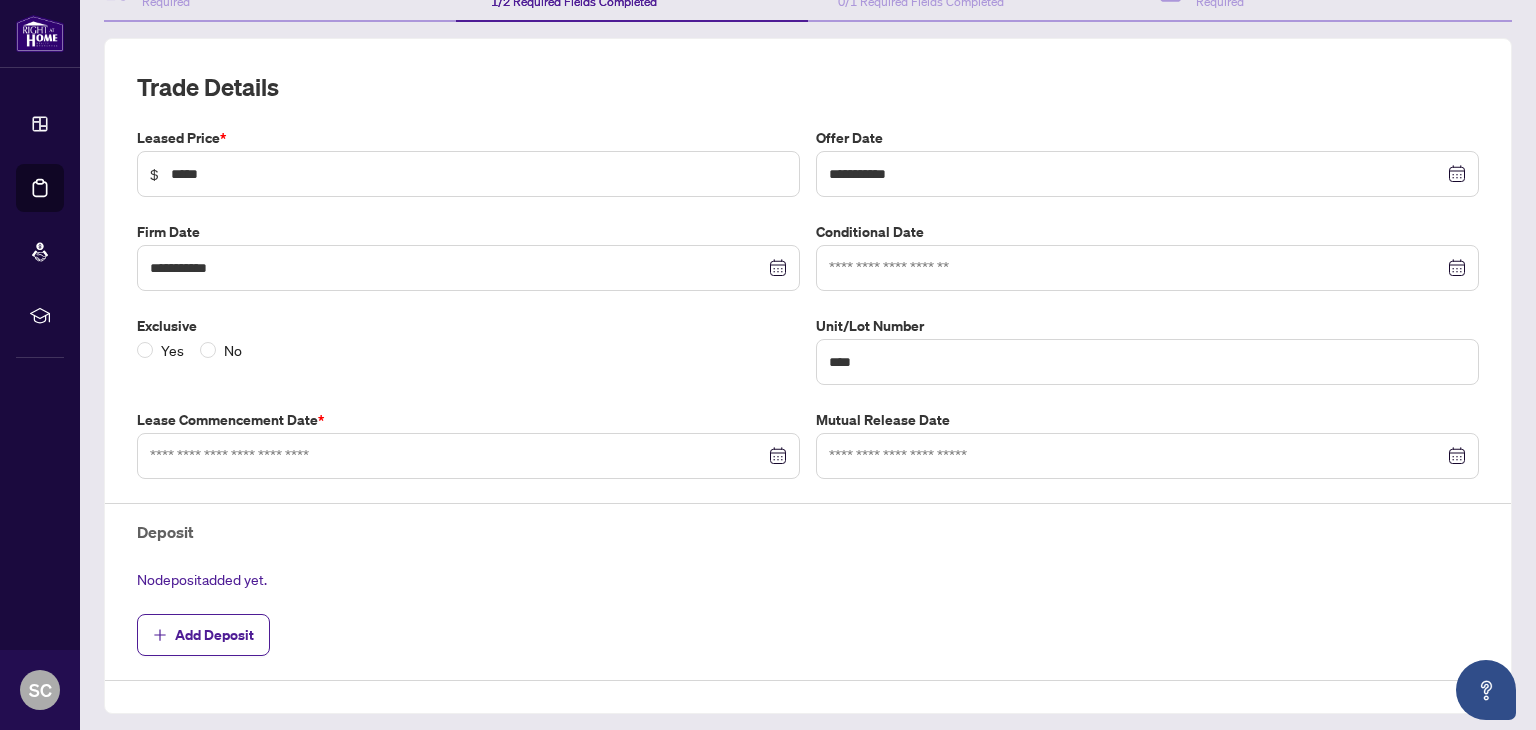 scroll, scrollTop: 300, scrollLeft: 0, axis: vertical 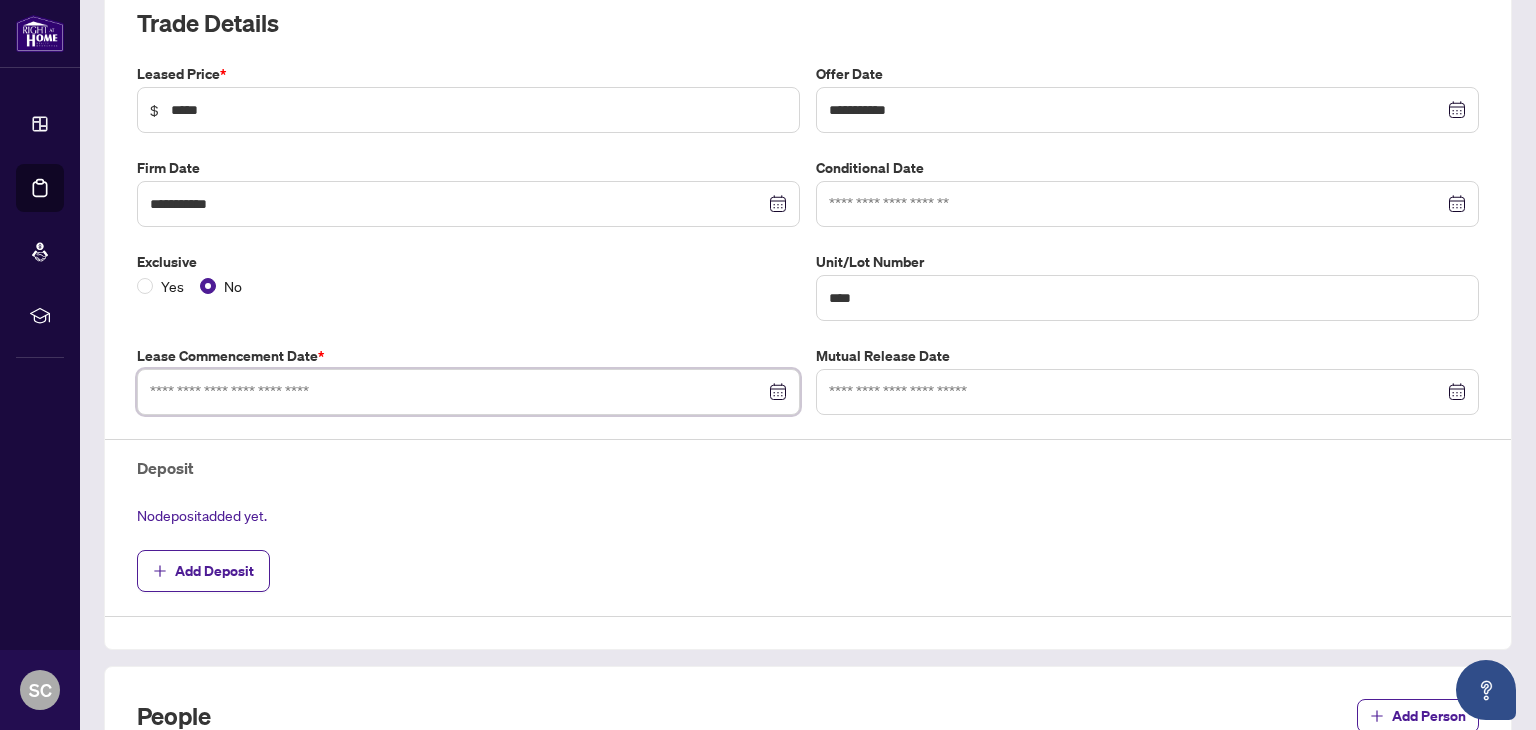 click at bounding box center (457, 392) 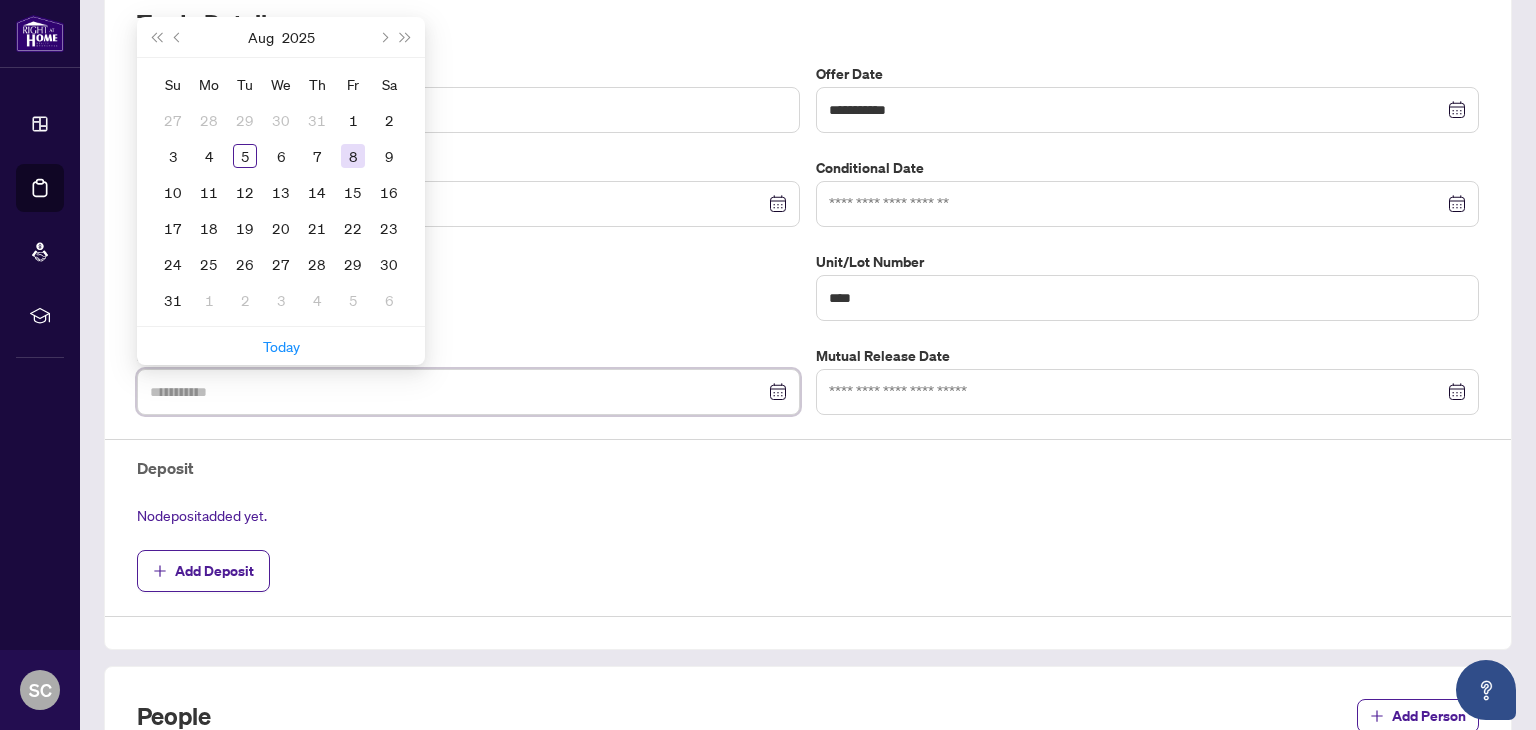 type on "**********" 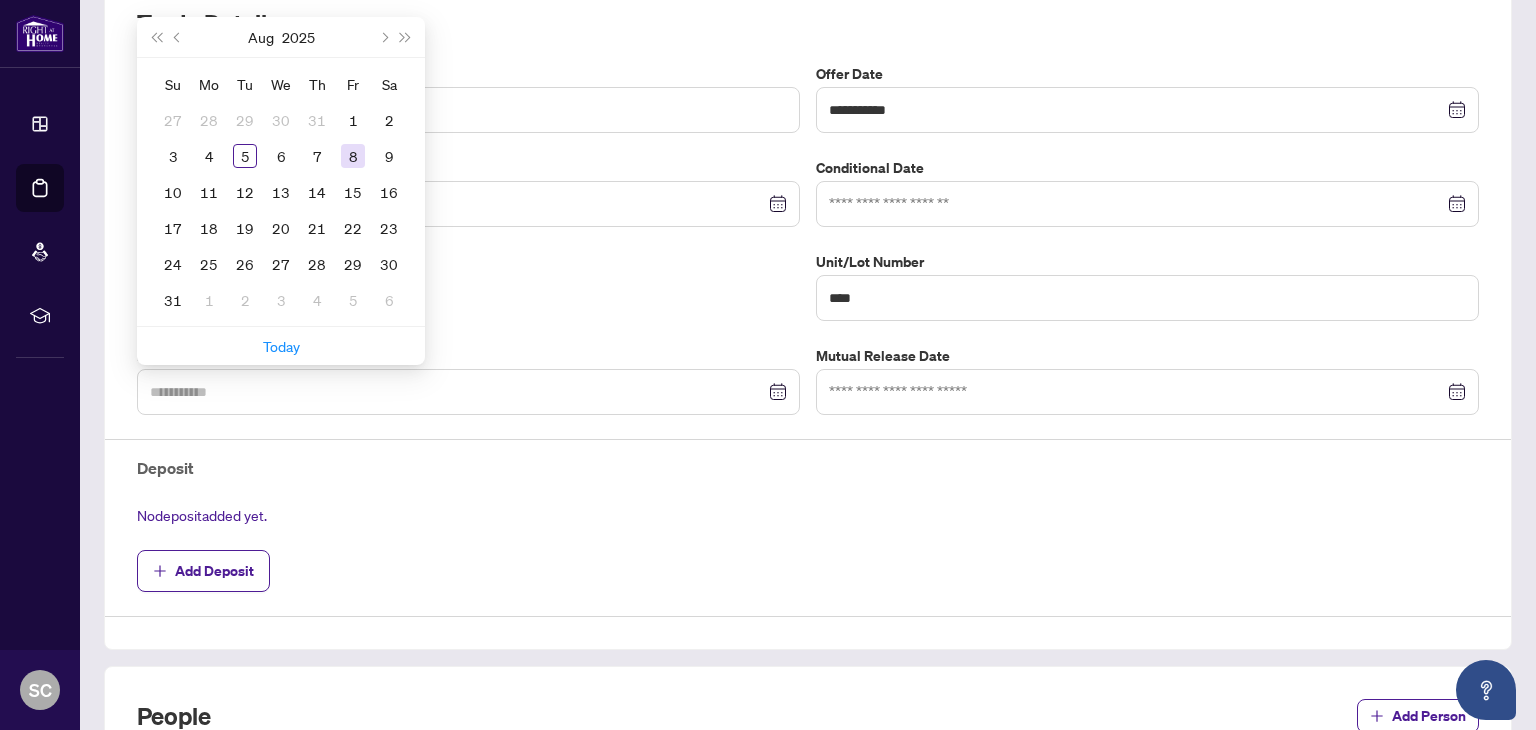 click on "8" at bounding box center (353, 156) 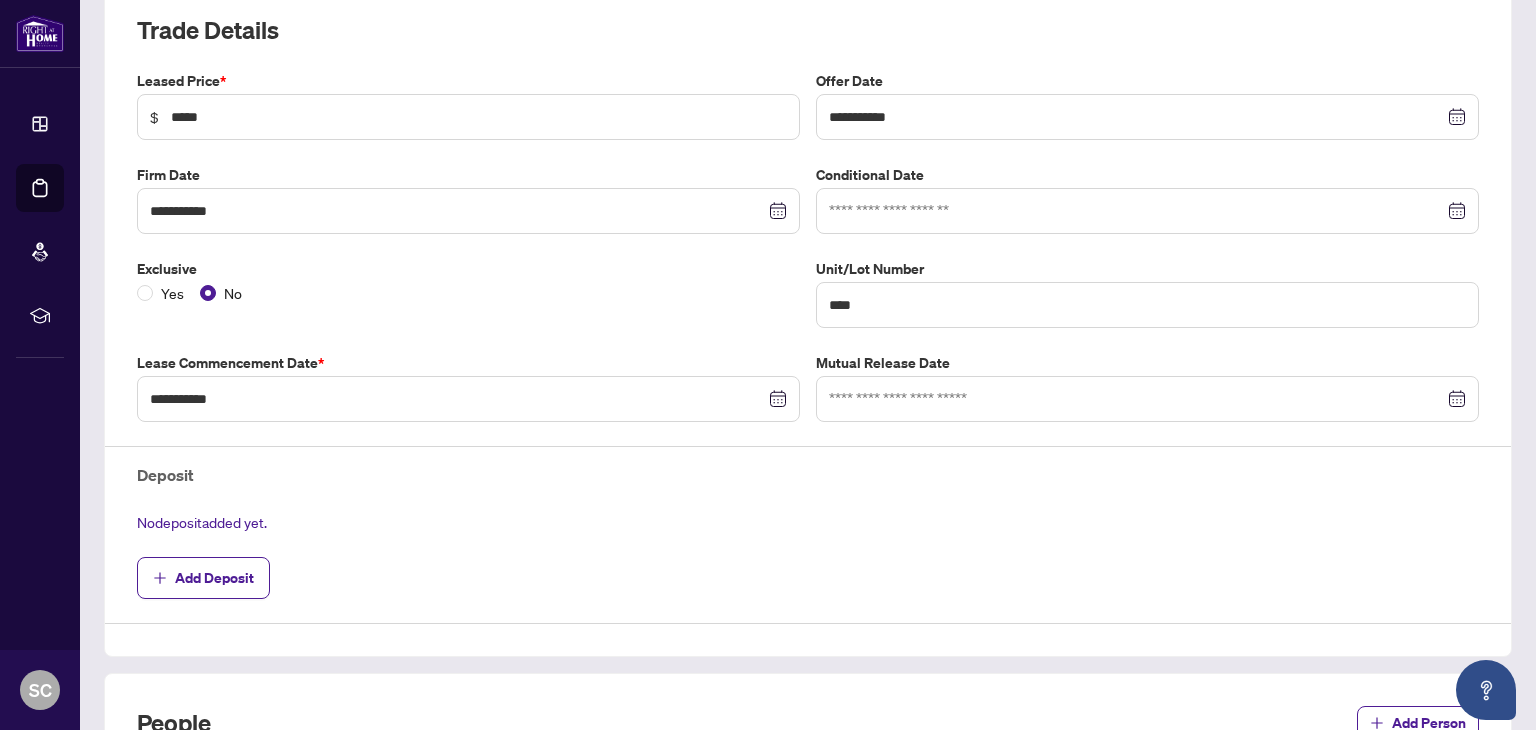 scroll, scrollTop: 500, scrollLeft: 0, axis: vertical 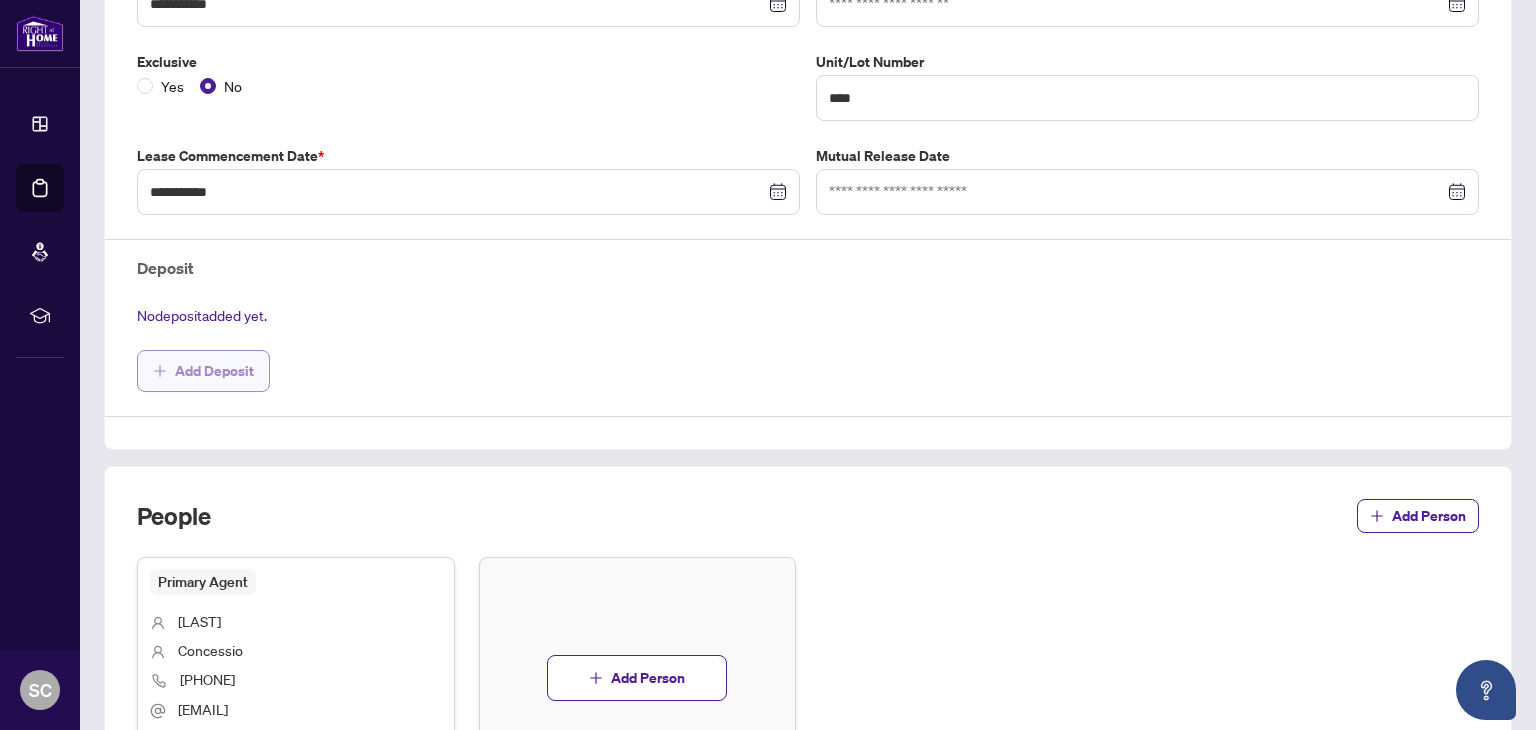 click on "Add Deposit" at bounding box center [214, 371] 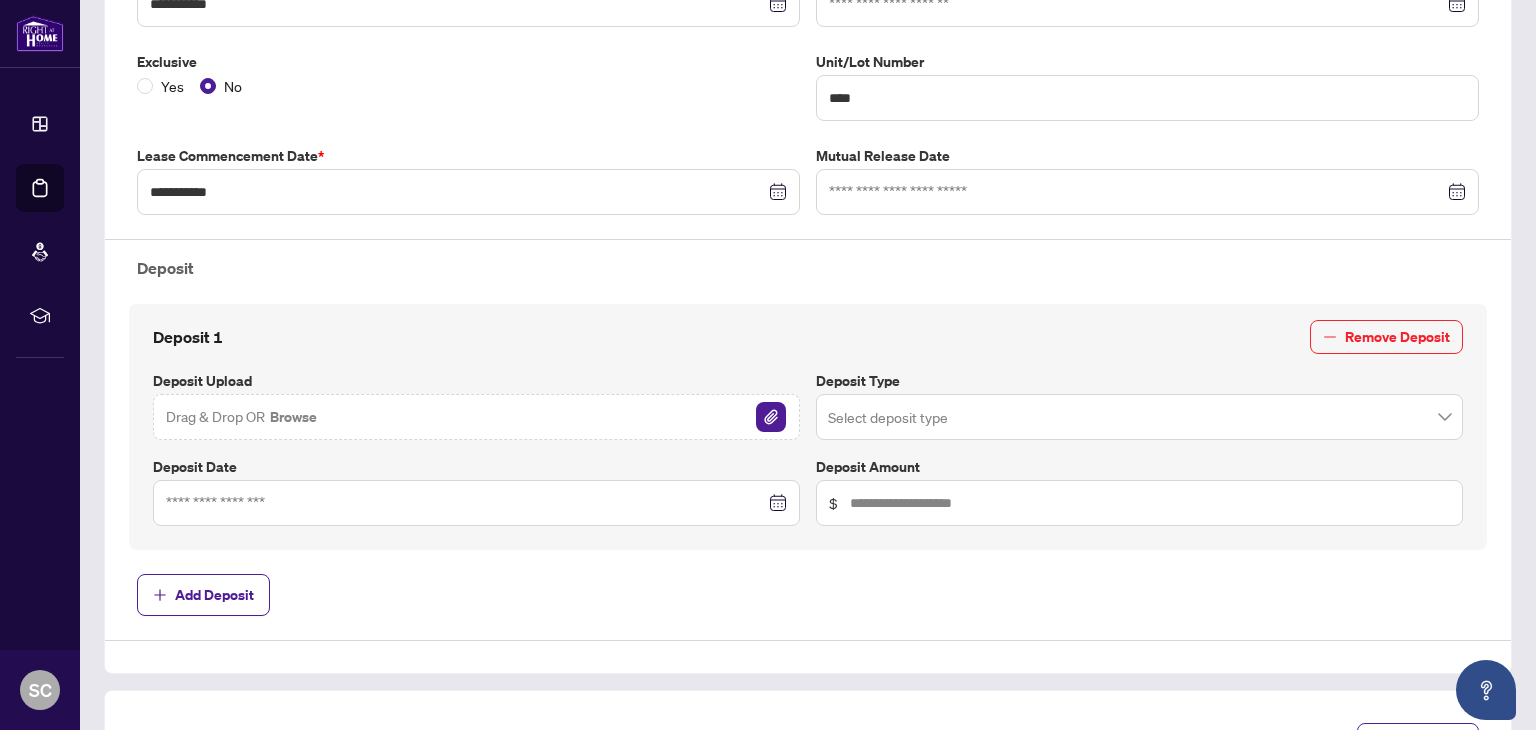 click at bounding box center [1139, 417] 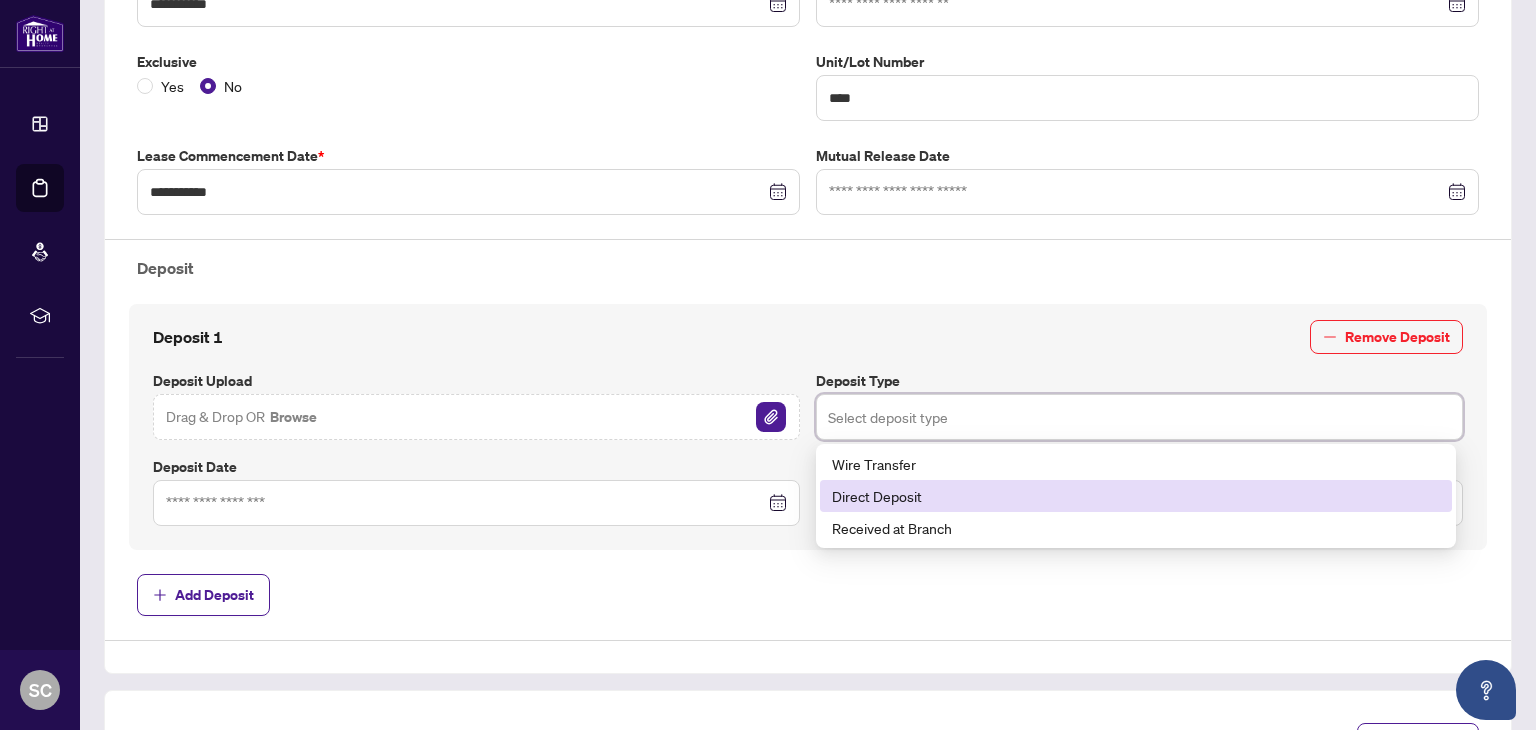 click on "Direct Deposit" at bounding box center [1136, 496] 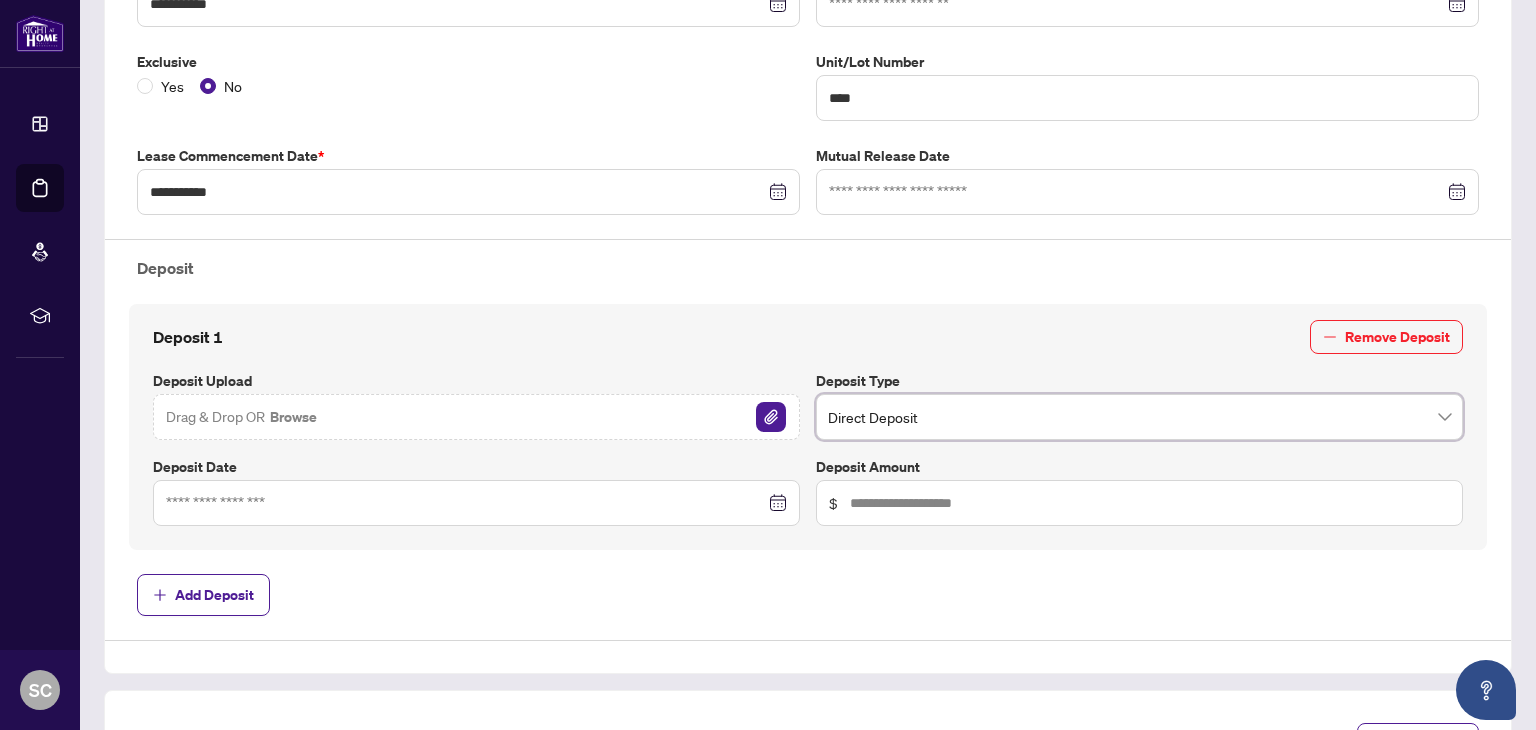 click on "Drag & Drop OR   Browse" at bounding box center (476, 417) 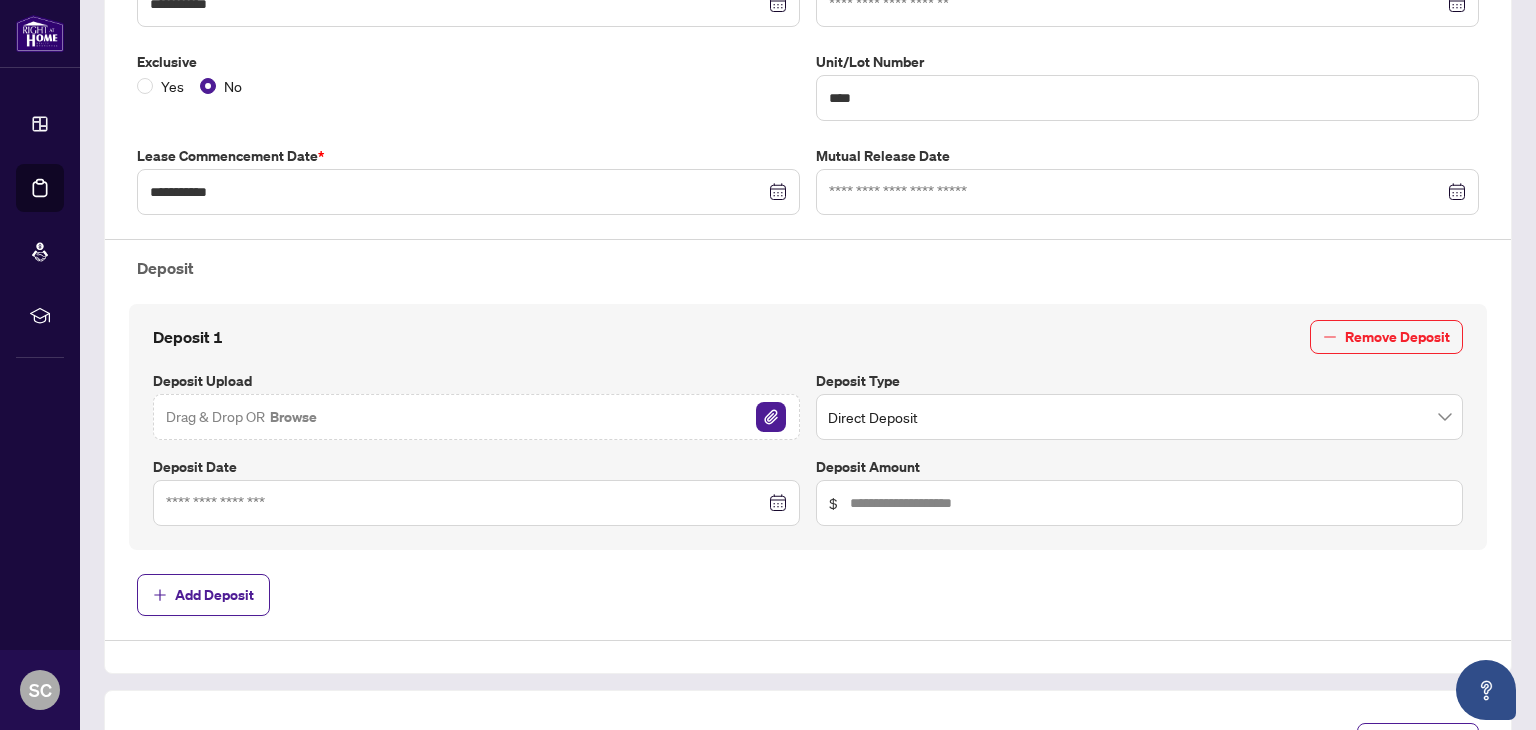 click on "Drag & Drop OR   Browse" at bounding box center [476, 417] 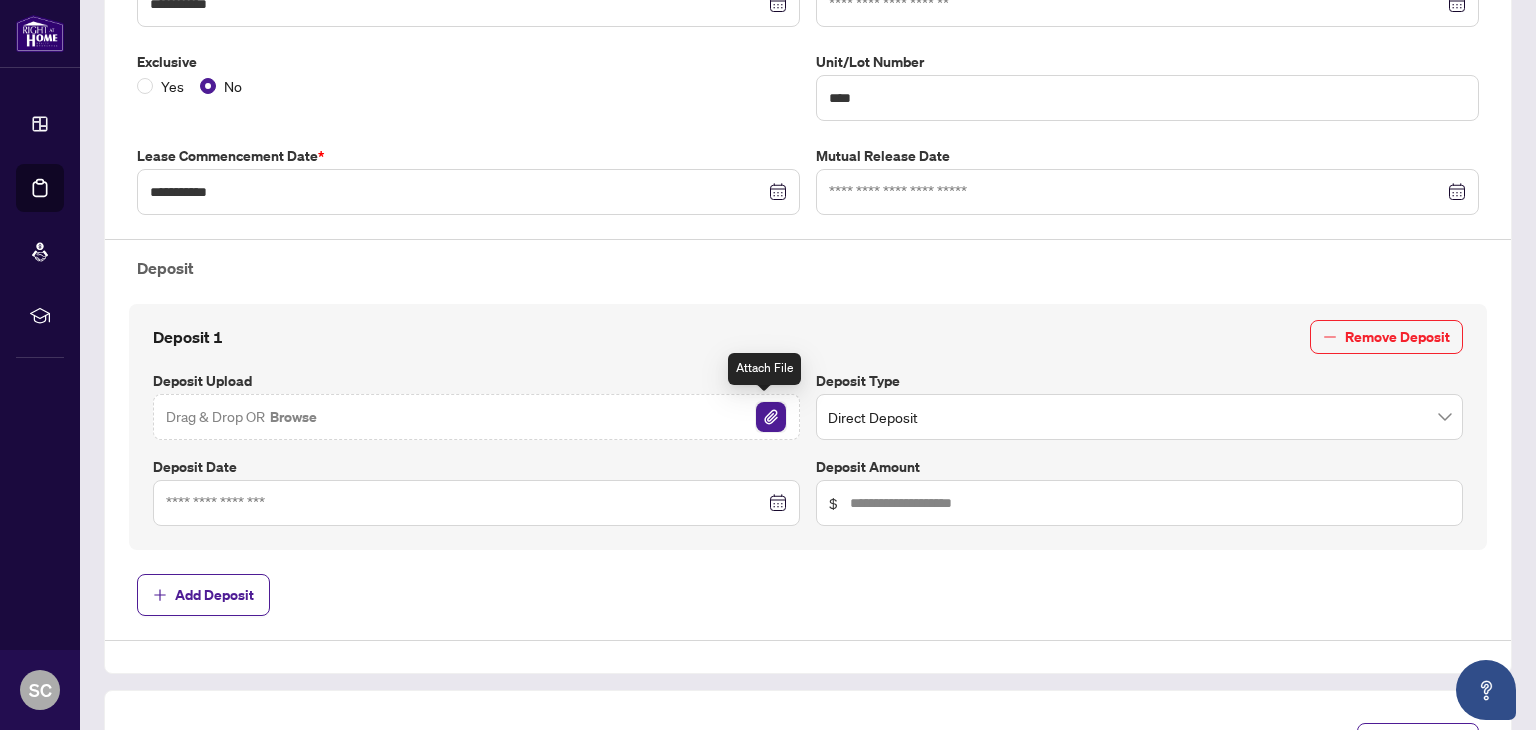 click at bounding box center [771, 417] 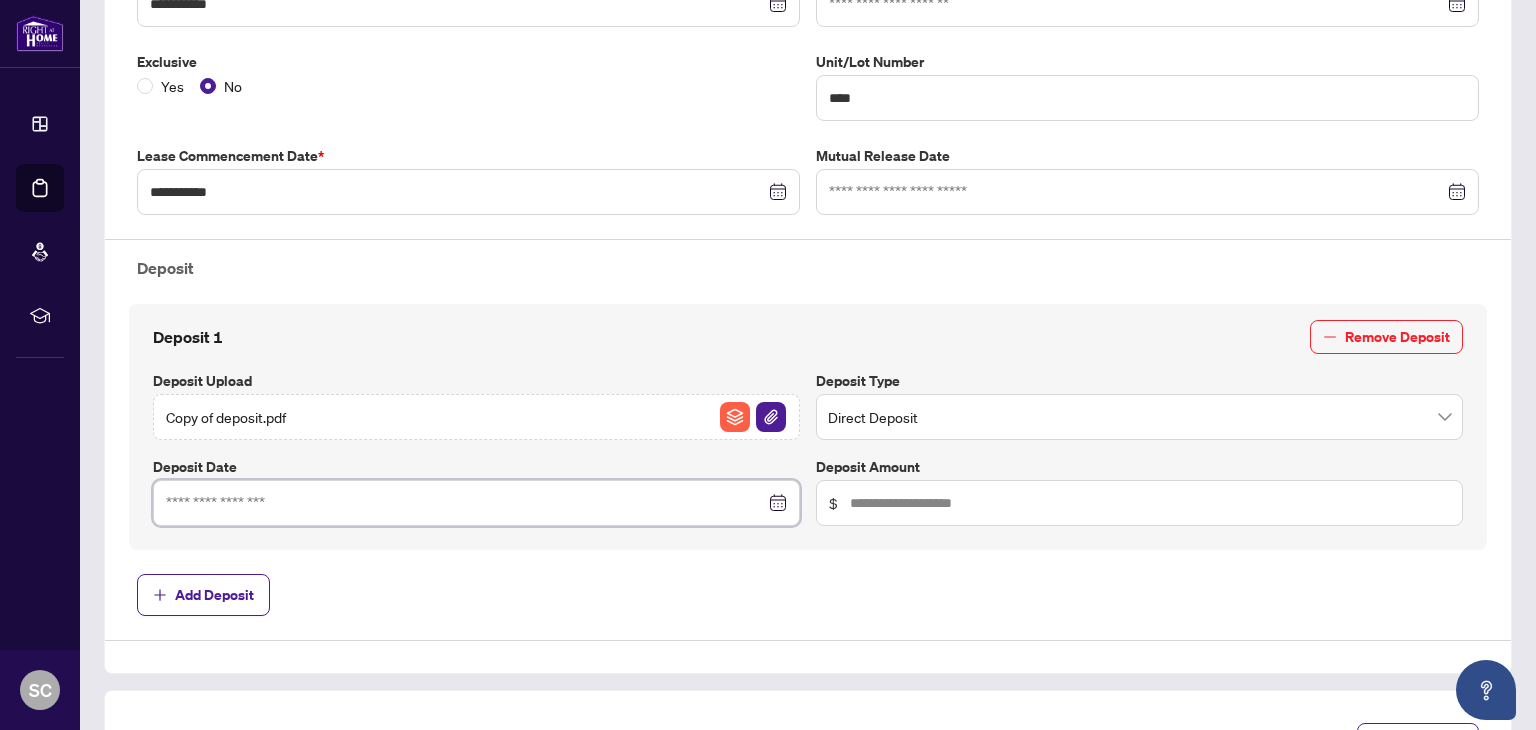 click at bounding box center (465, 503) 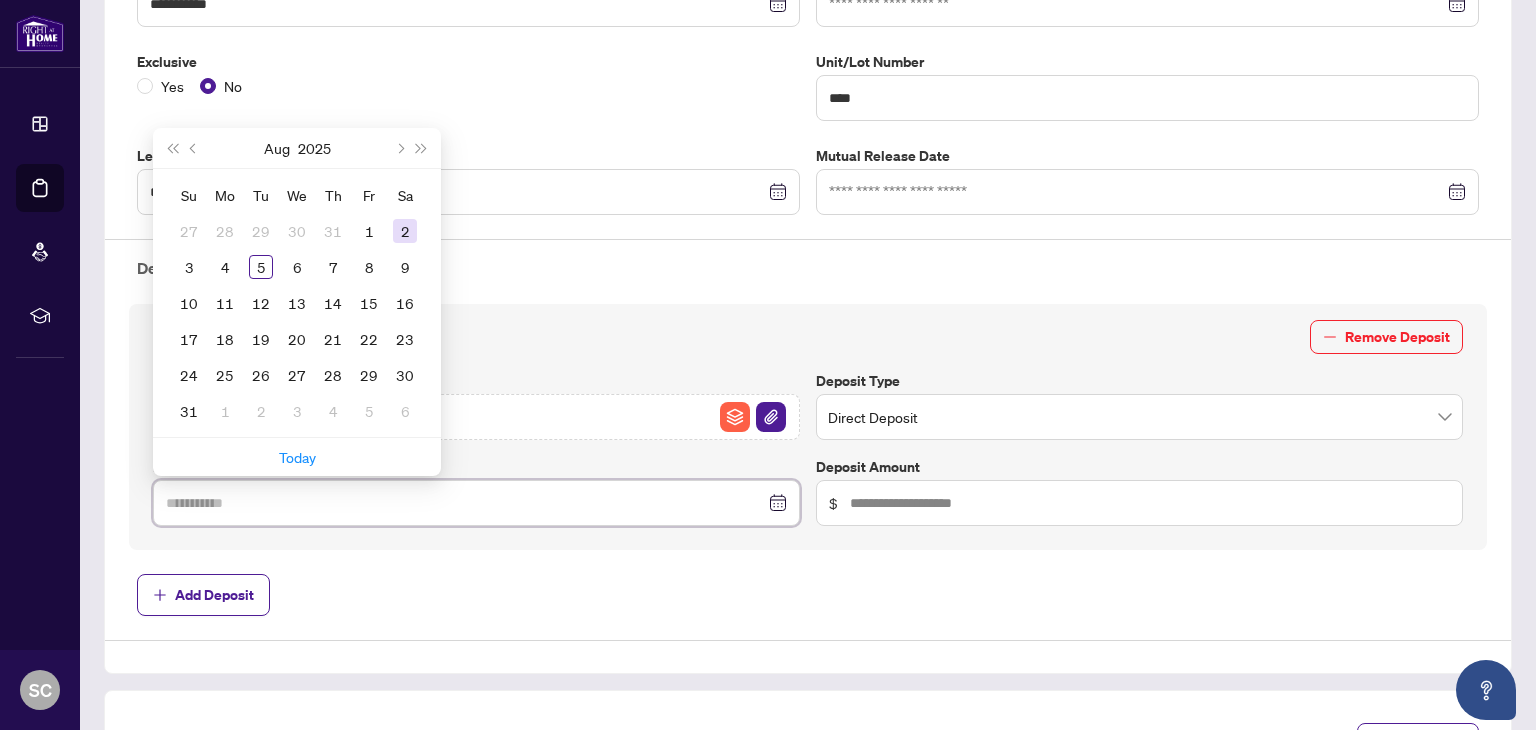 type on "**********" 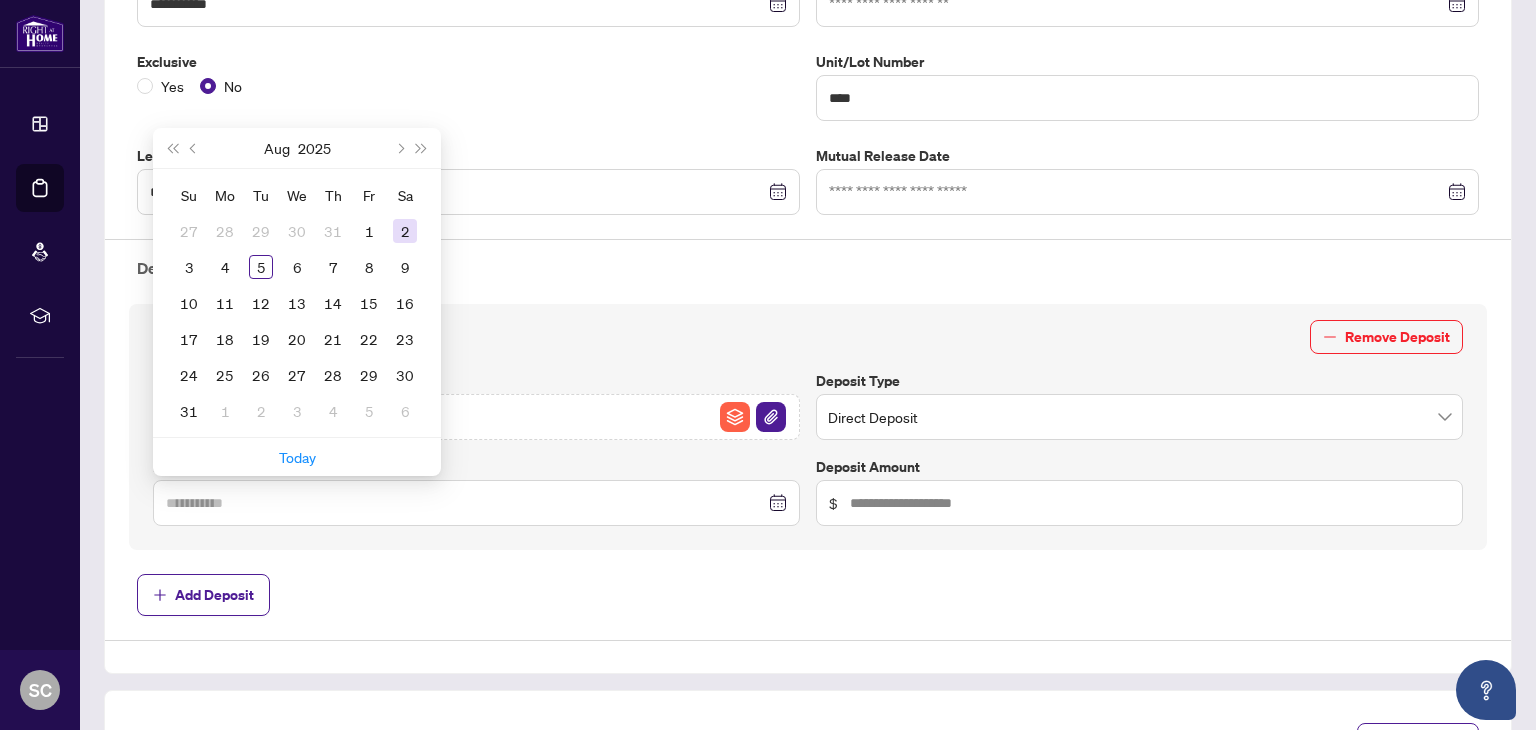 click on "2" at bounding box center (405, 231) 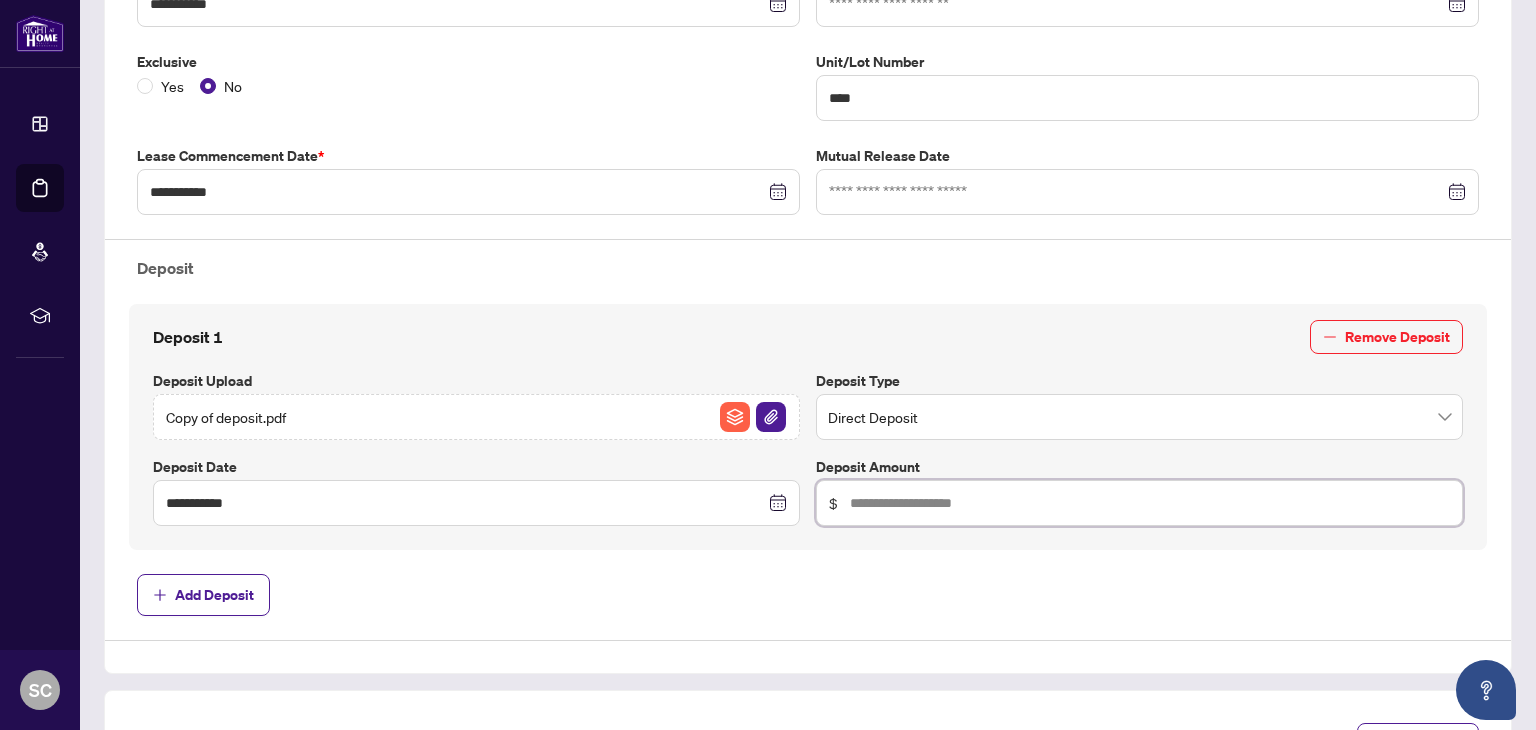 click at bounding box center (1150, 503) 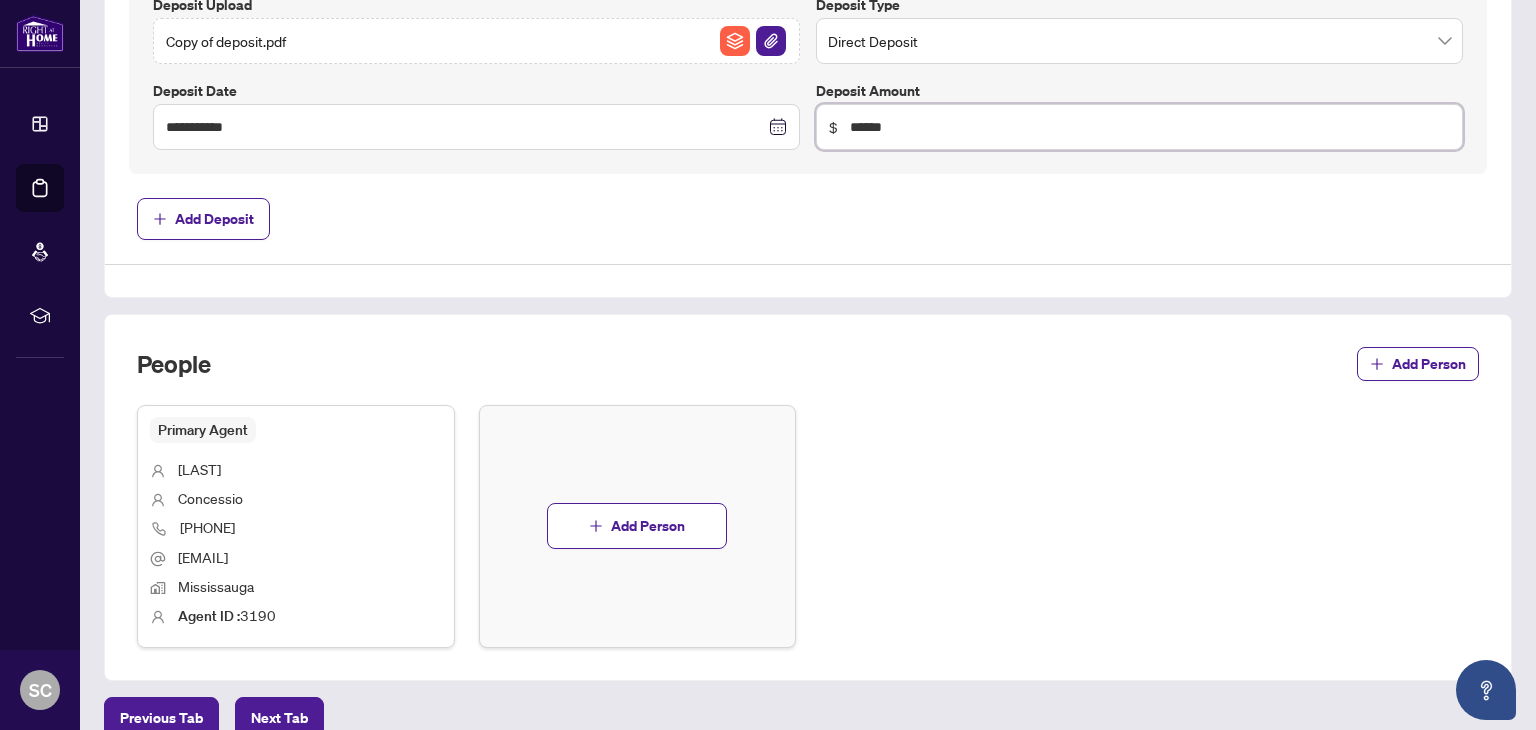 scroll, scrollTop: 900, scrollLeft: 0, axis: vertical 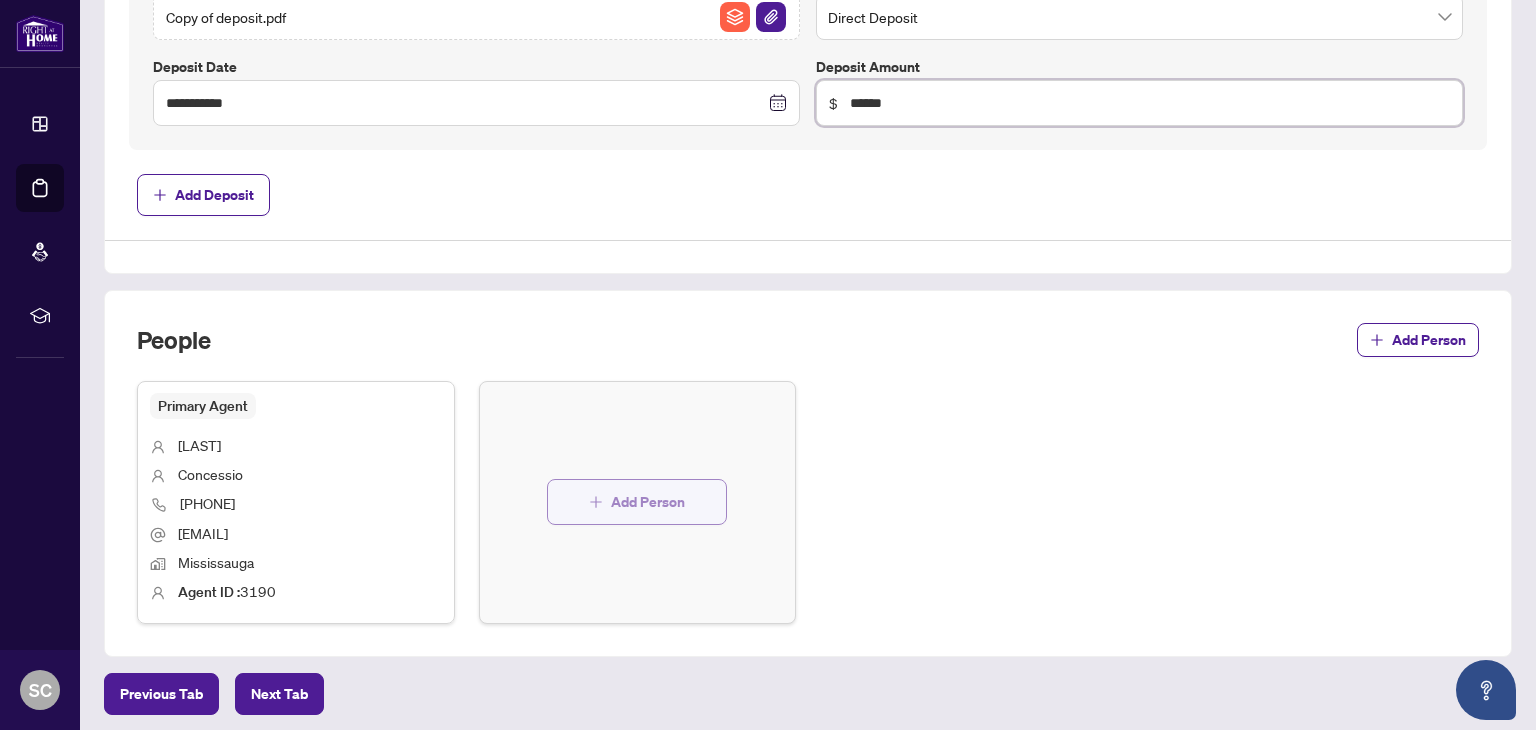 type on "******" 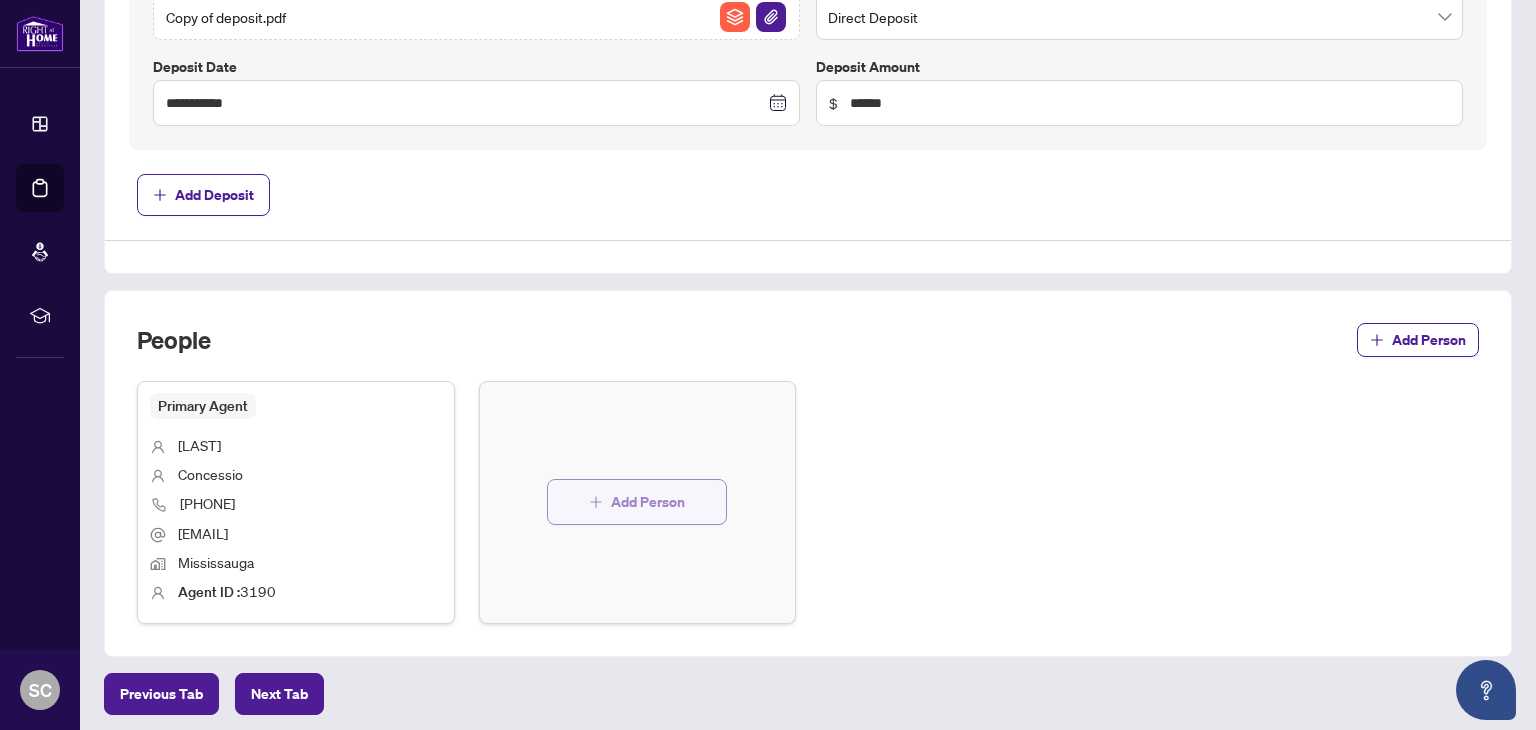 click on "Add Person" at bounding box center [648, 502] 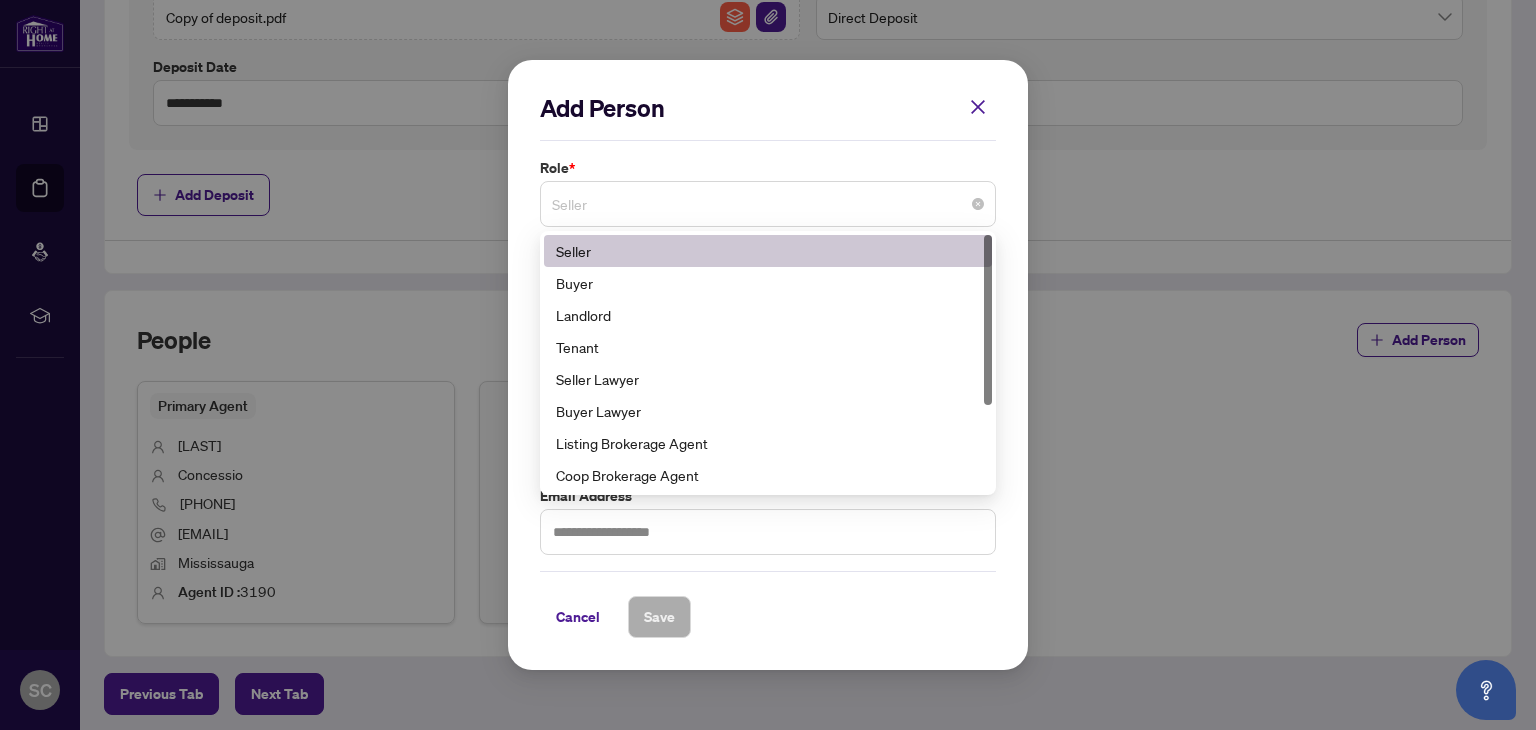 click on "Seller" at bounding box center (768, 204) 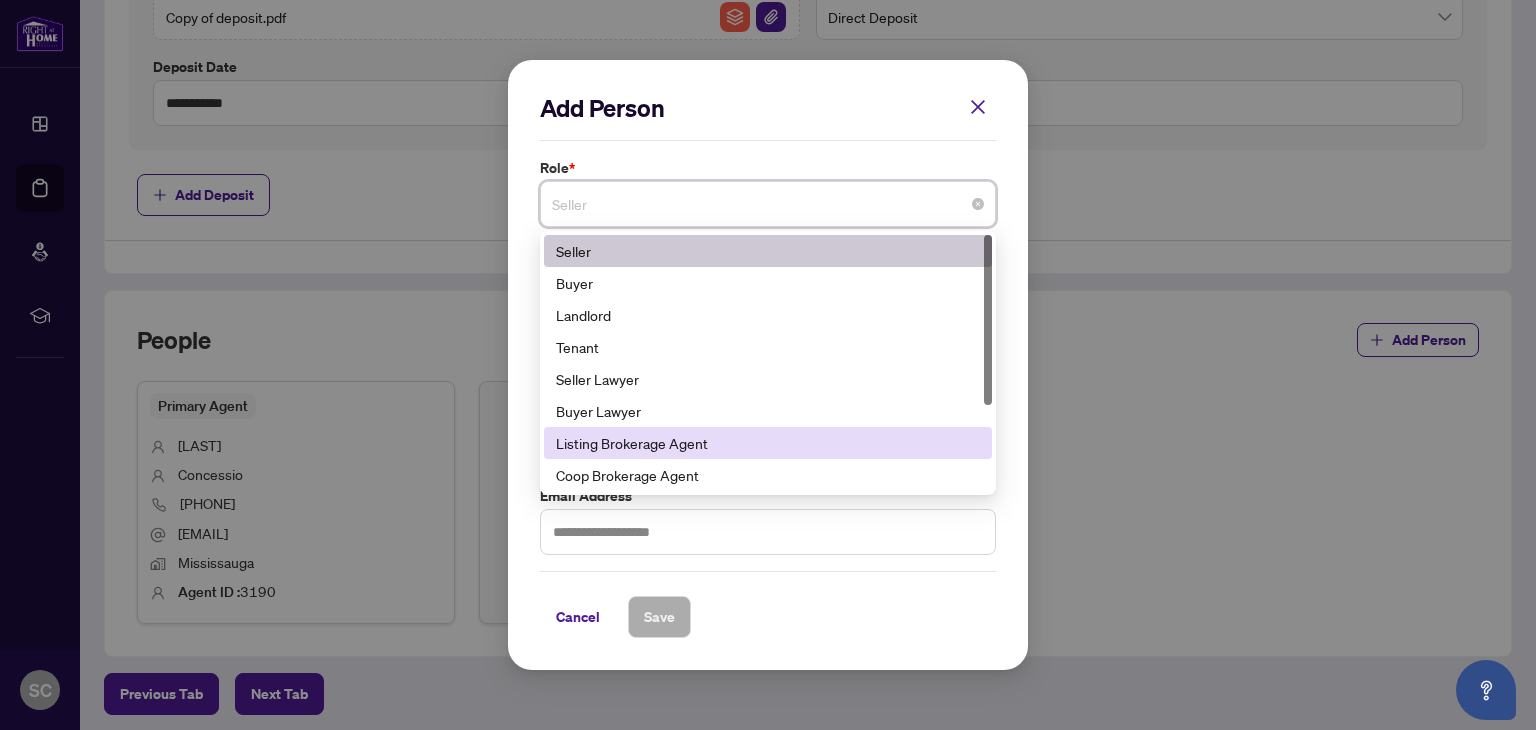 click on "Listing Brokerage Agent" at bounding box center (768, 443) 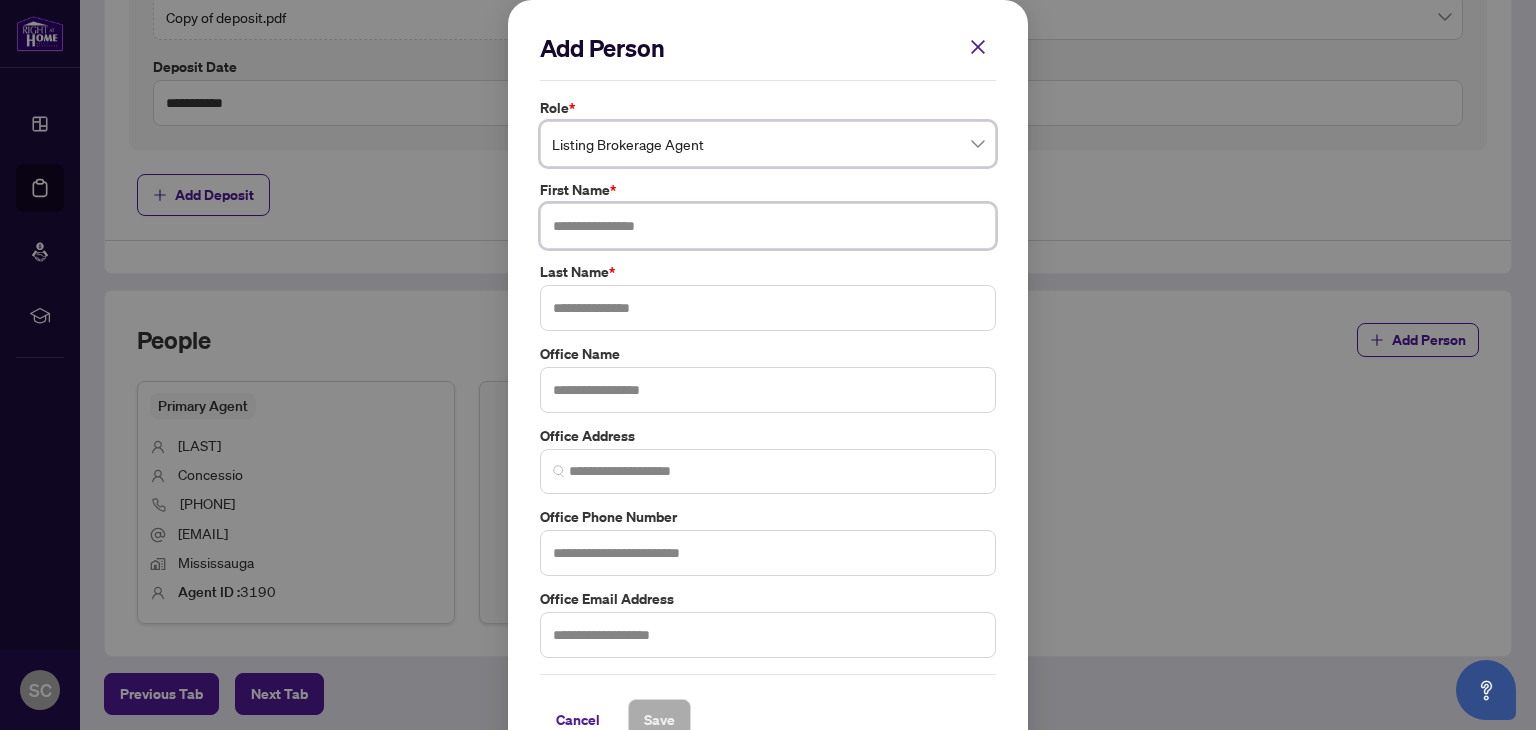 click at bounding box center [768, 226] 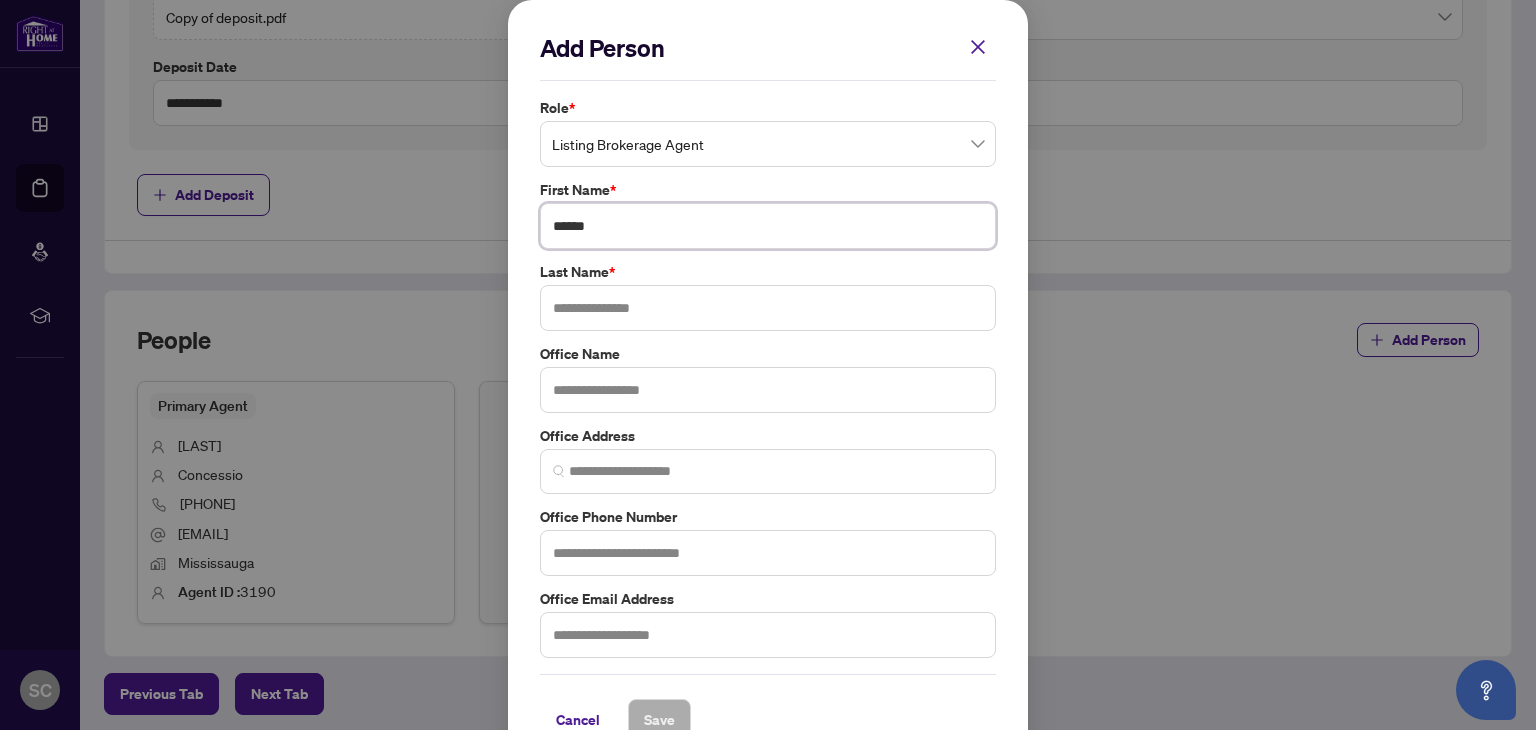 type on "******" 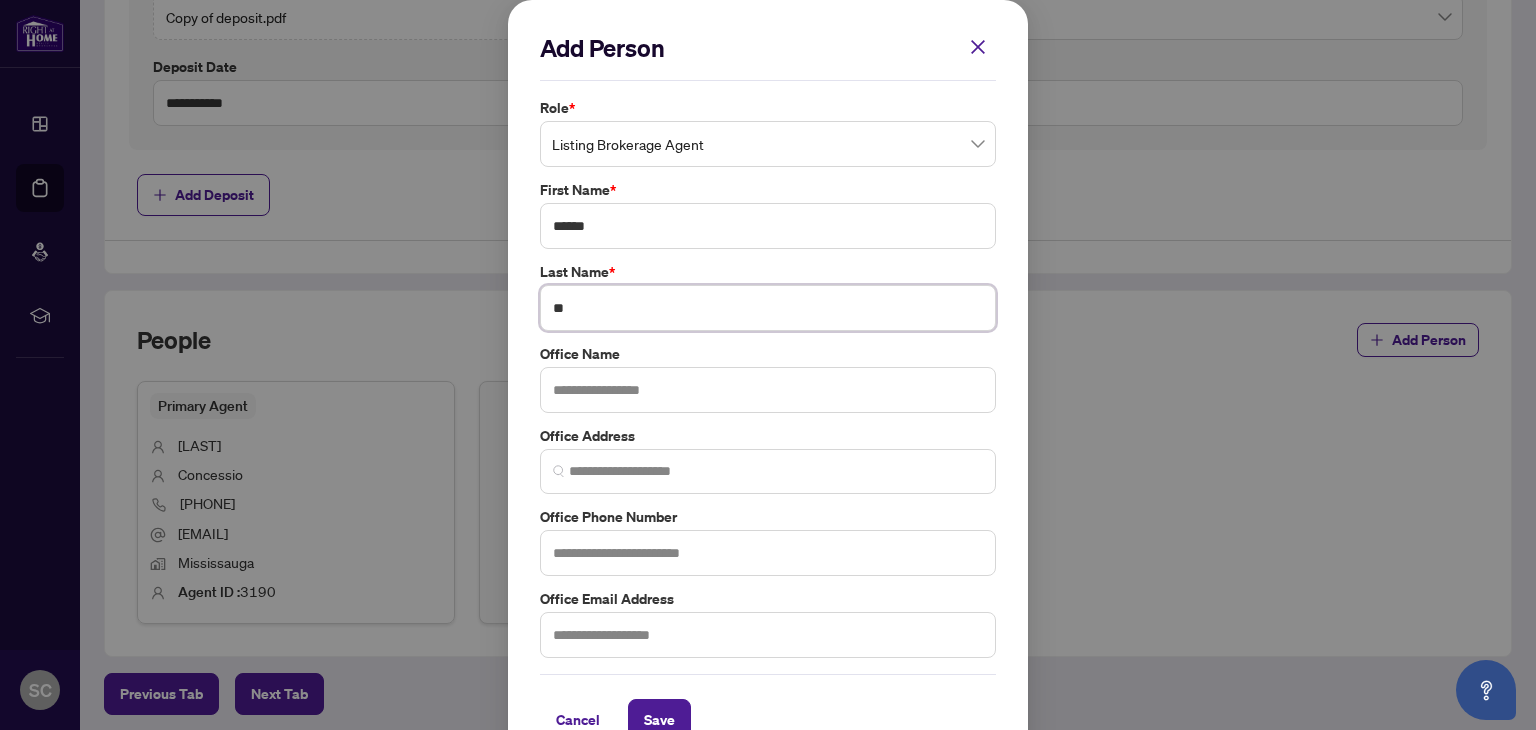 type on "**" 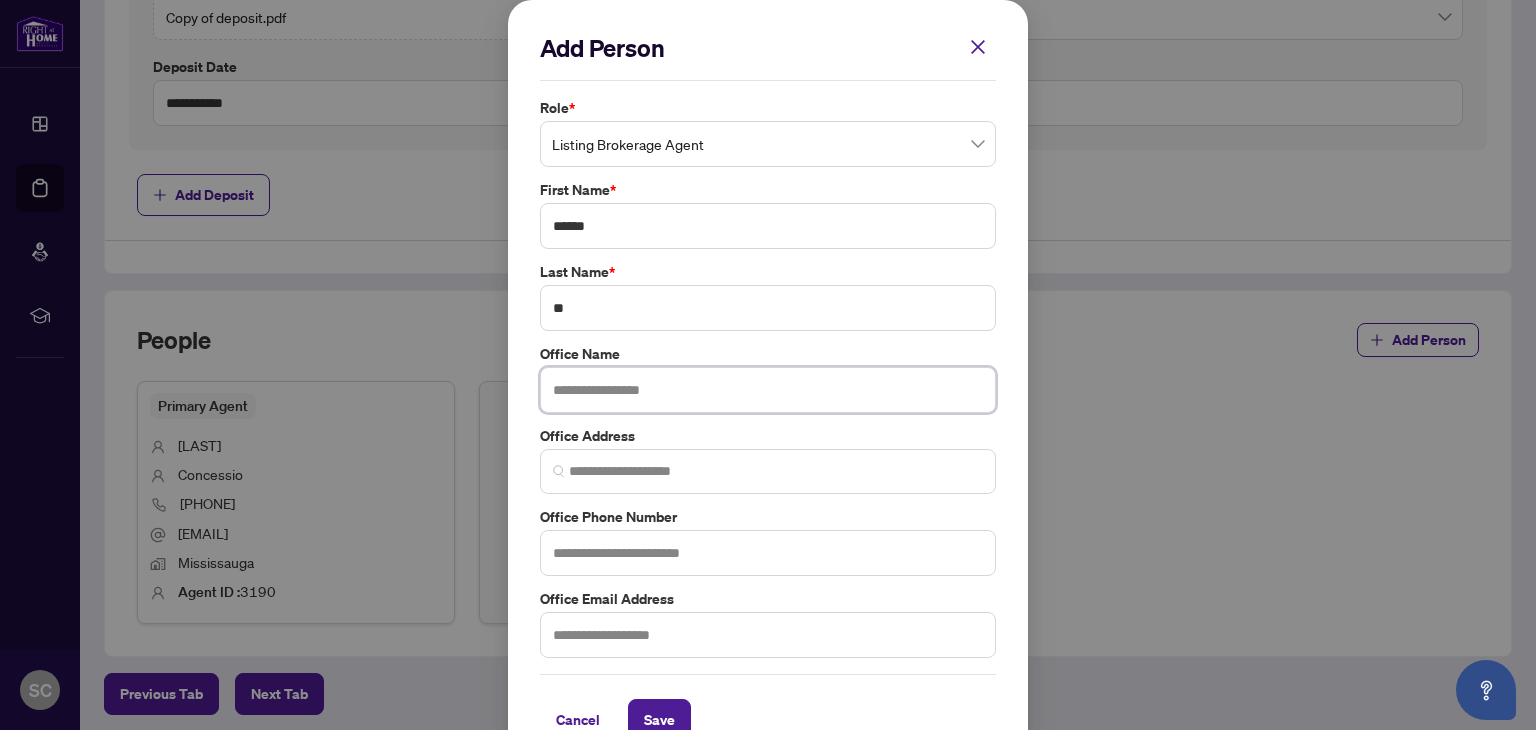 click at bounding box center [768, 390] 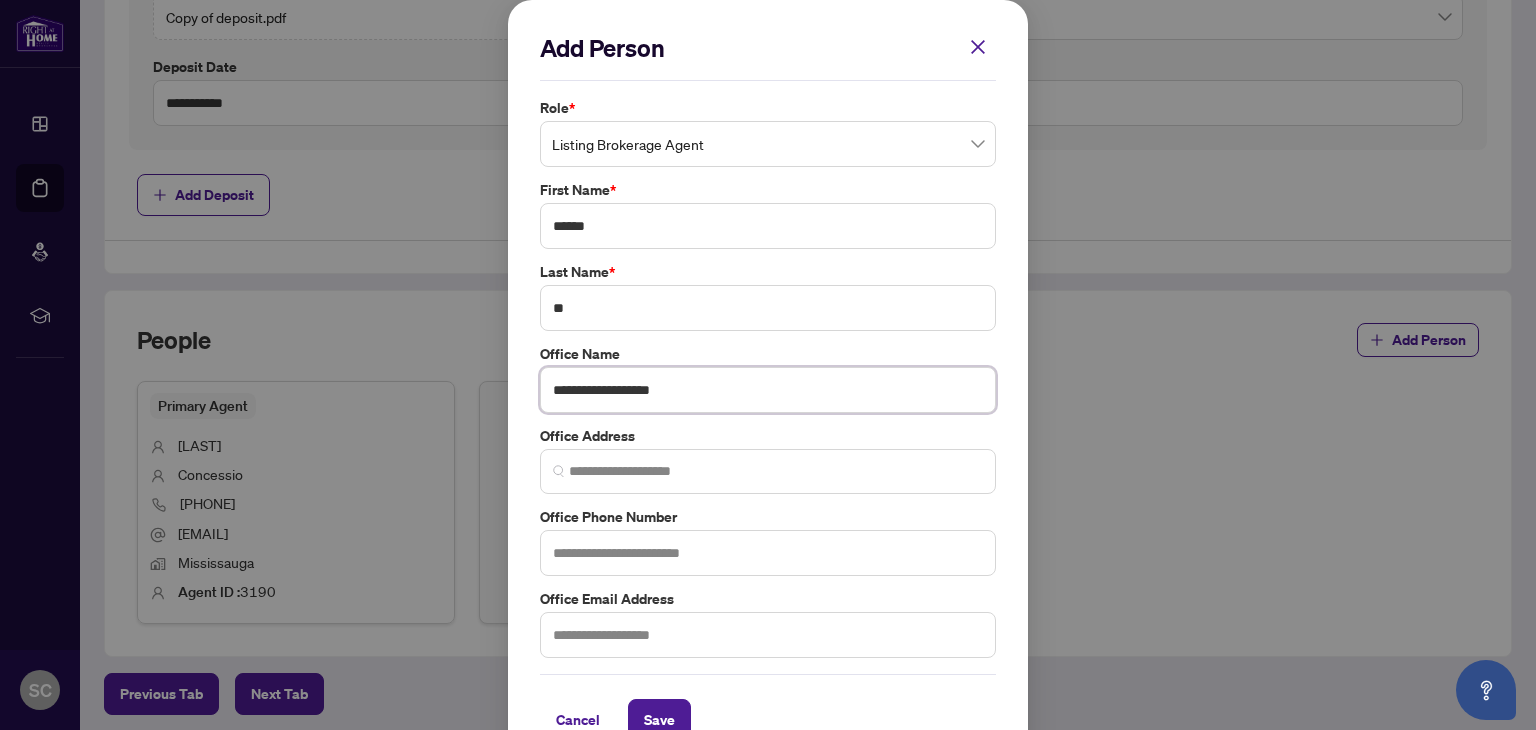 type on "**********" 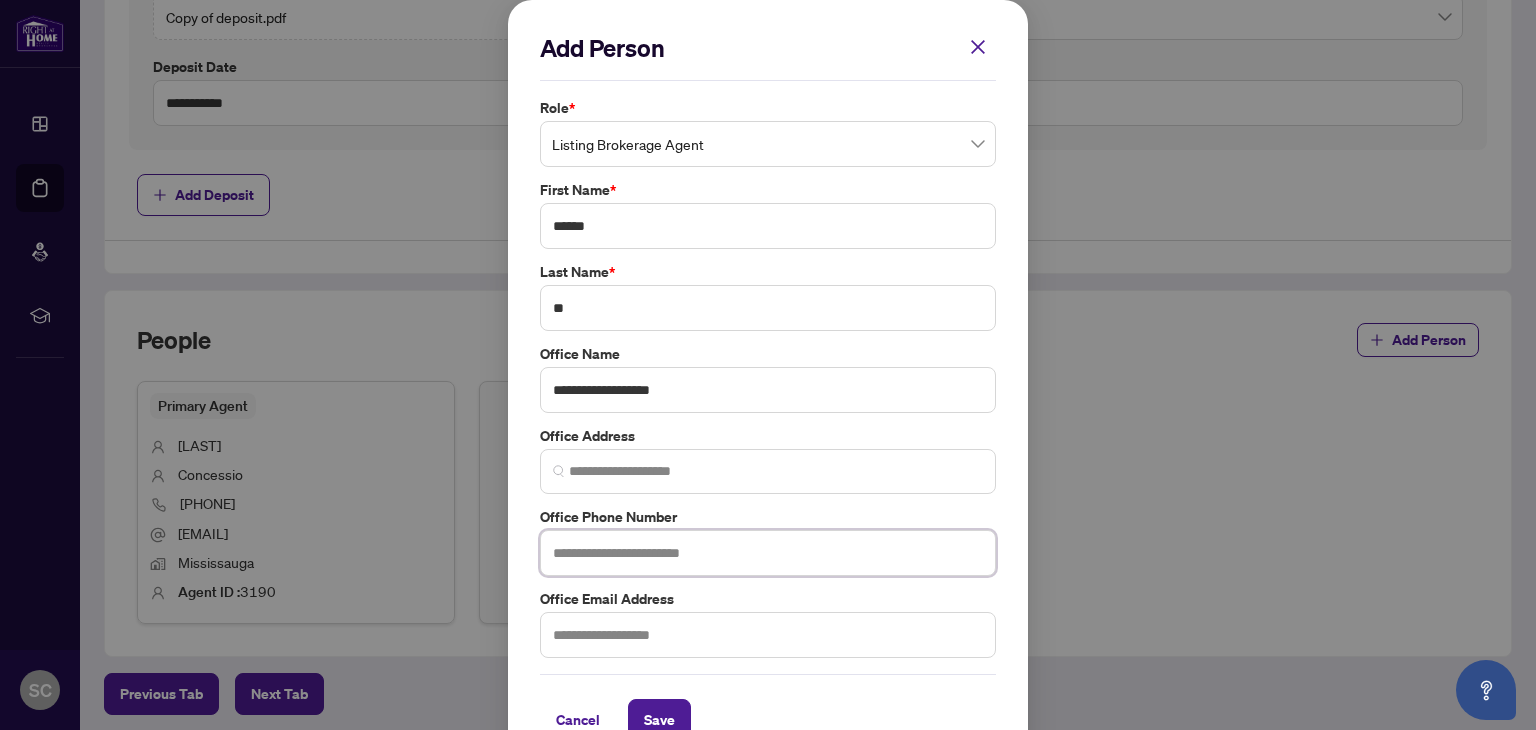 click at bounding box center (768, 553) 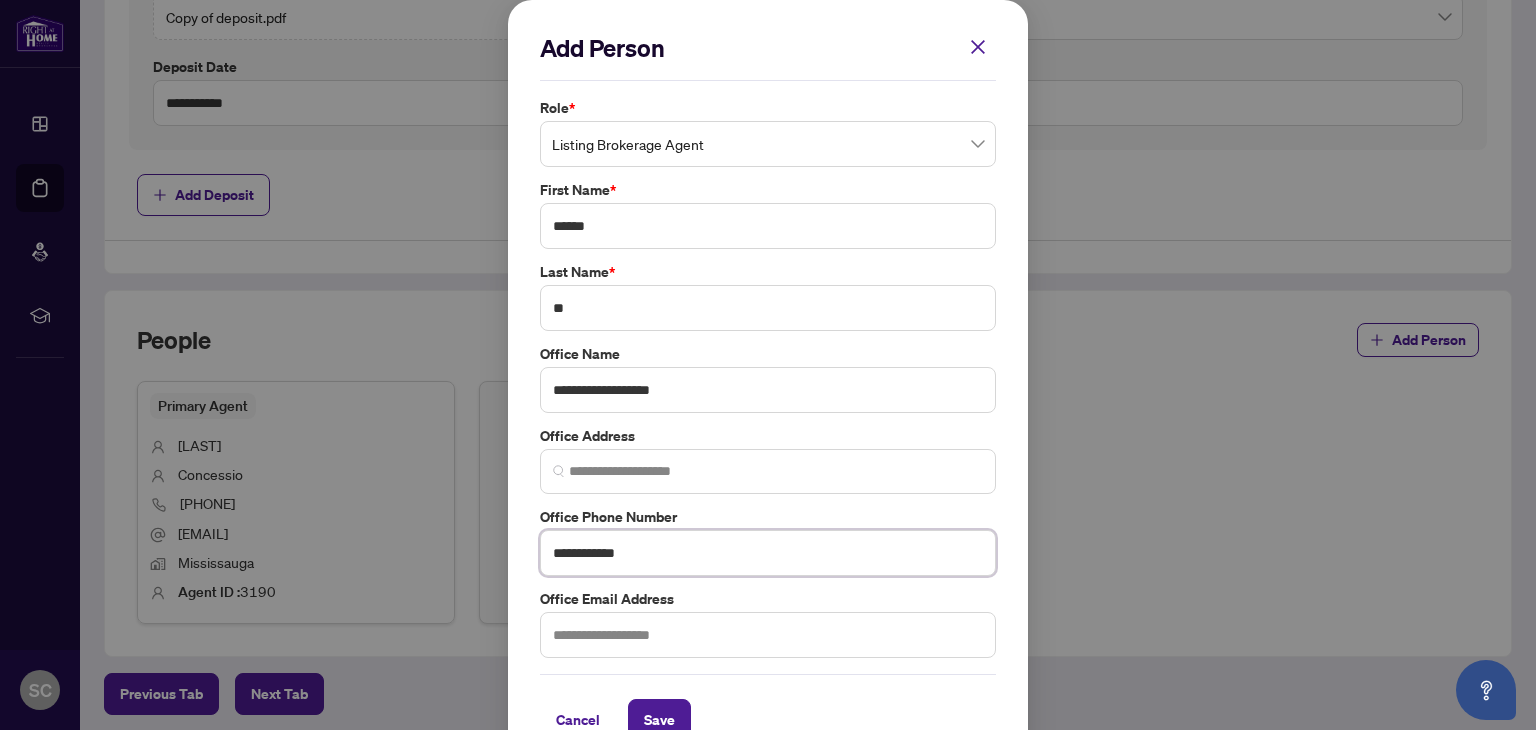 type on "**********" 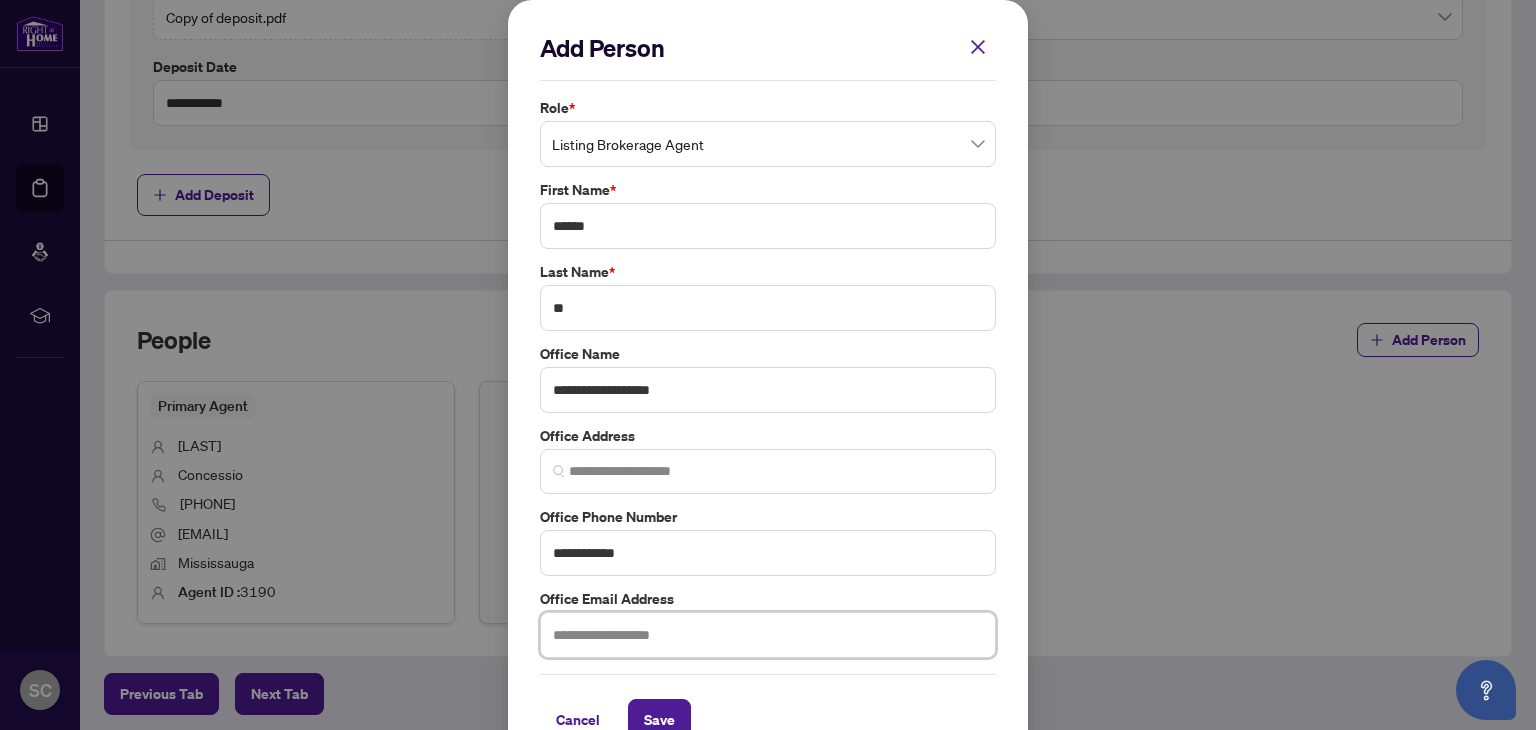 click at bounding box center (768, 635) 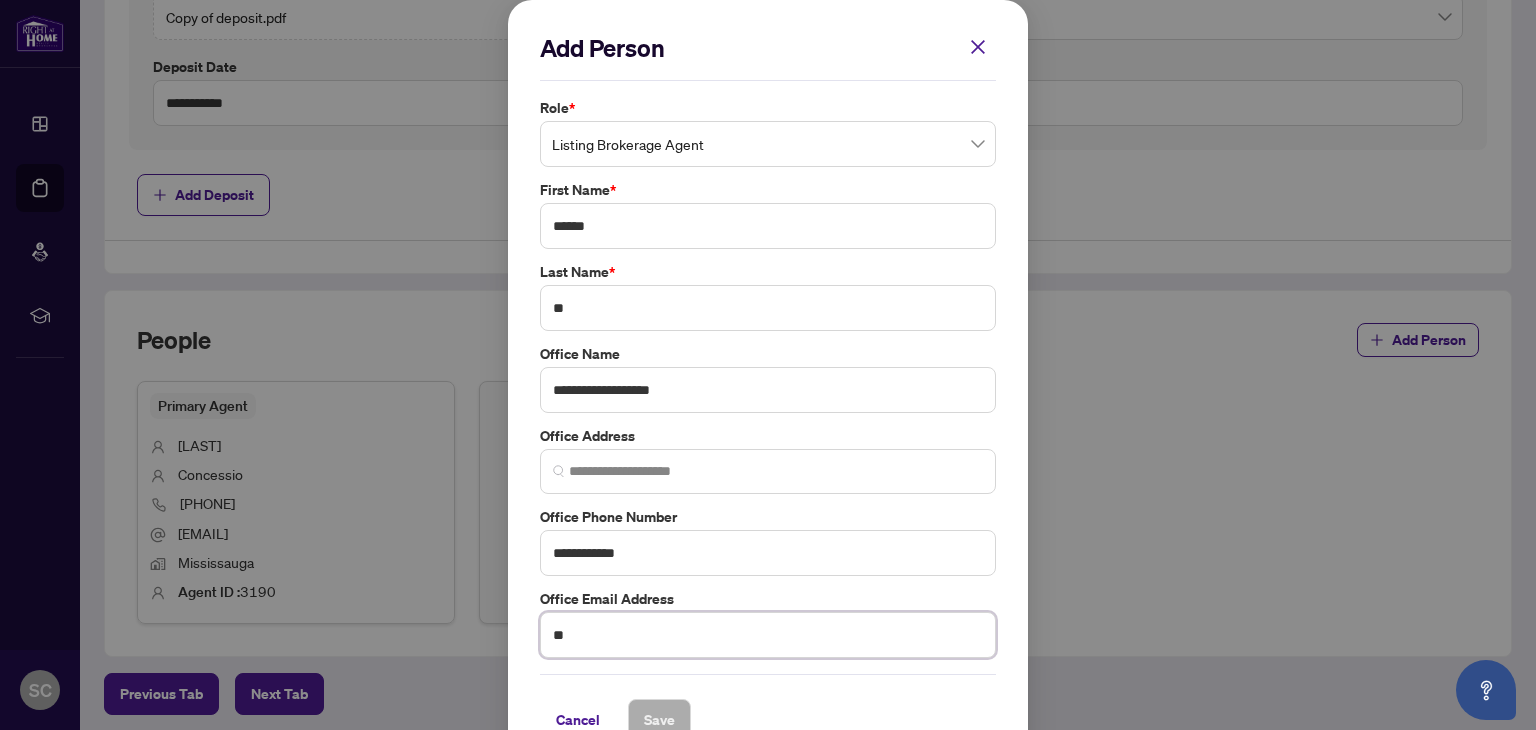 type on "*" 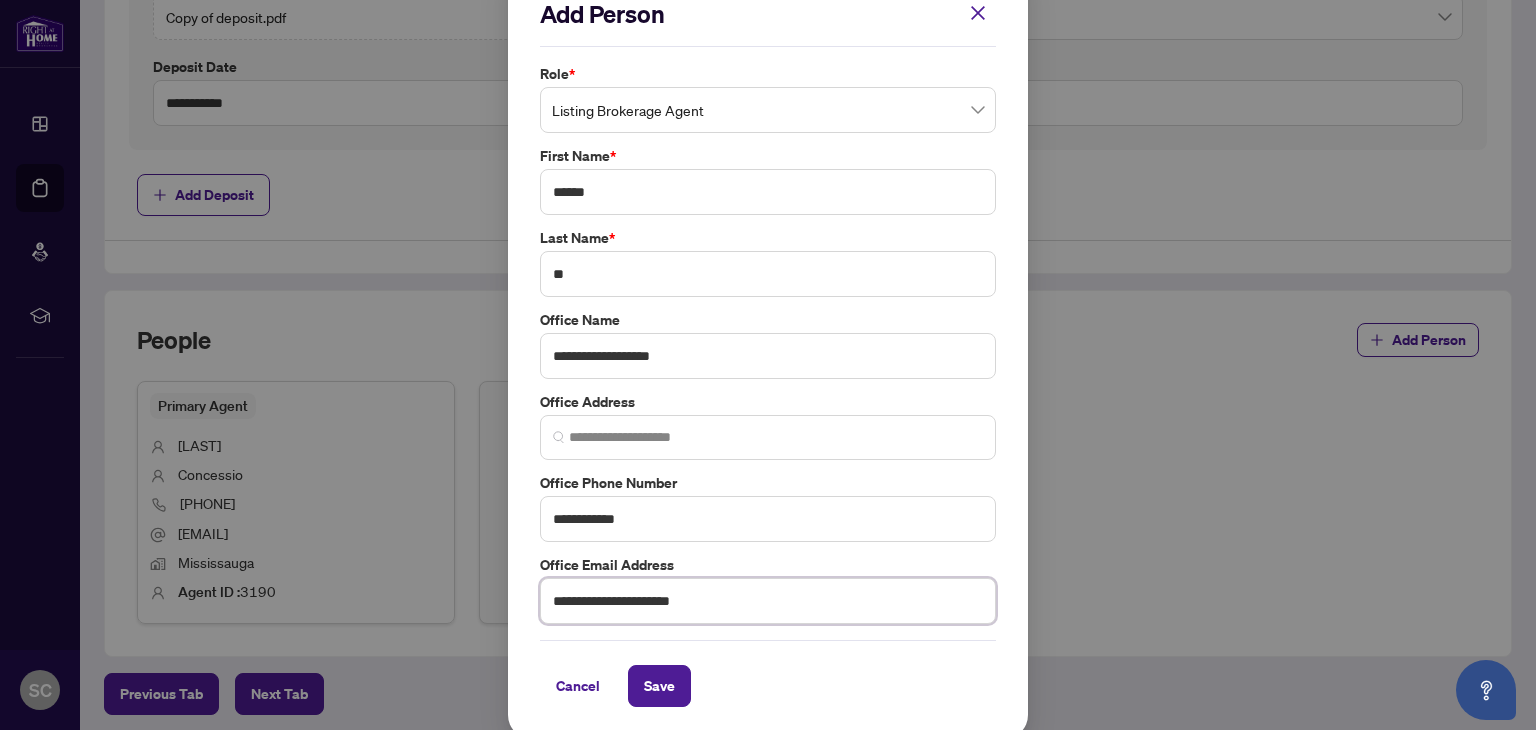 scroll, scrollTop: 40, scrollLeft: 0, axis: vertical 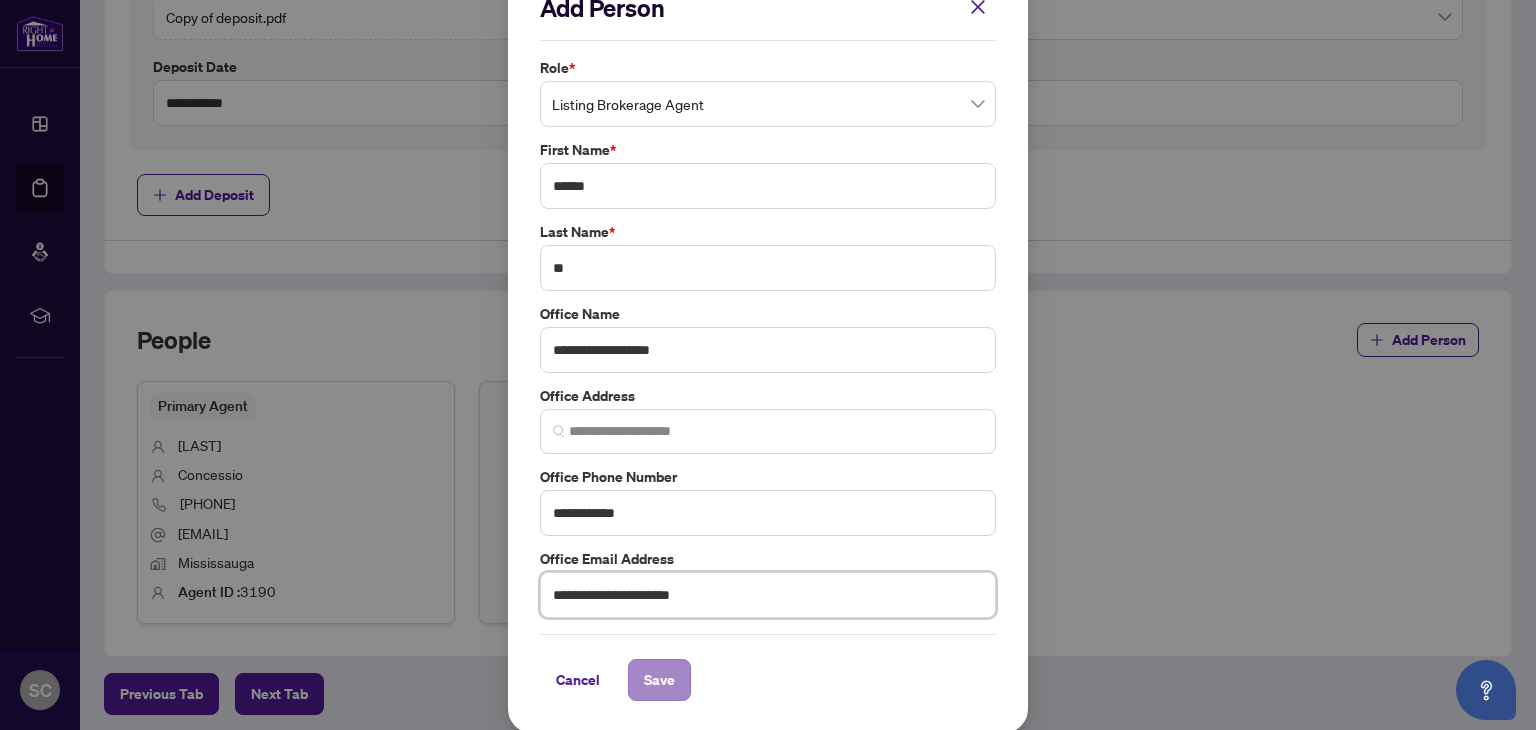 type on "**********" 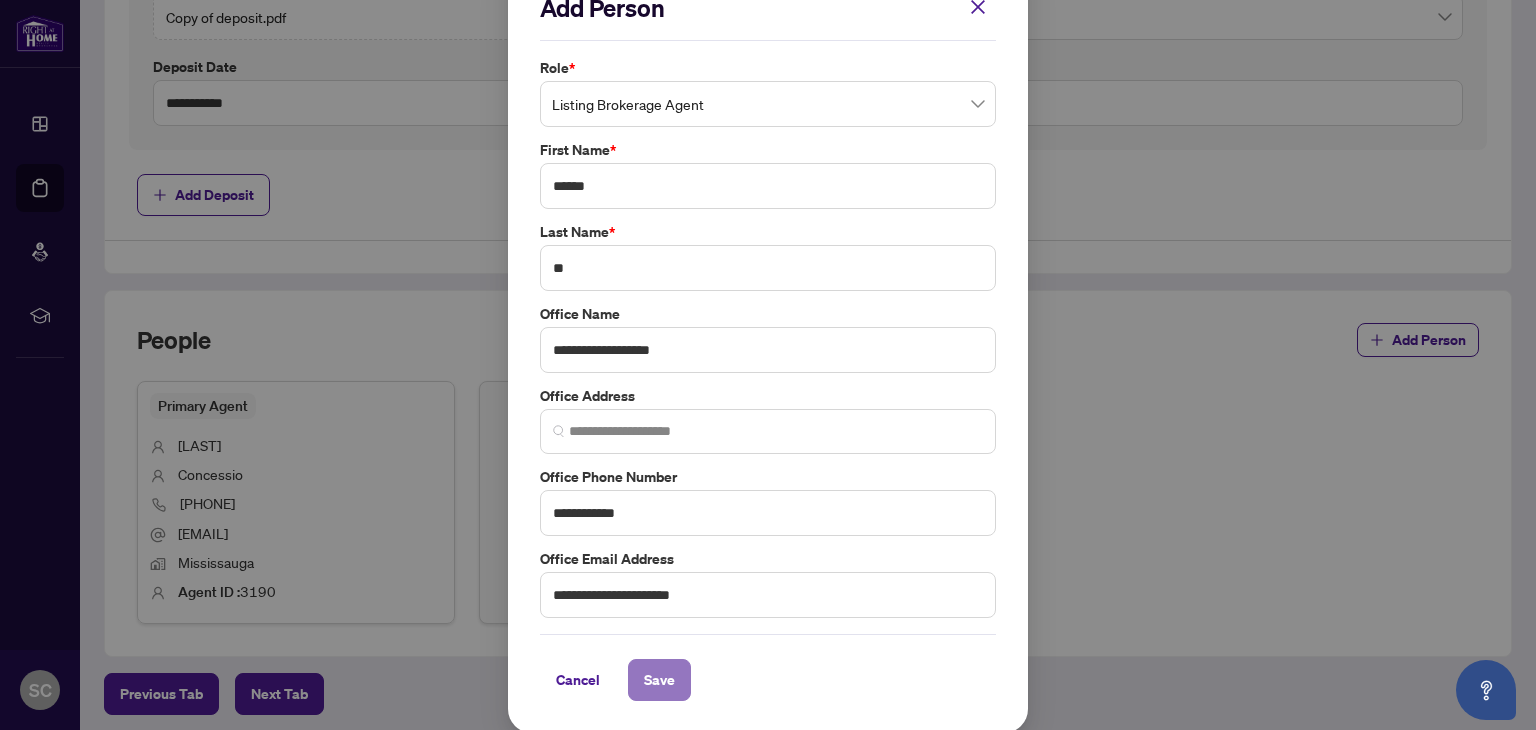 click on "Save" at bounding box center [659, 680] 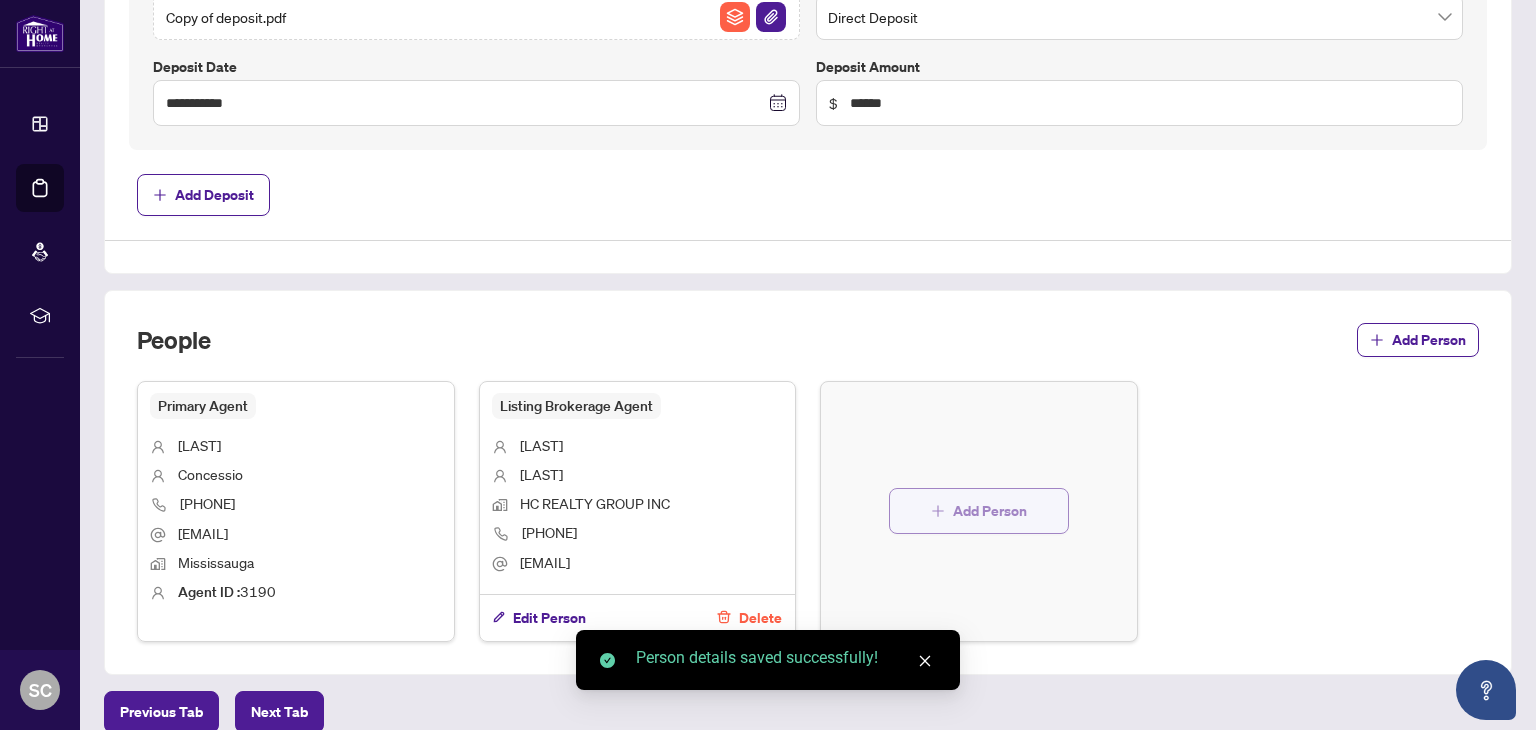 click on "Add Person" at bounding box center [990, 511] 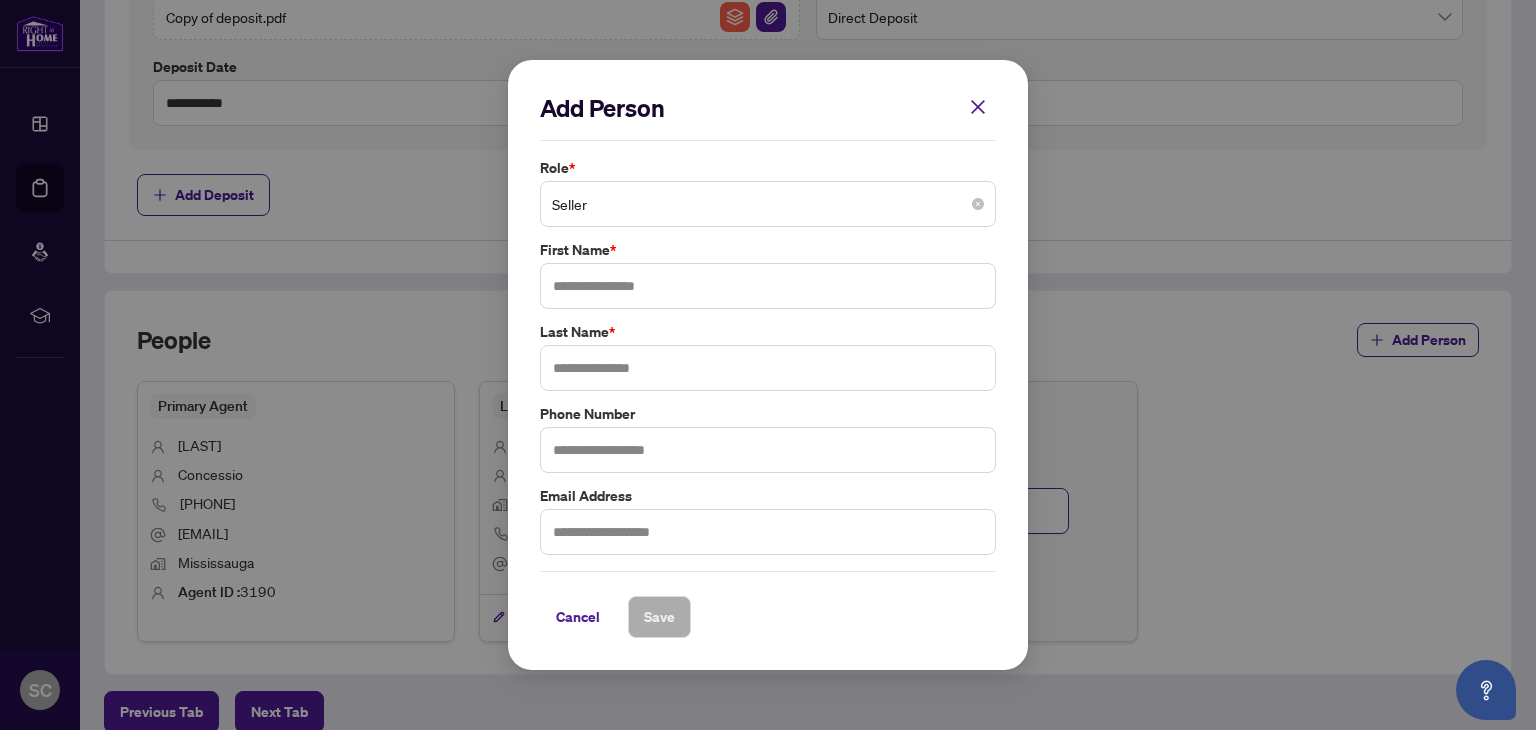 click on "Seller" at bounding box center [768, 204] 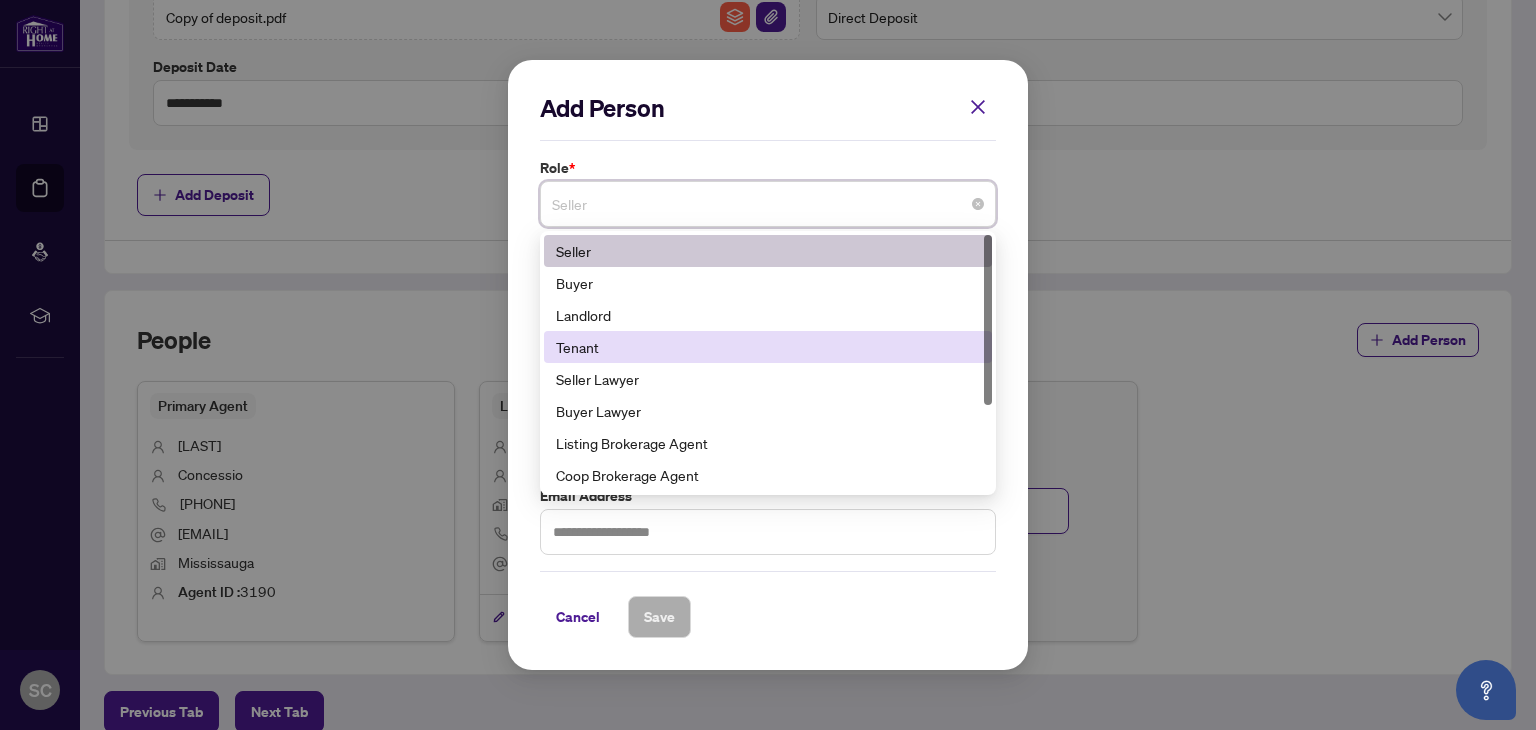 click on "Tenant" at bounding box center [768, 347] 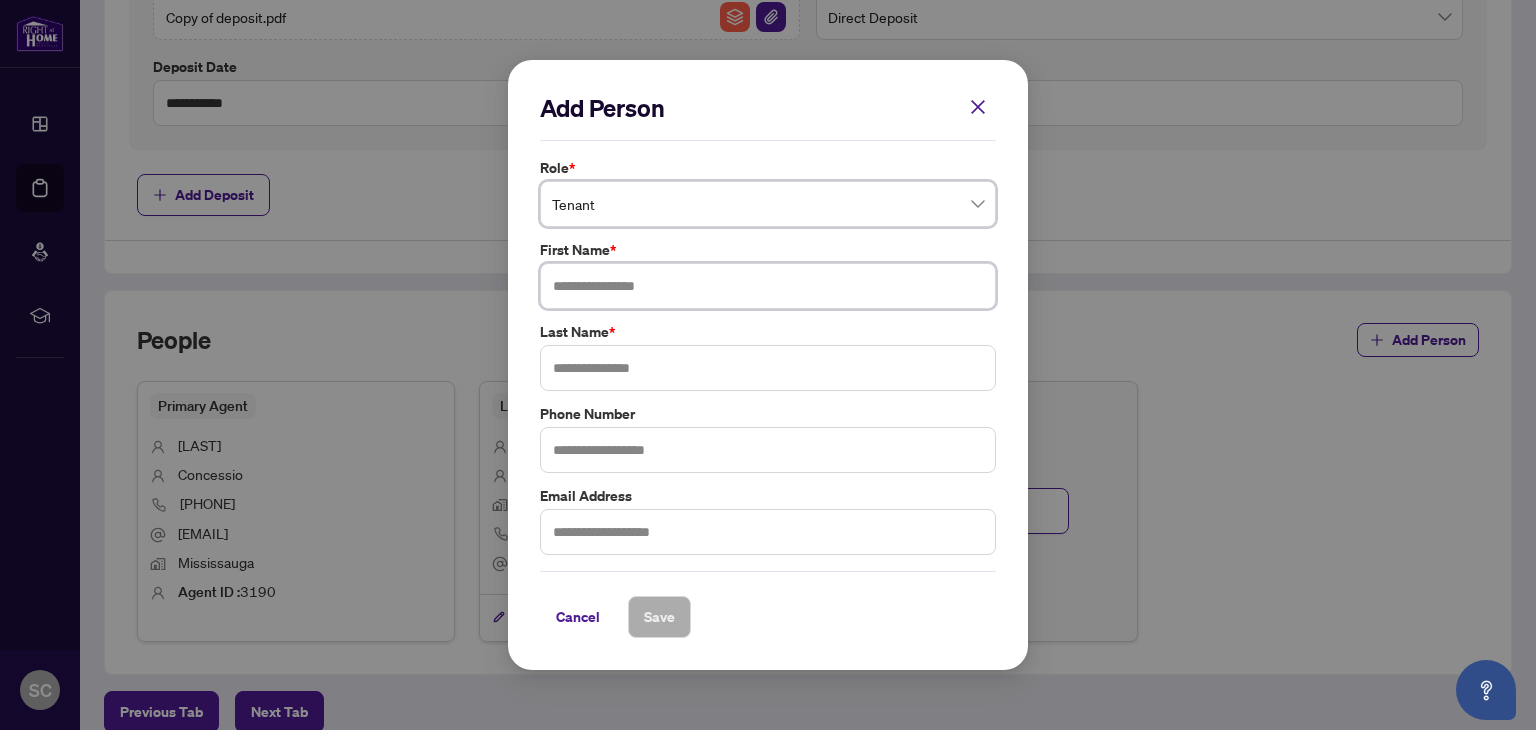 click at bounding box center [768, 286] 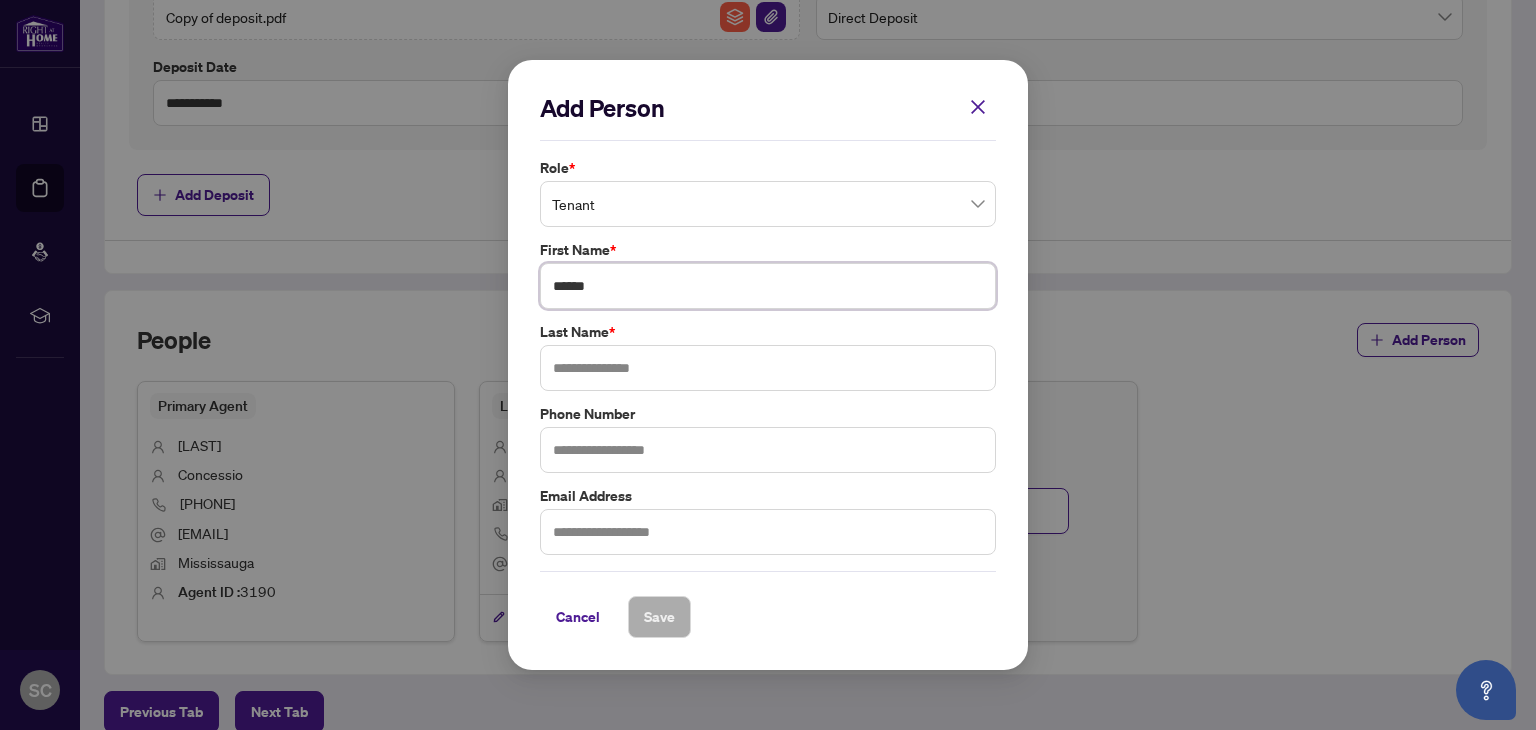 type on "******" 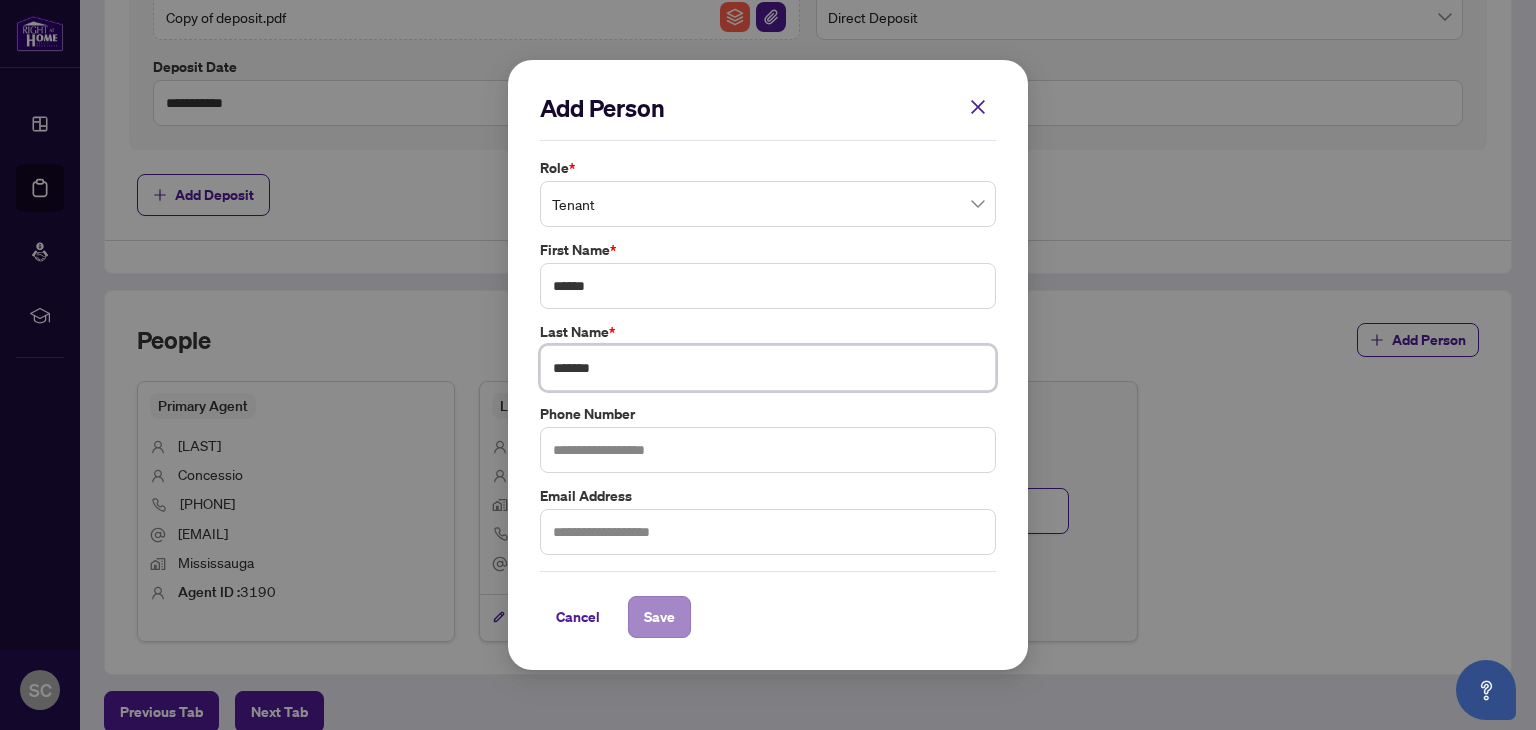 type on "*******" 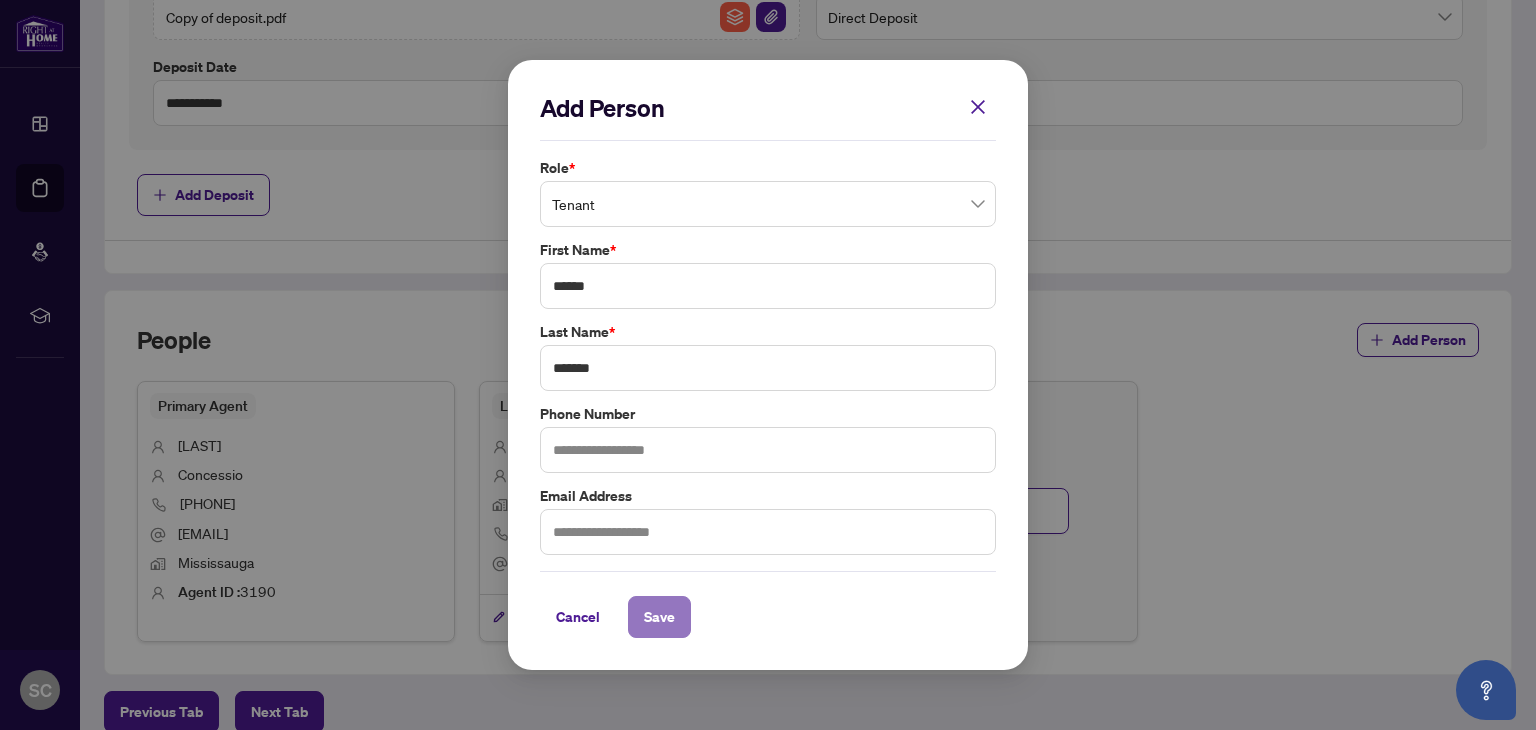 click on "Save" at bounding box center (659, 617) 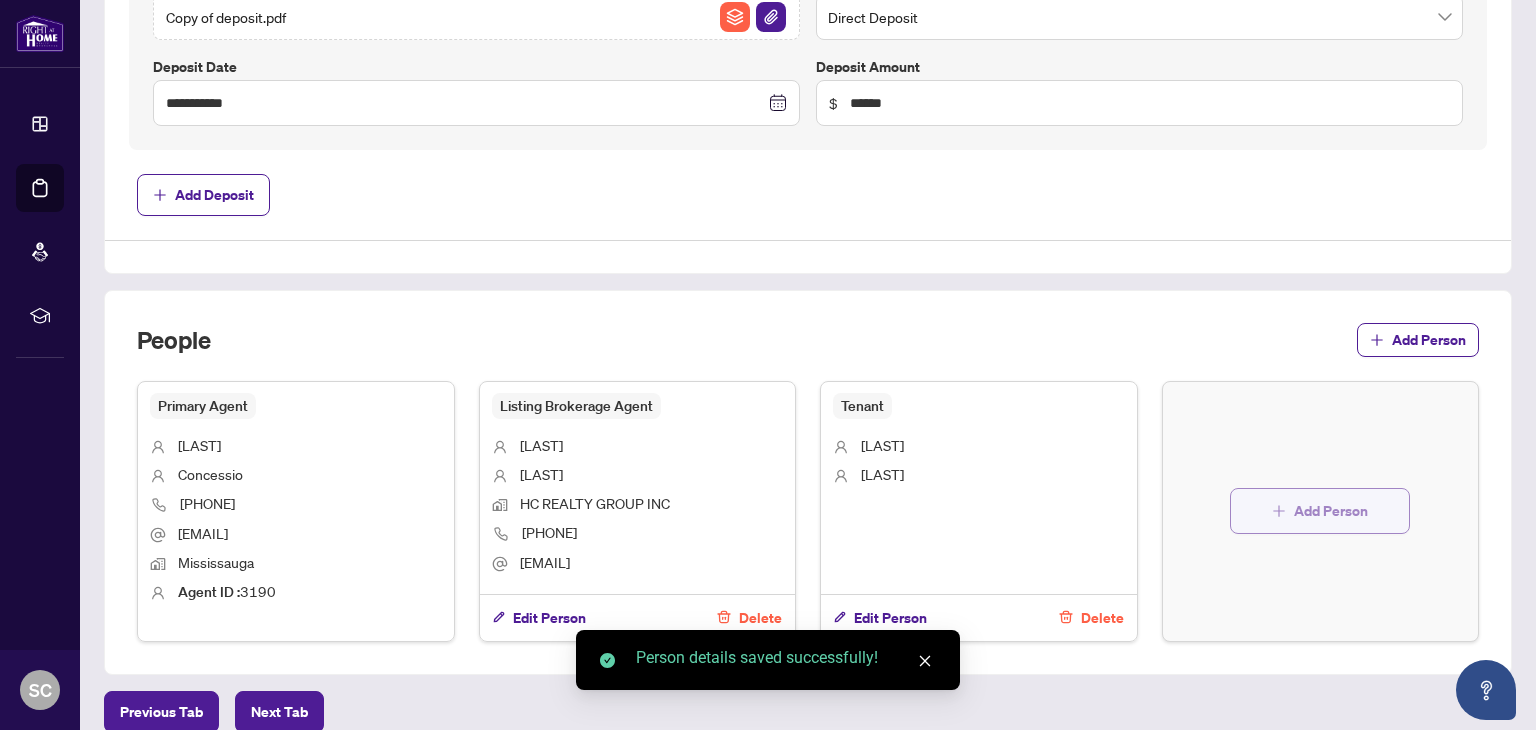 click on "Add Person" at bounding box center (1320, 511) 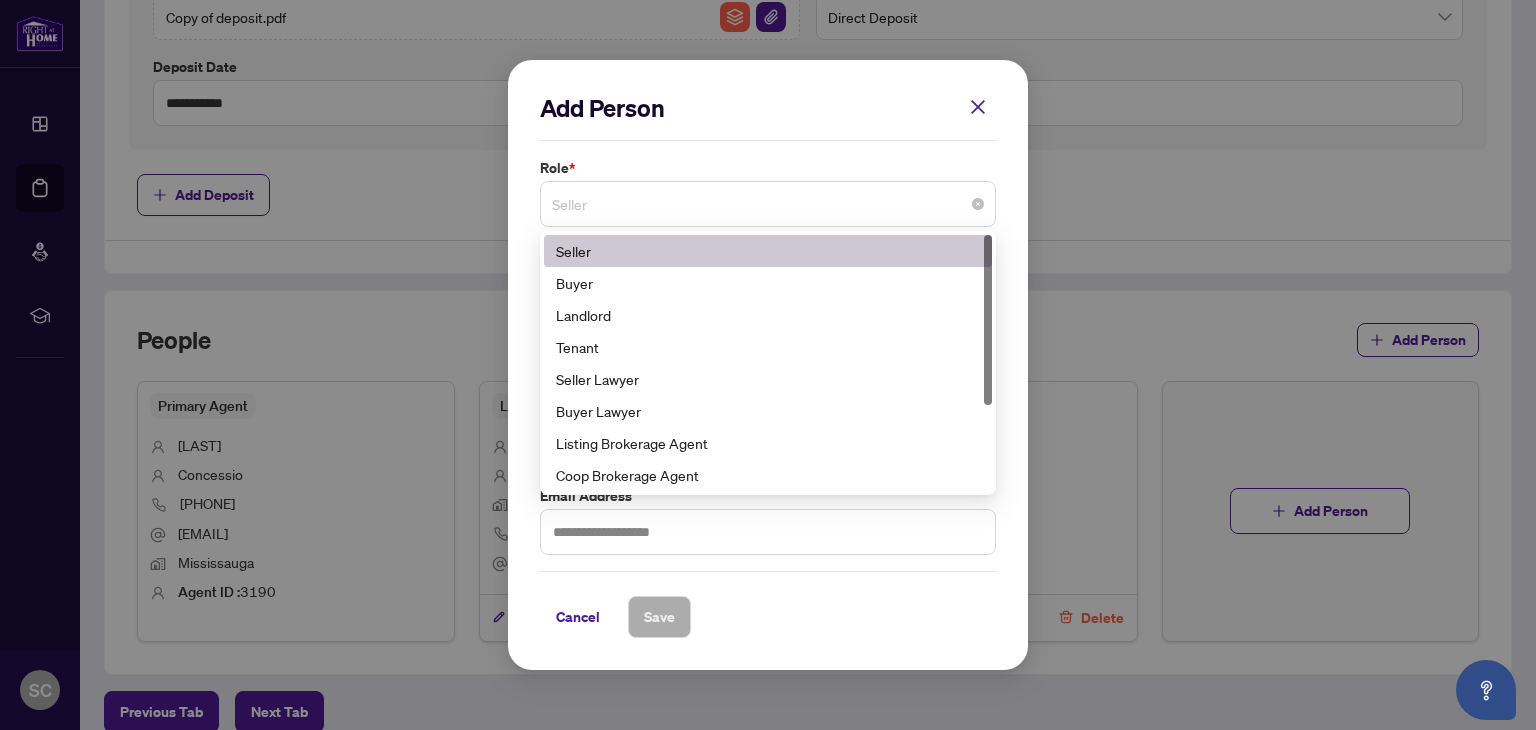 click on "Seller" at bounding box center (768, 204) 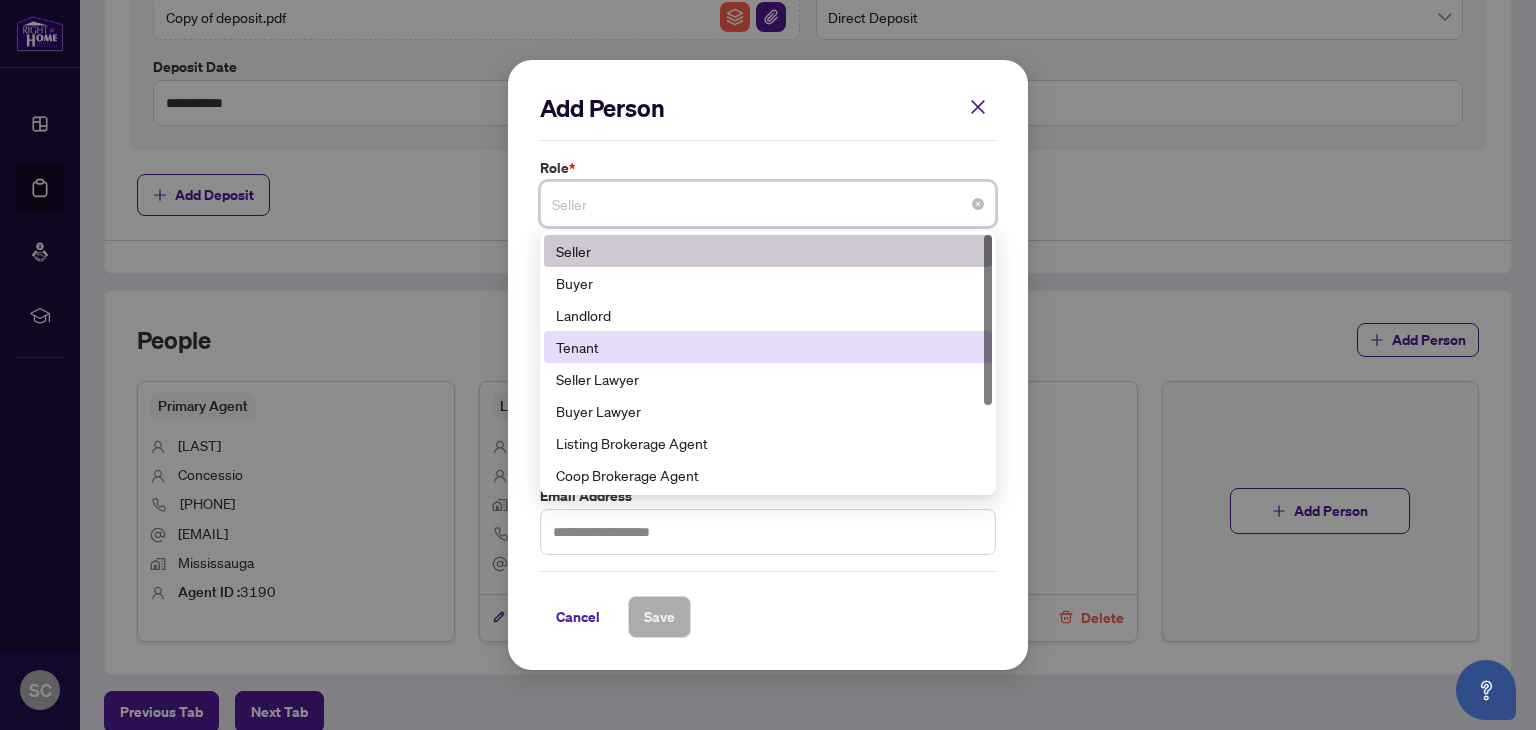click on "Tenant" at bounding box center (768, 347) 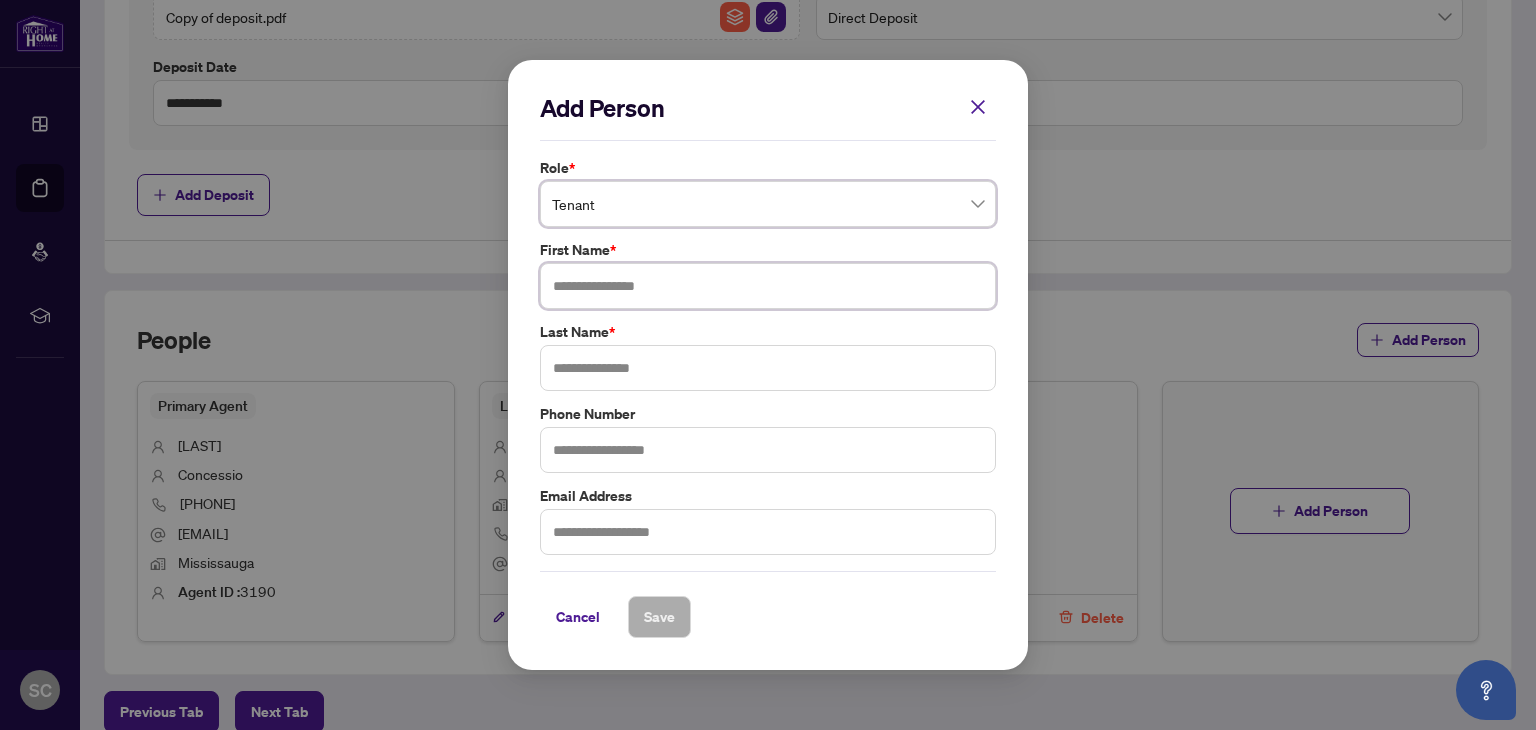 click at bounding box center (768, 286) 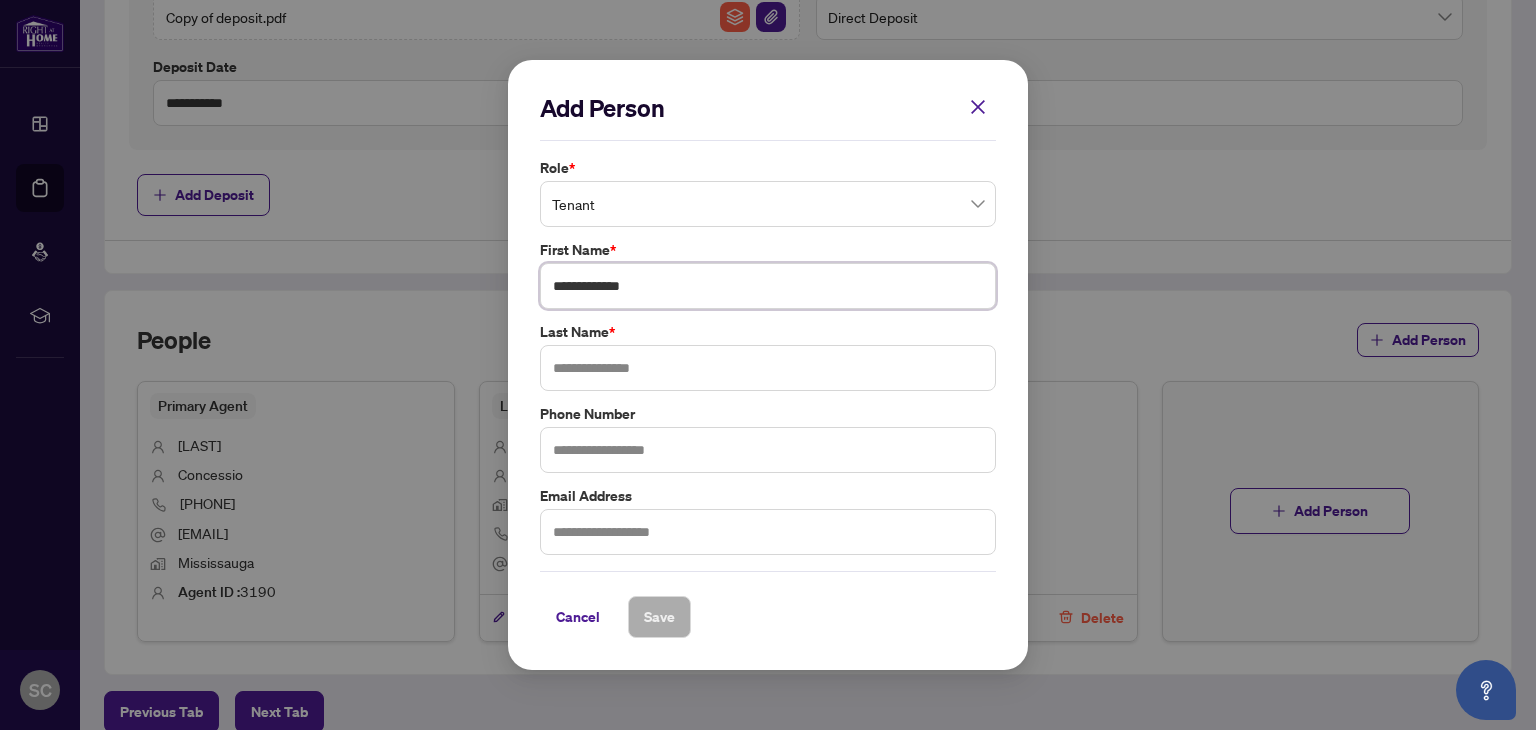 type on "**********" 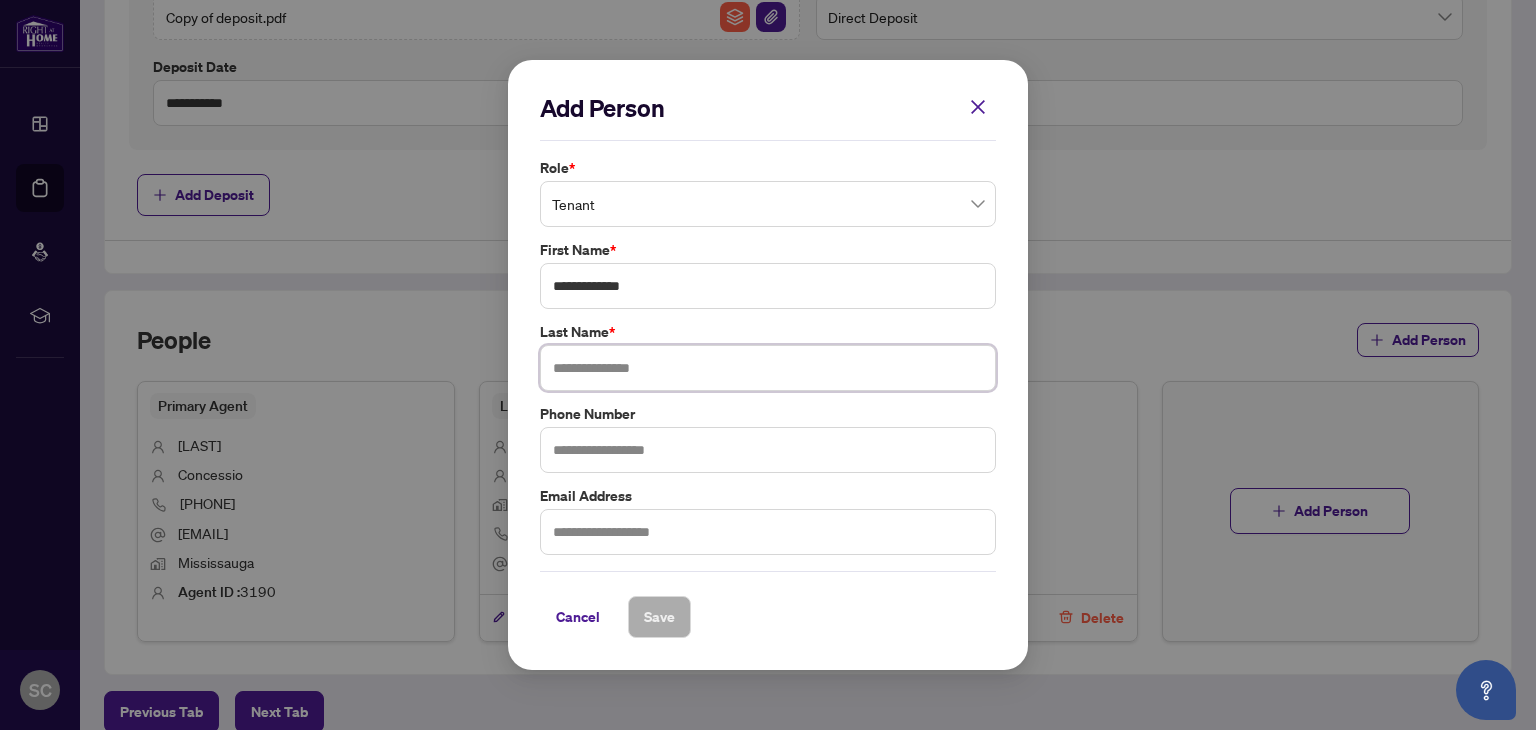 click at bounding box center [768, 368] 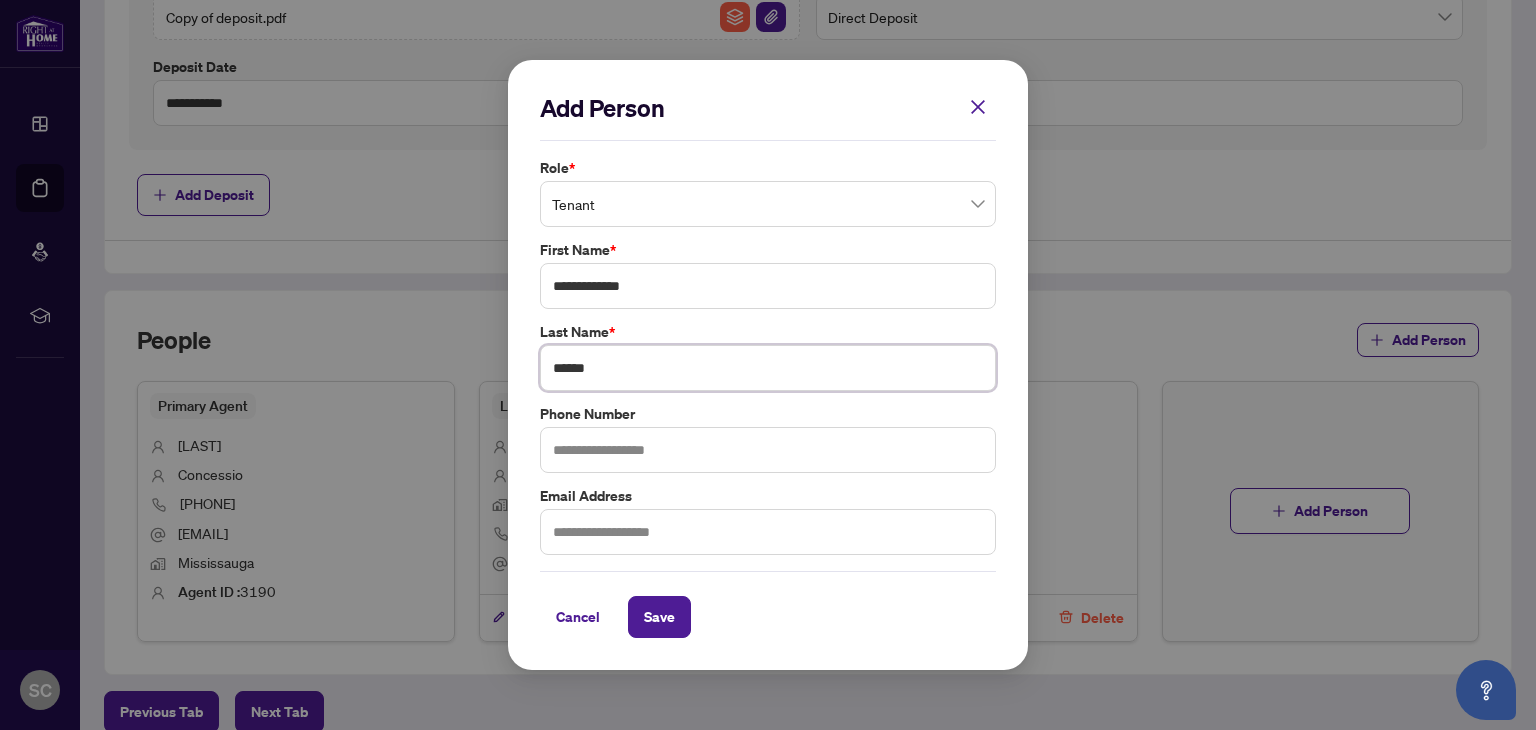 type on "******" 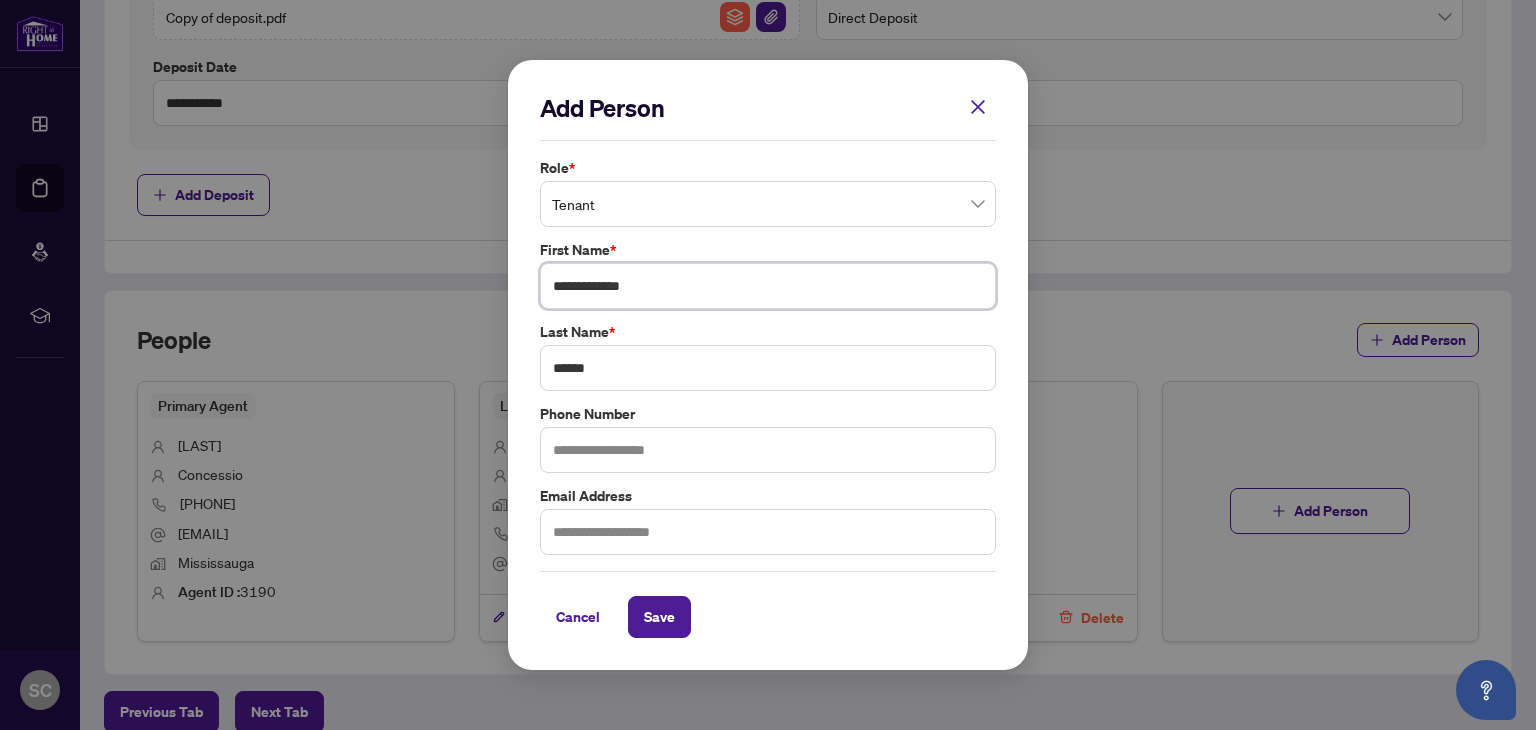 click on "**********" at bounding box center (768, 286) 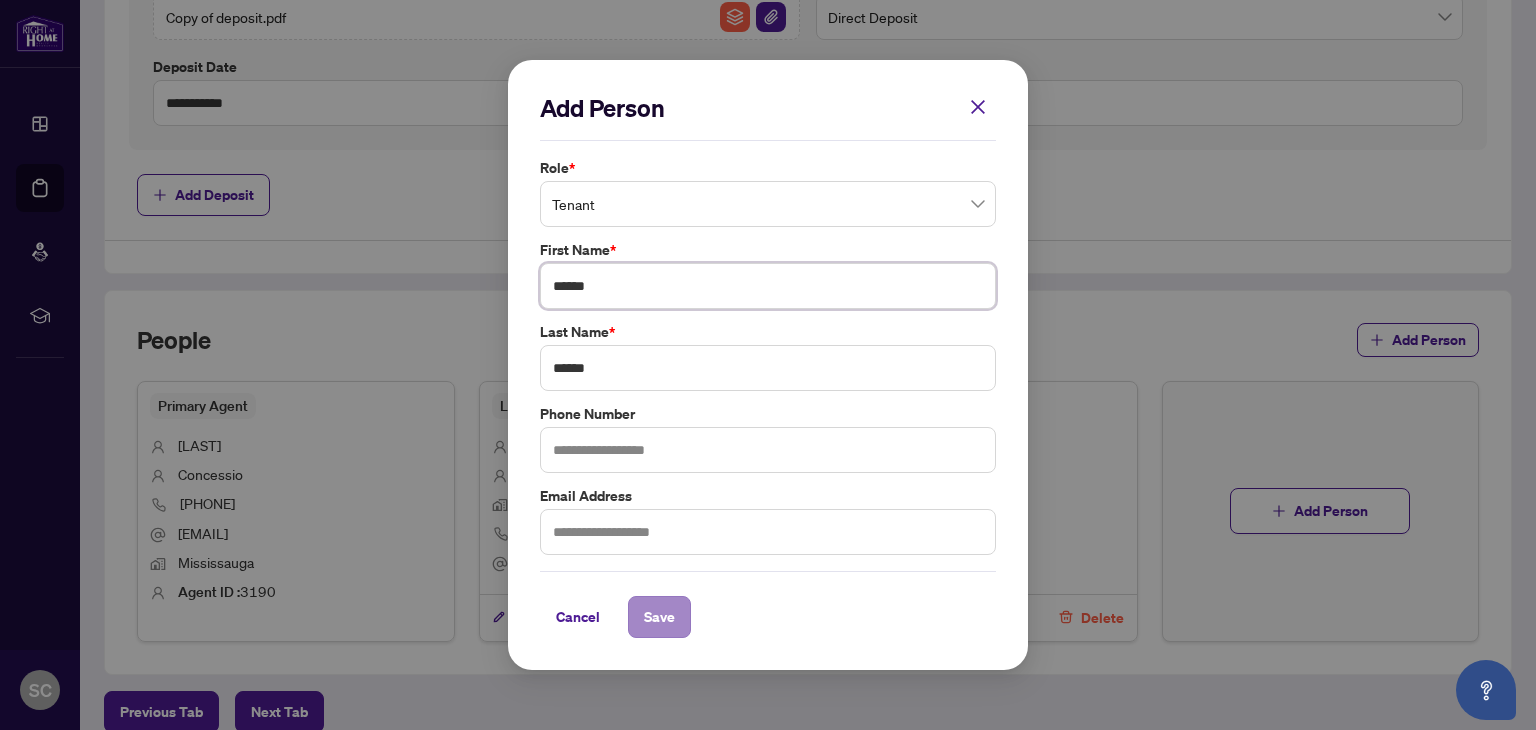 type on "******" 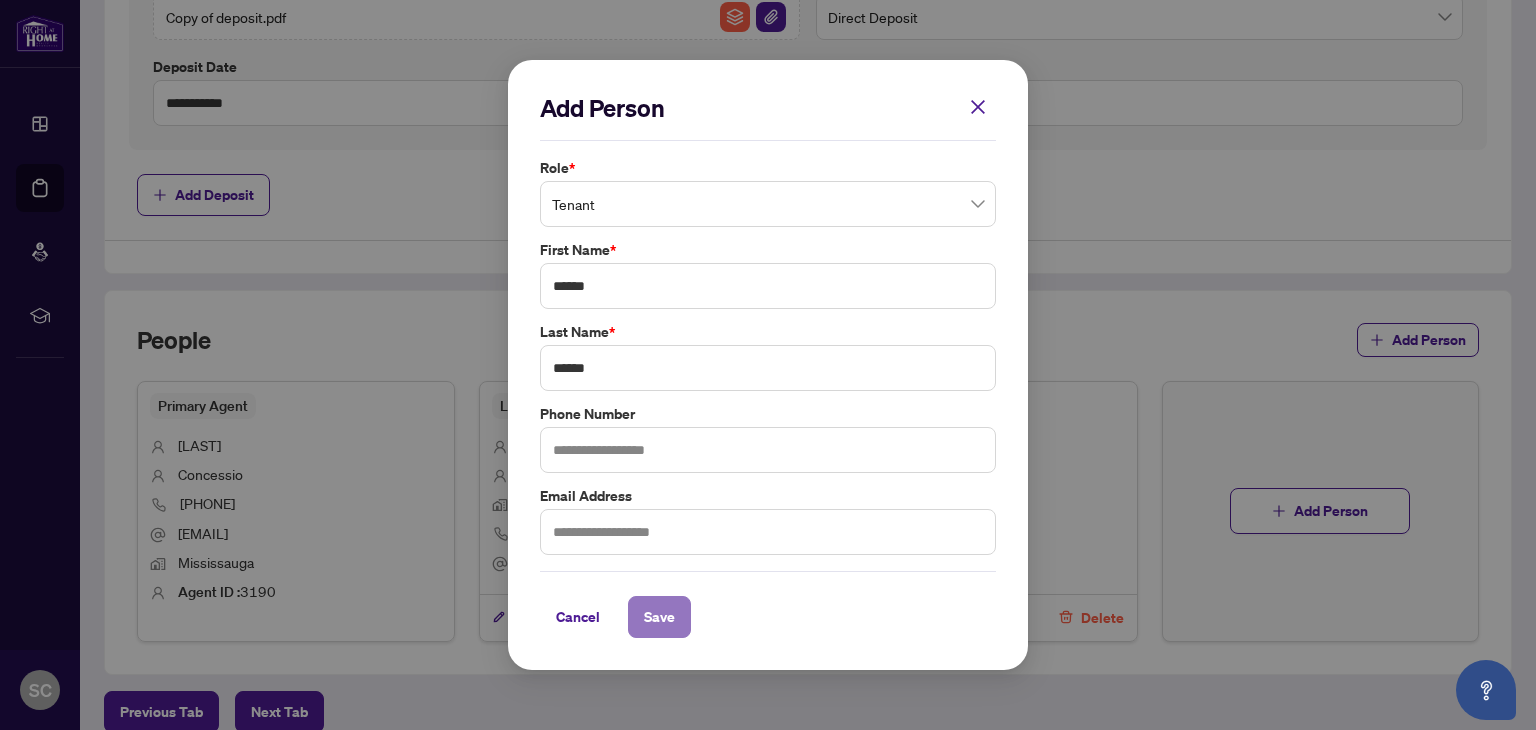 click on "Save" at bounding box center (659, 617) 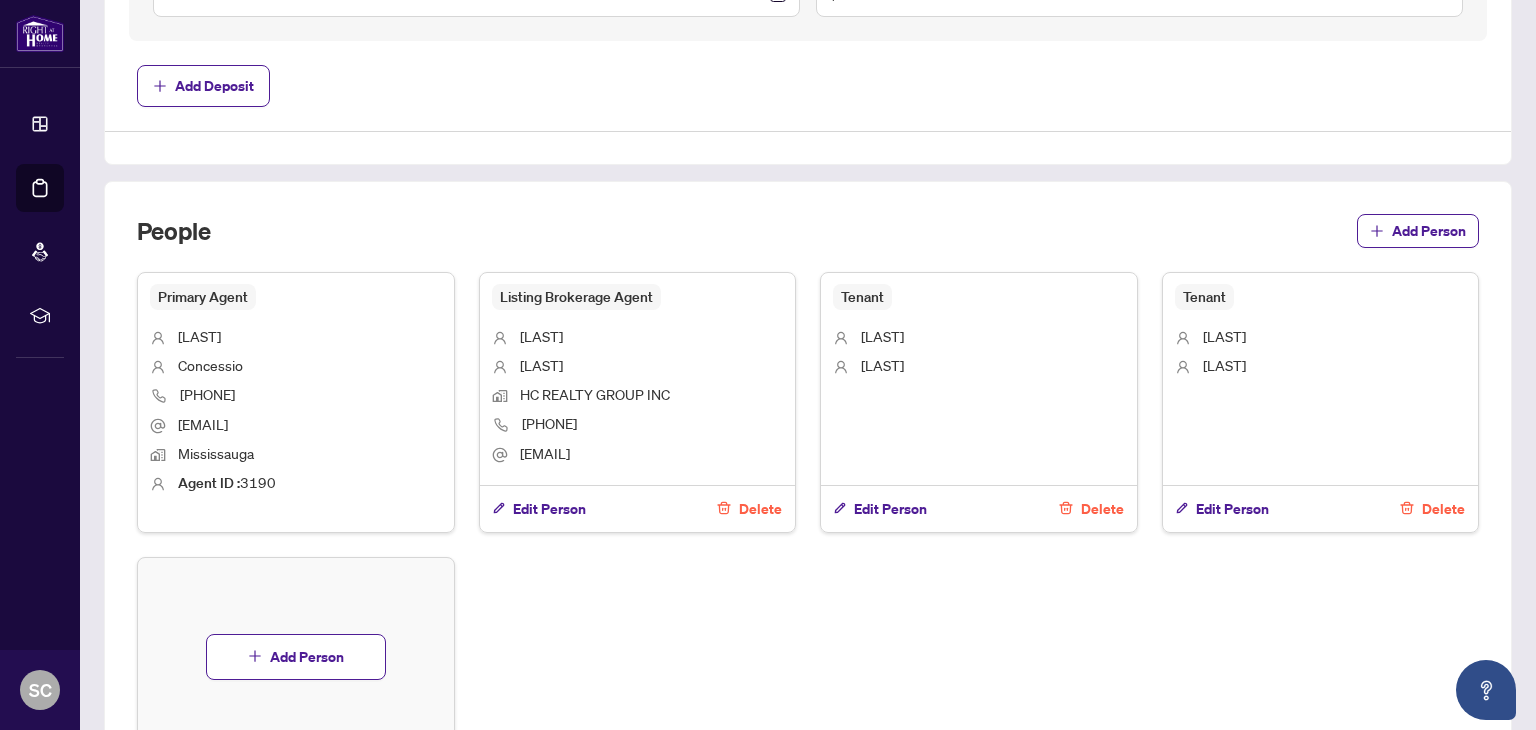 scroll, scrollTop: 1100, scrollLeft: 0, axis: vertical 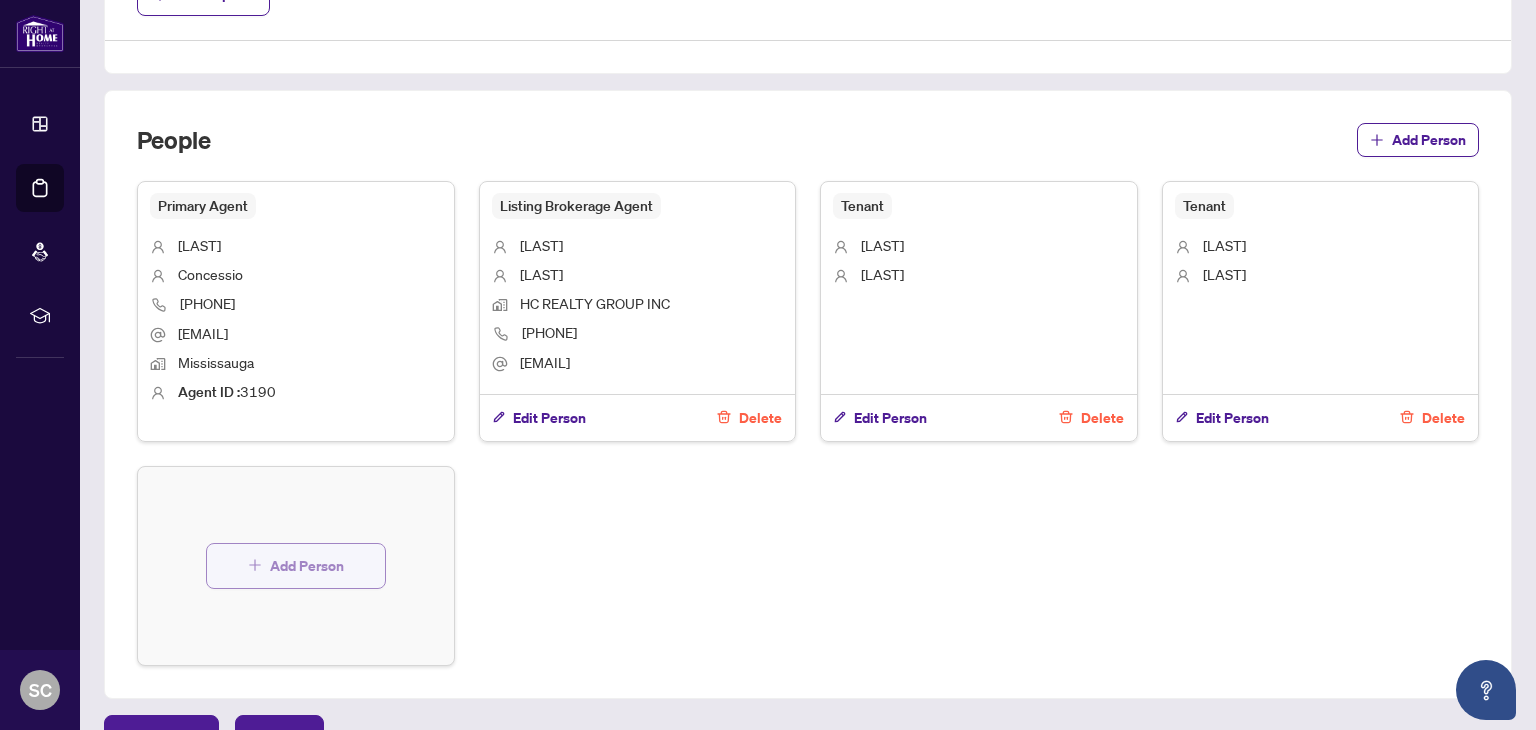 click on "Add Person" at bounding box center (296, 566) 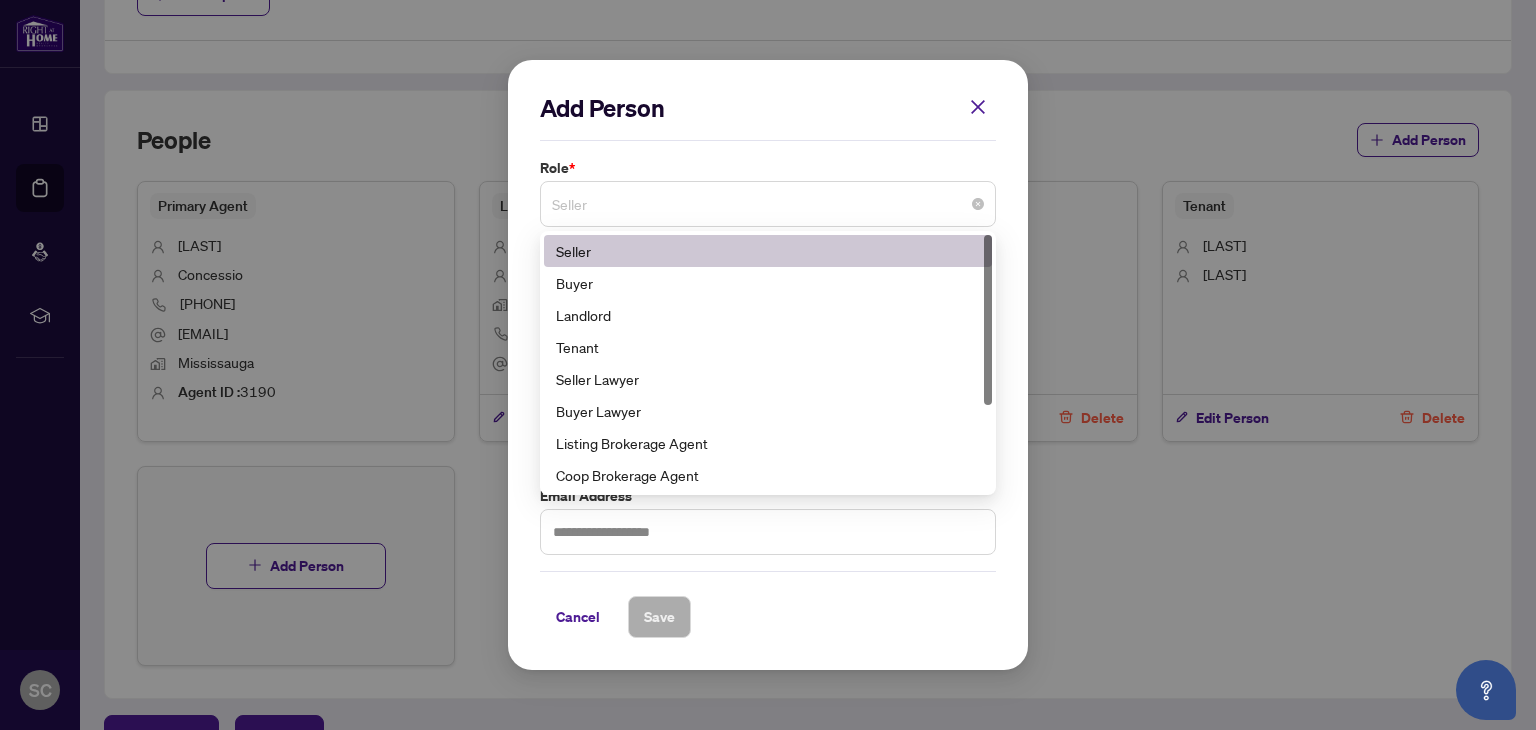 click on "Seller" at bounding box center [768, 204] 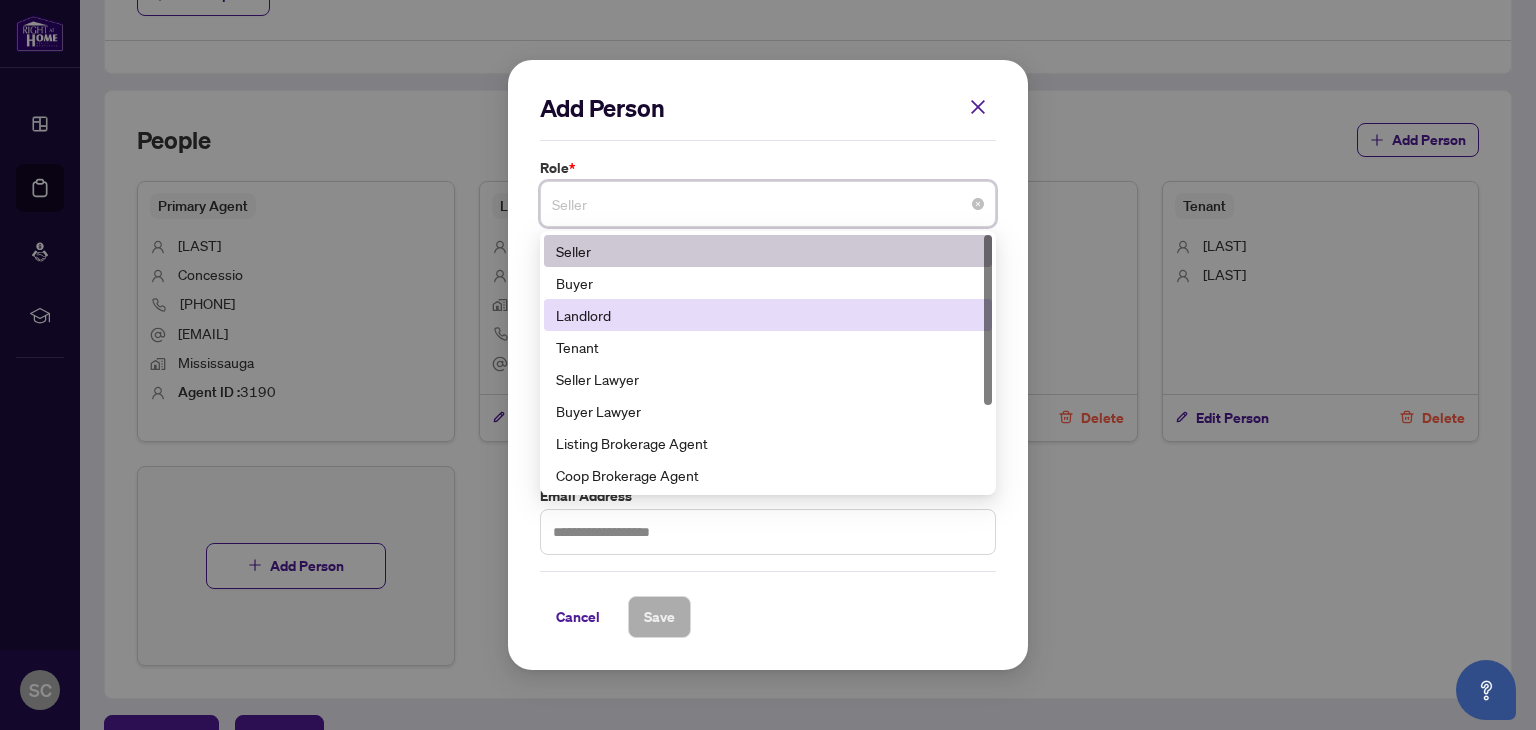 click on "Landlord" at bounding box center [768, 315] 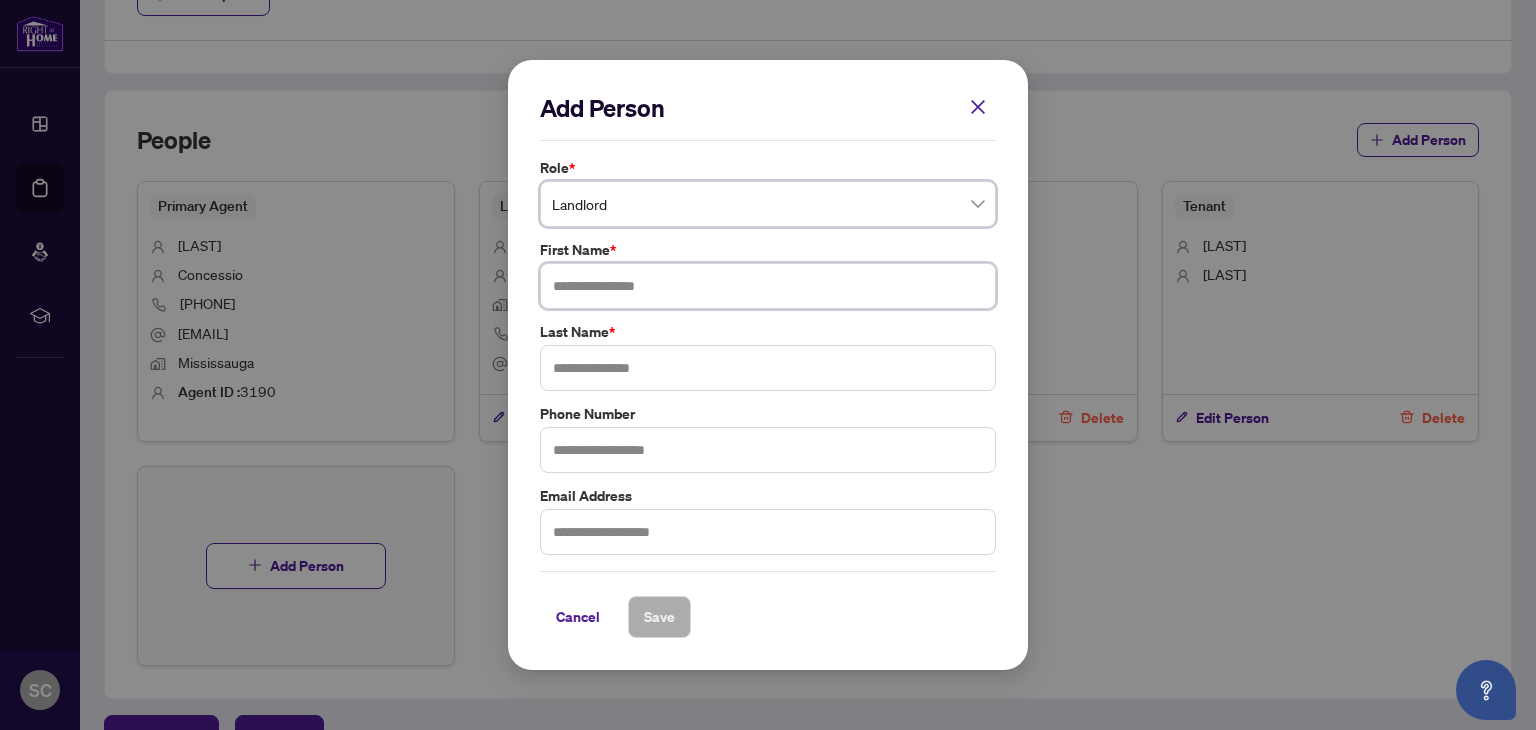 click at bounding box center [768, 286] 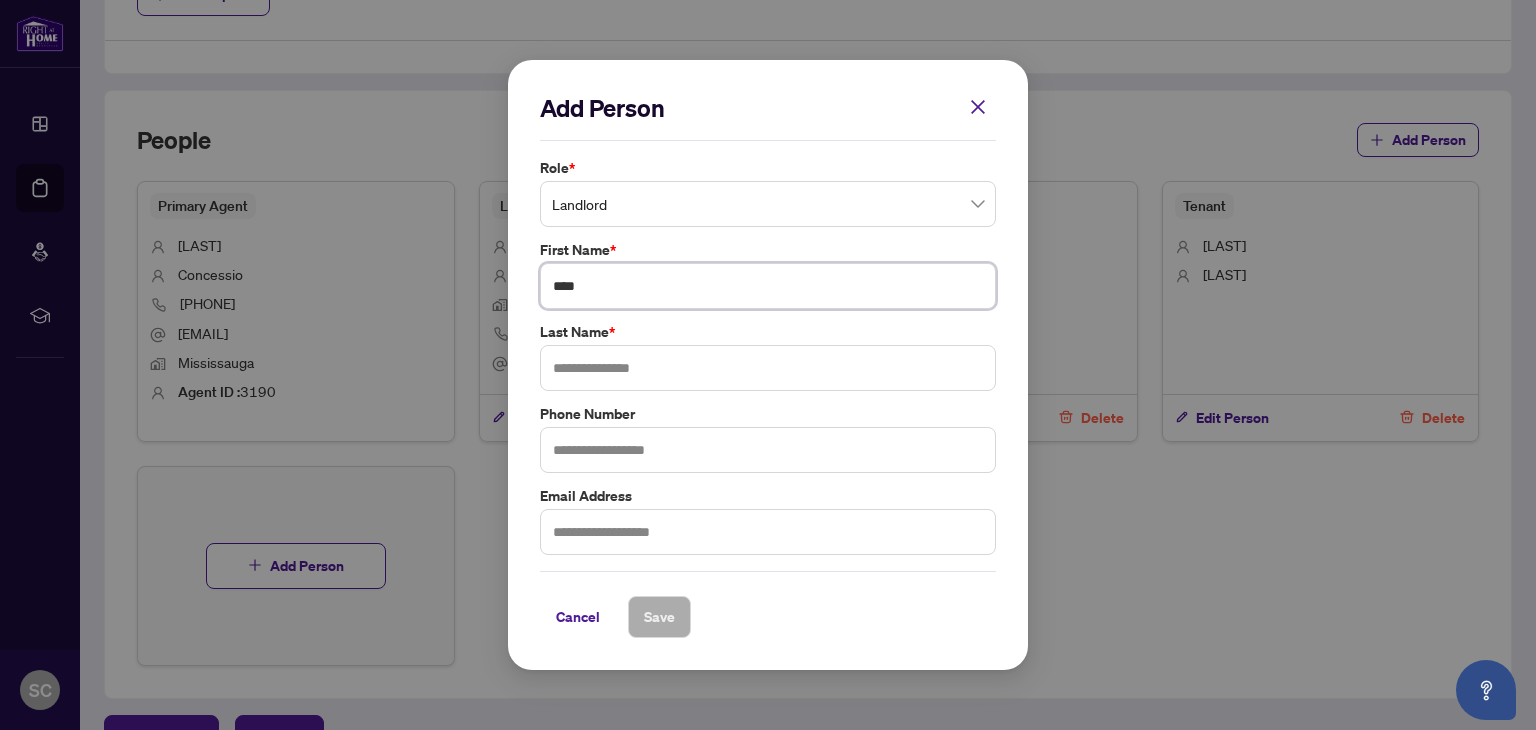 type on "****" 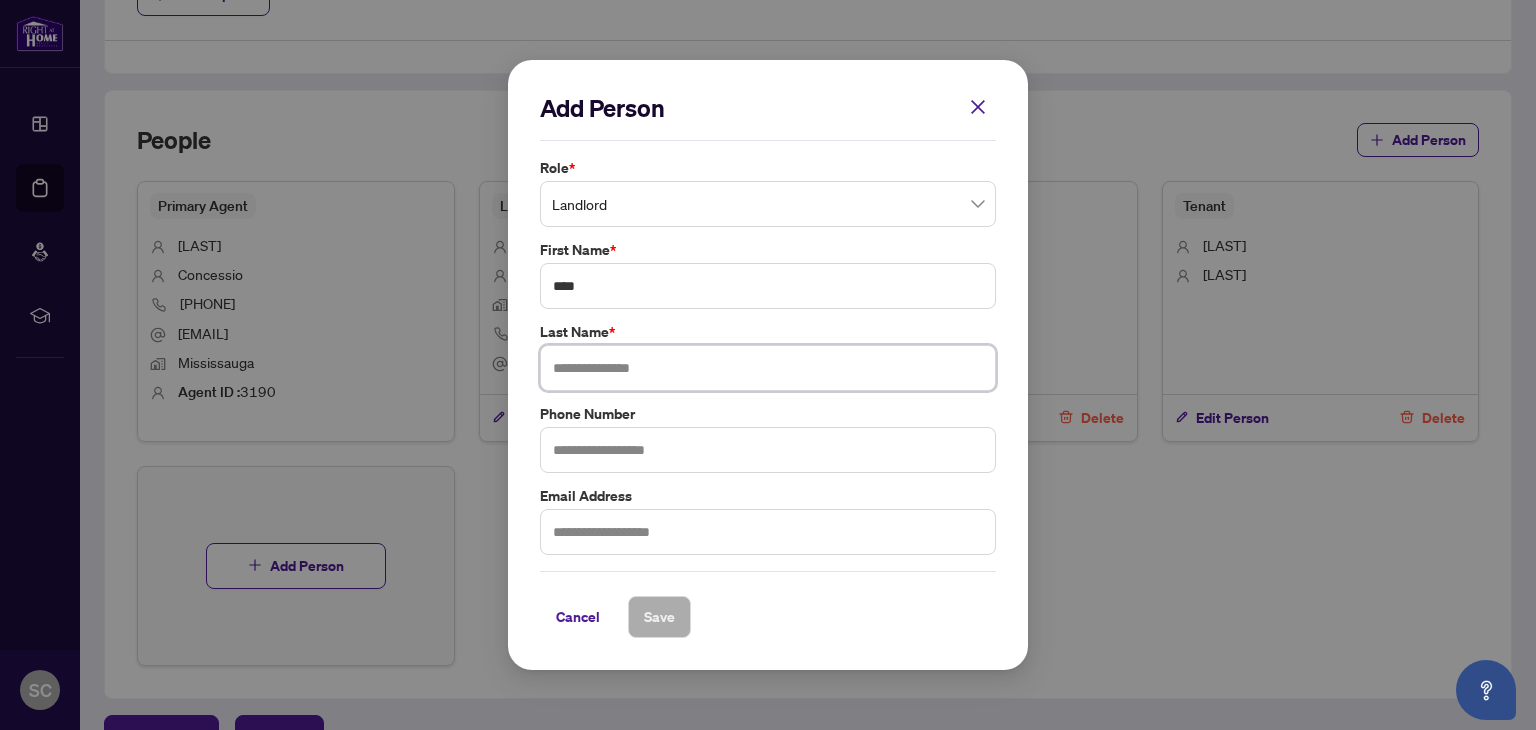 click at bounding box center [768, 368] 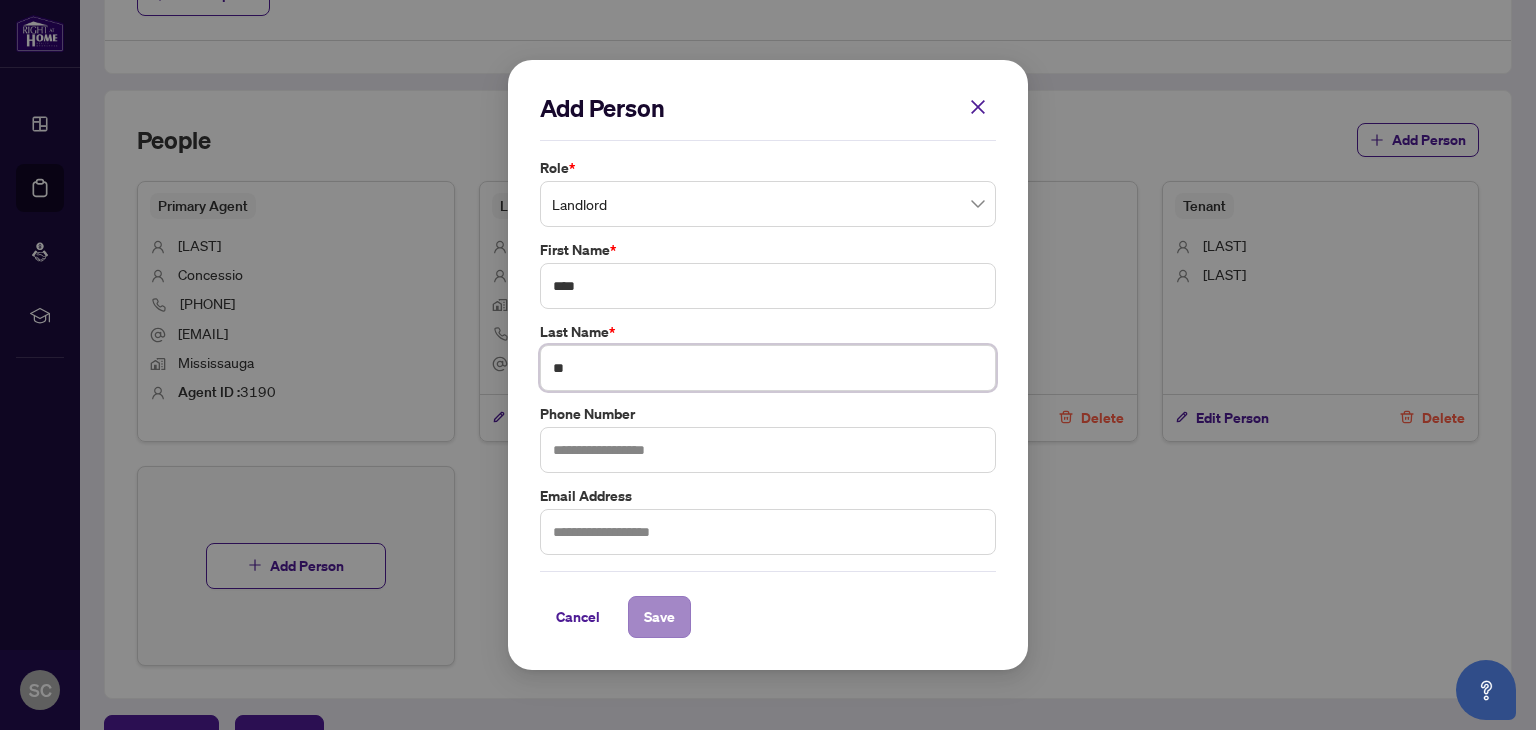 type on "**" 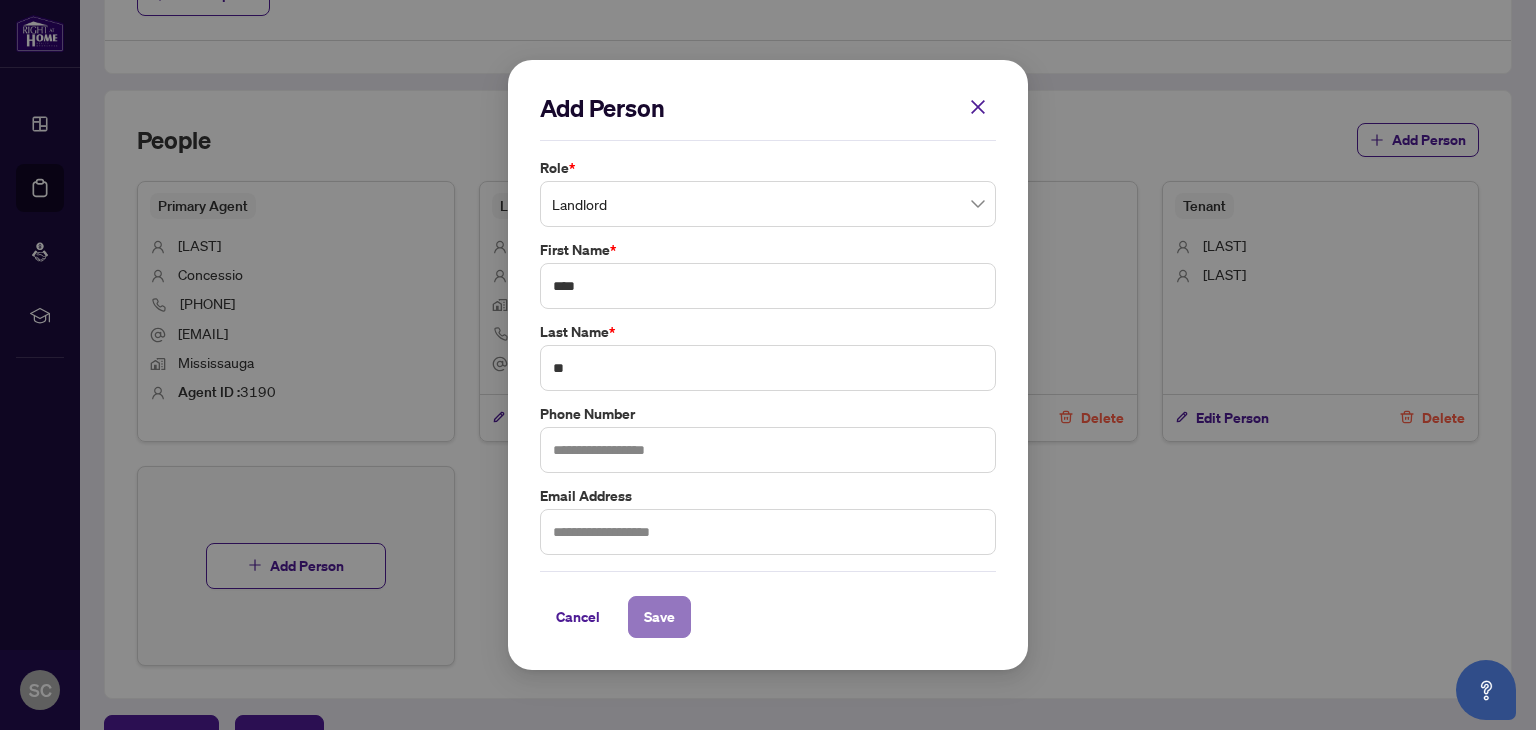 click on "Save" at bounding box center [659, 617] 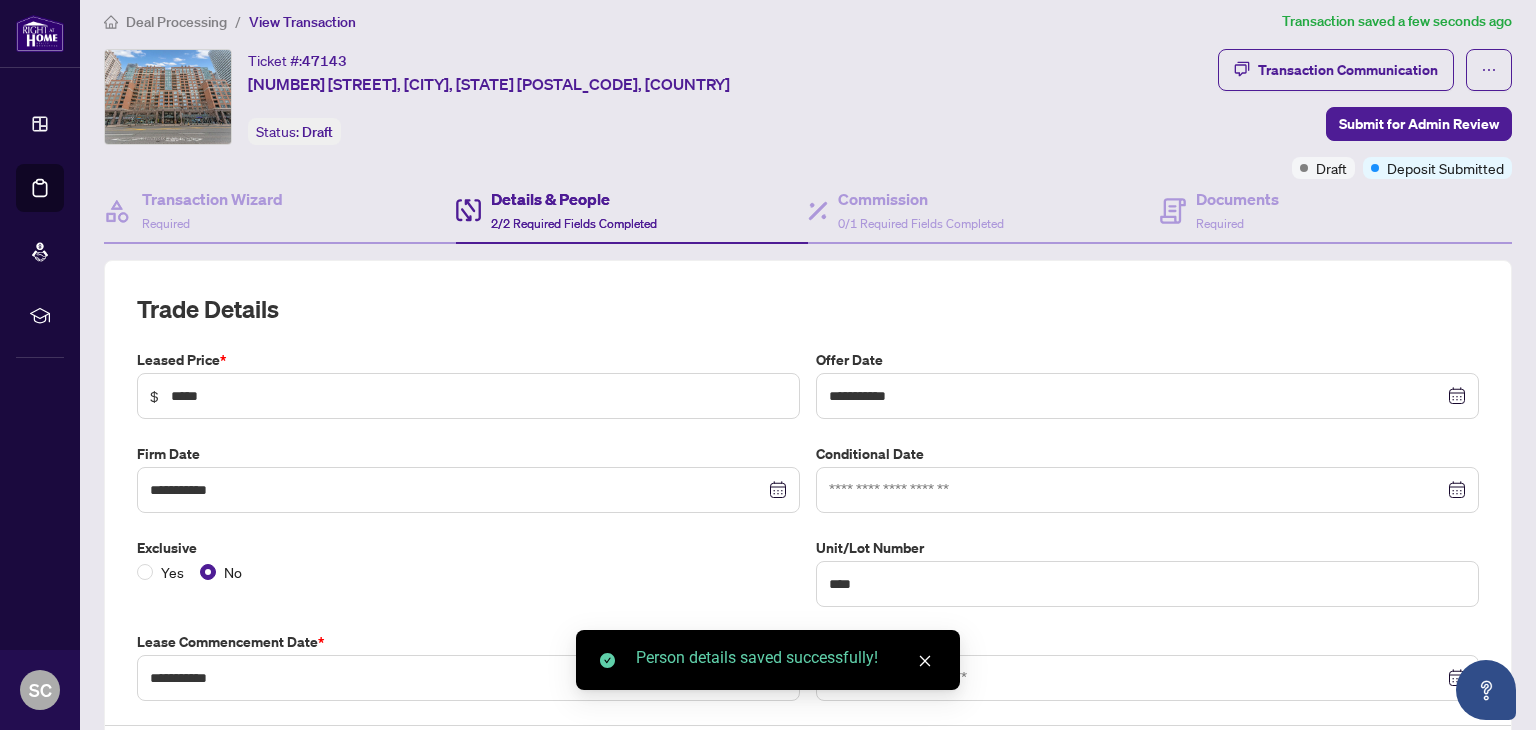 scroll, scrollTop: 0, scrollLeft: 0, axis: both 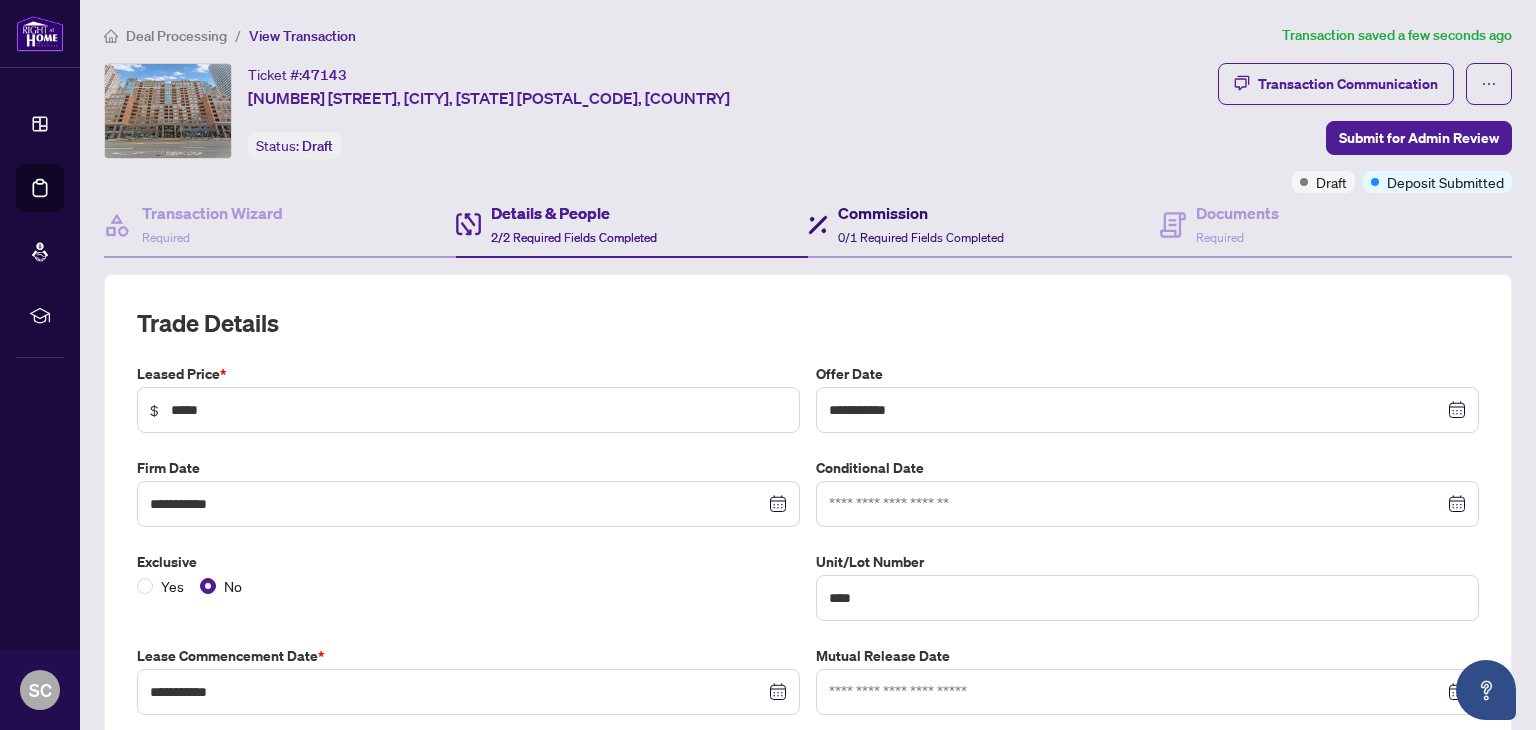 click on "Commission 0/1 Required Fields Completed" at bounding box center (921, 224) 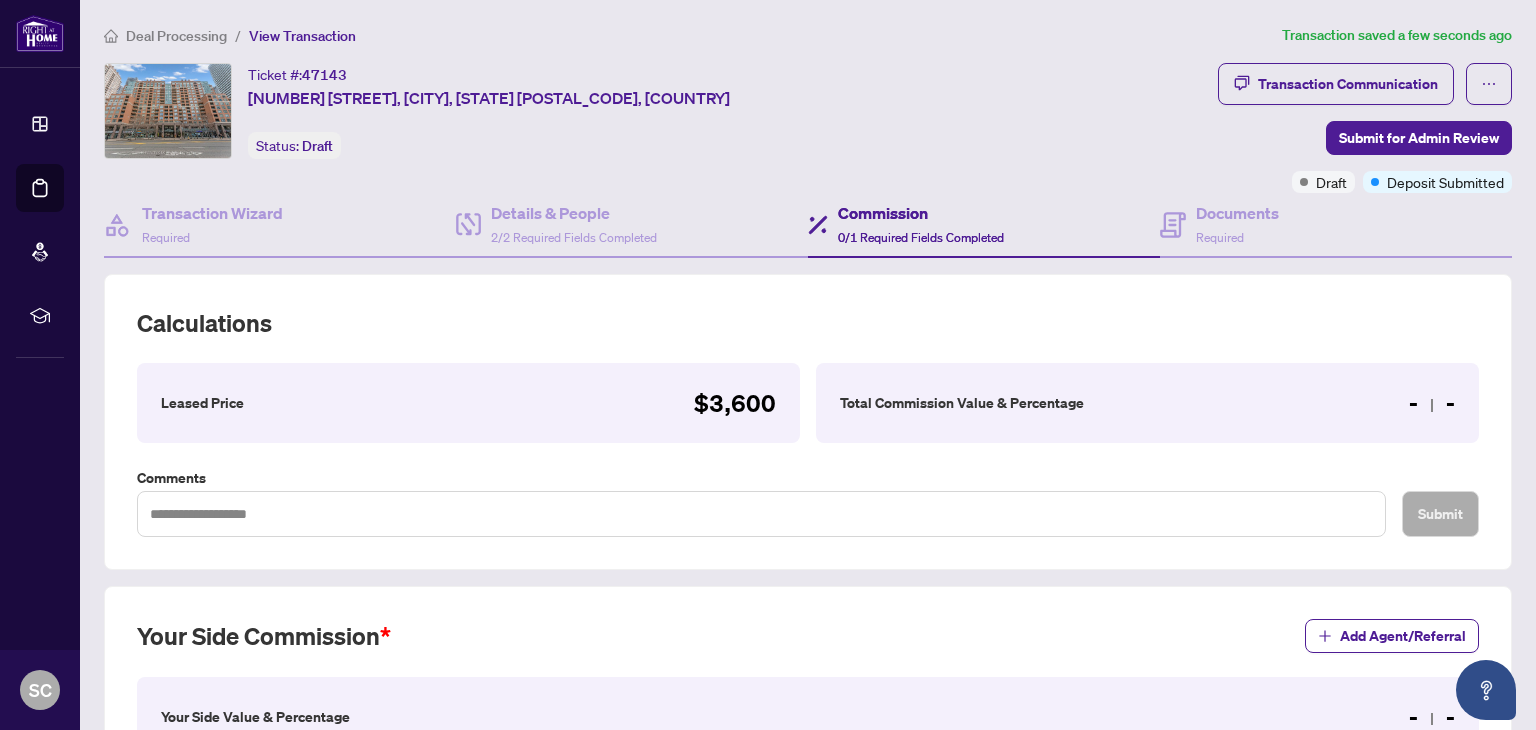 click on "Total Commission Value & Percentage -     -" at bounding box center (1147, 403) 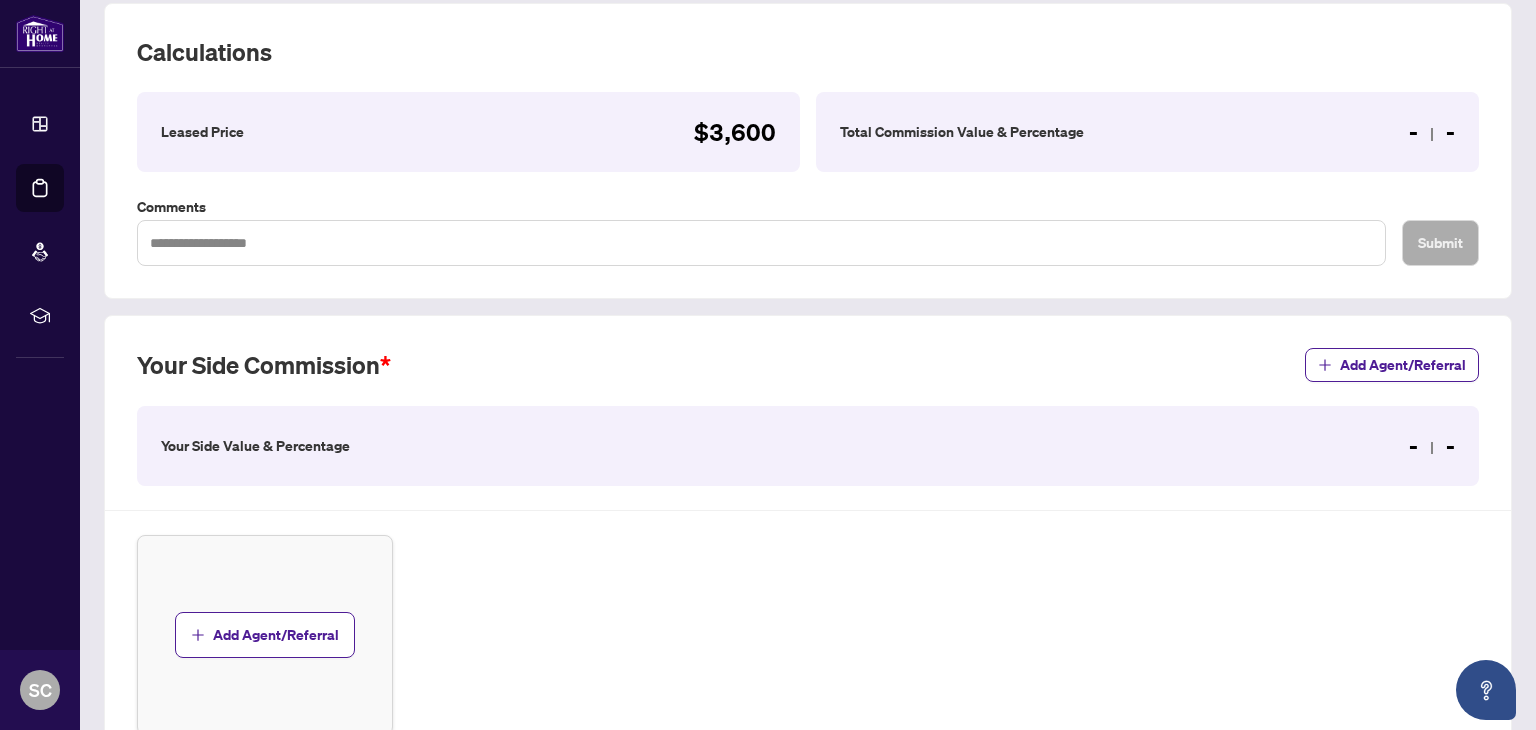 scroll, scrollTop: 300, scrollLeft: 0, axis: vertical 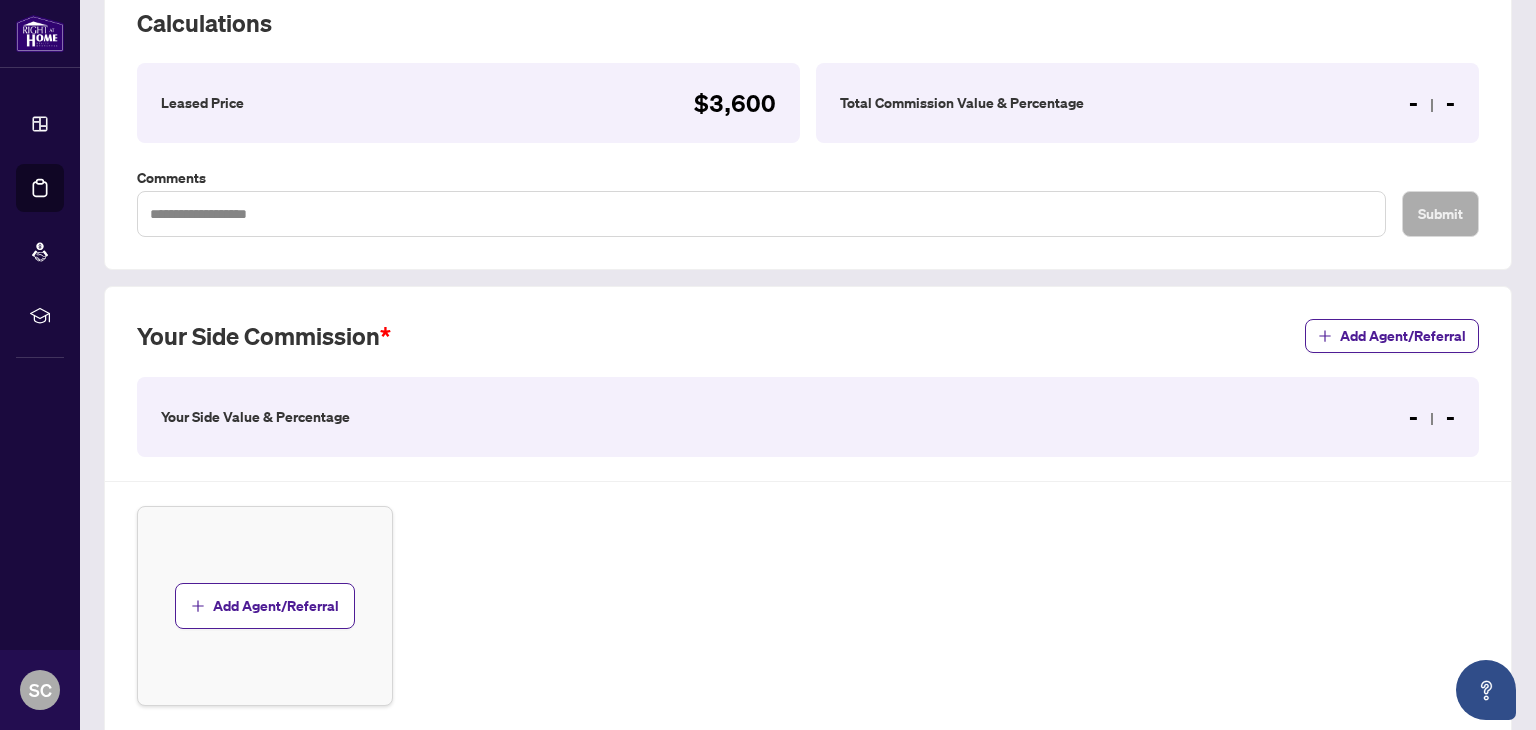 click on "Your Side Value & Percentage -     -" at bounding box center (808, 417) 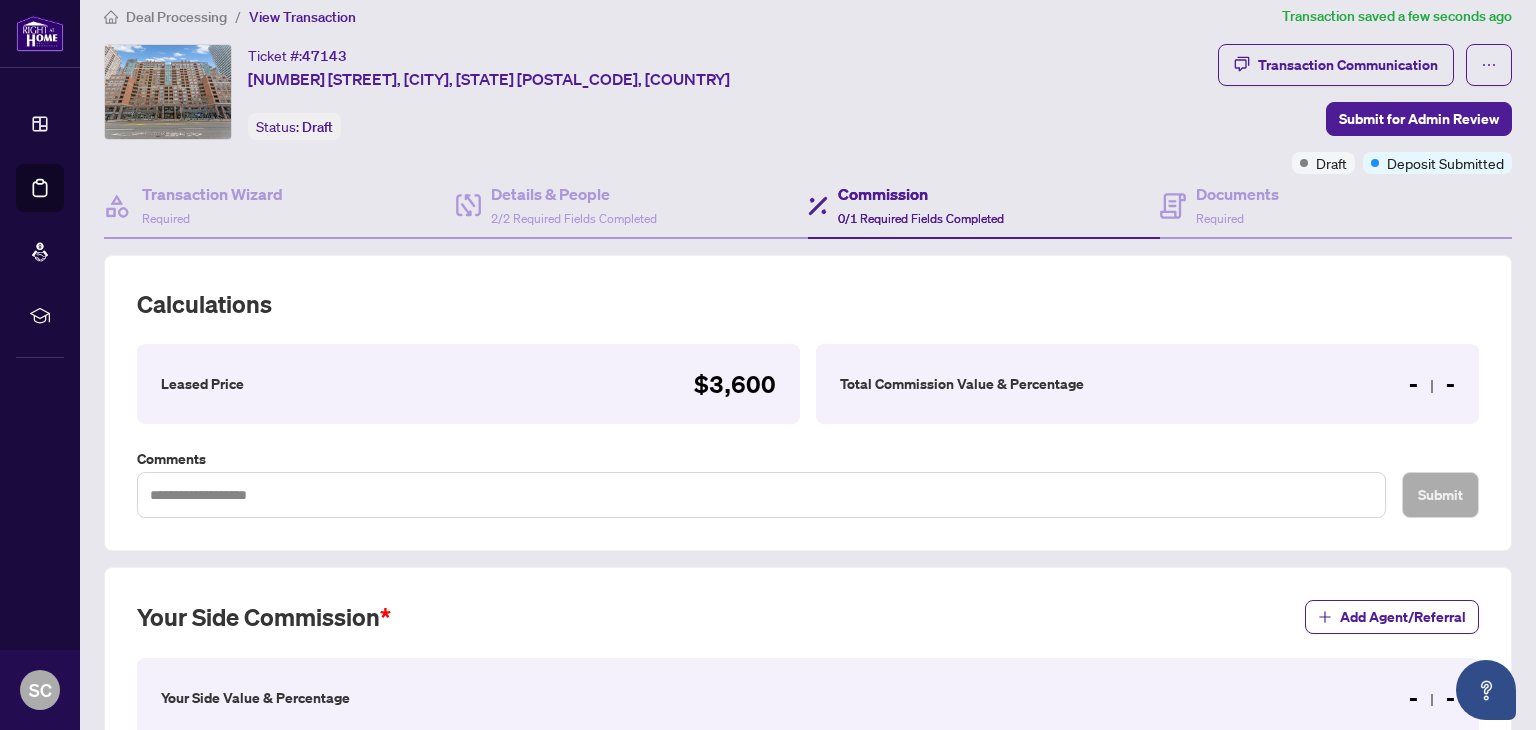 scroll, scrollTop: 0, scrollLeft: 0, axis: both 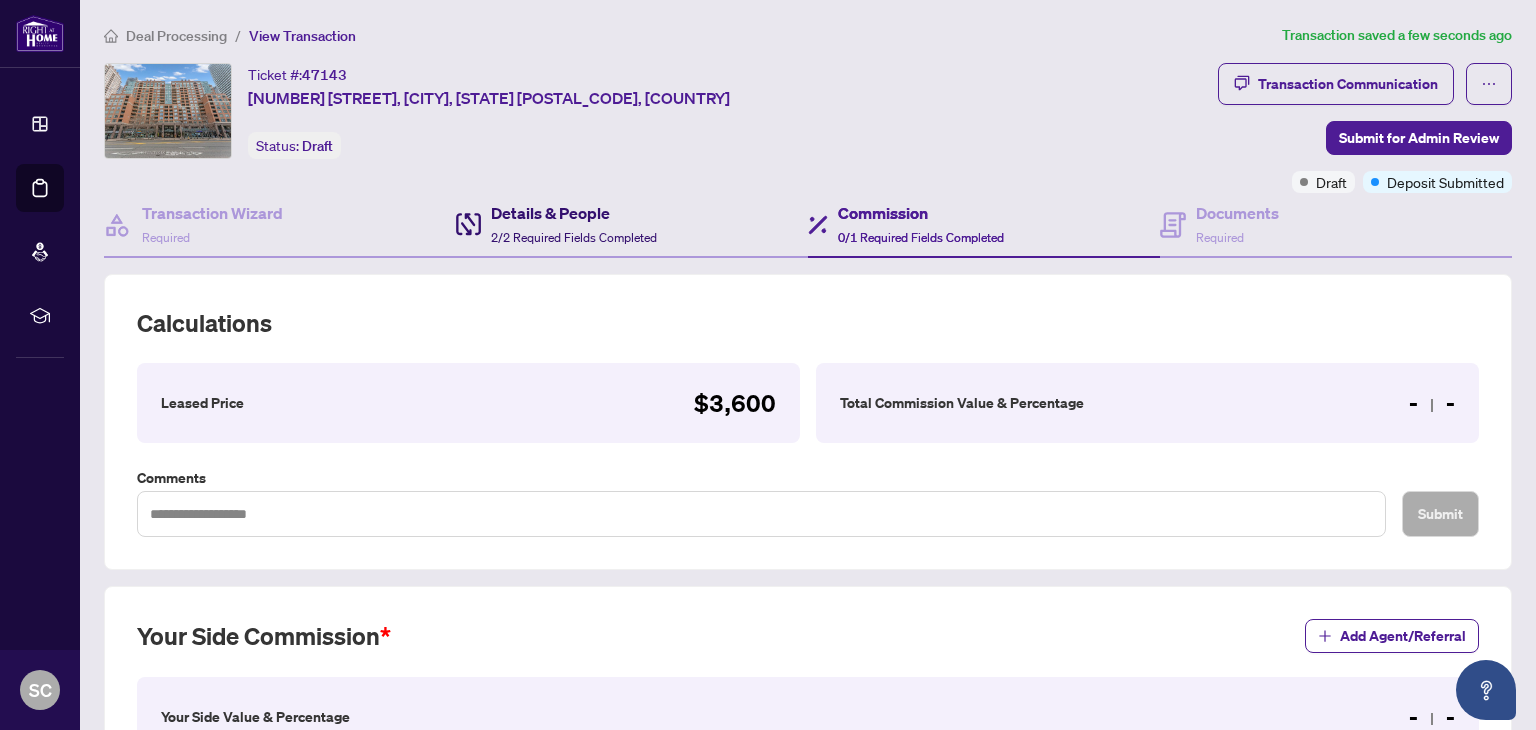 click on "Details & People" at bounding box center (574, 213) 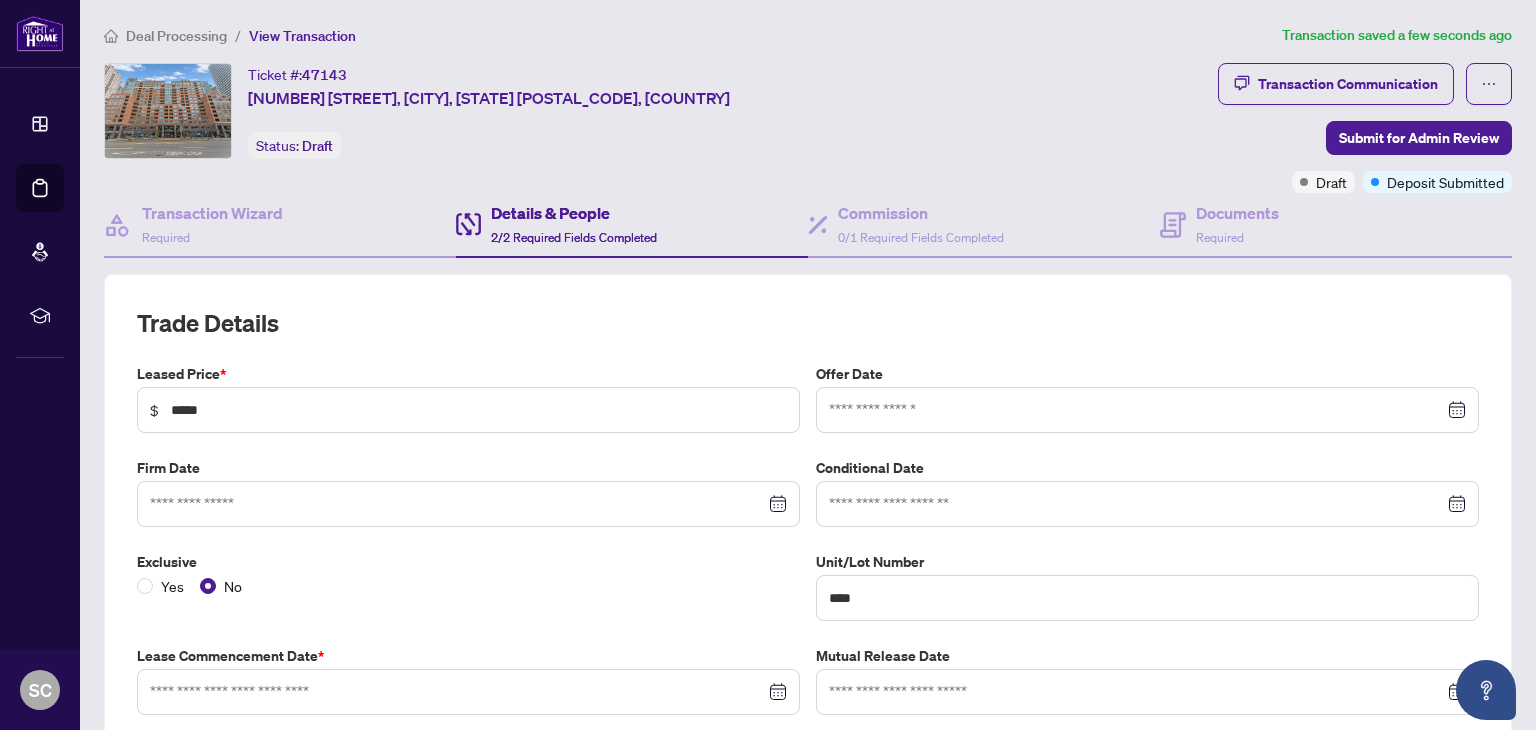 type on "**********" 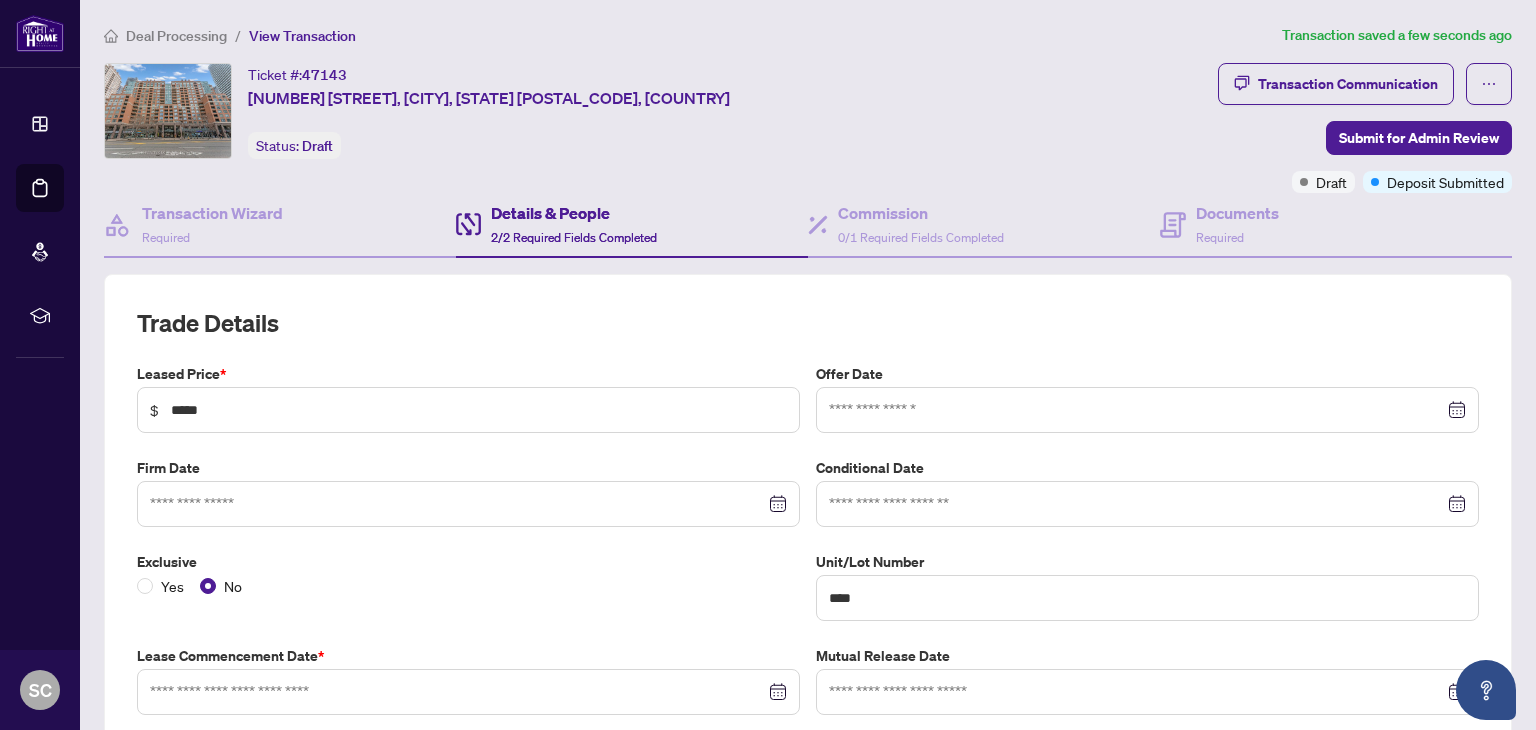 type on "**********" 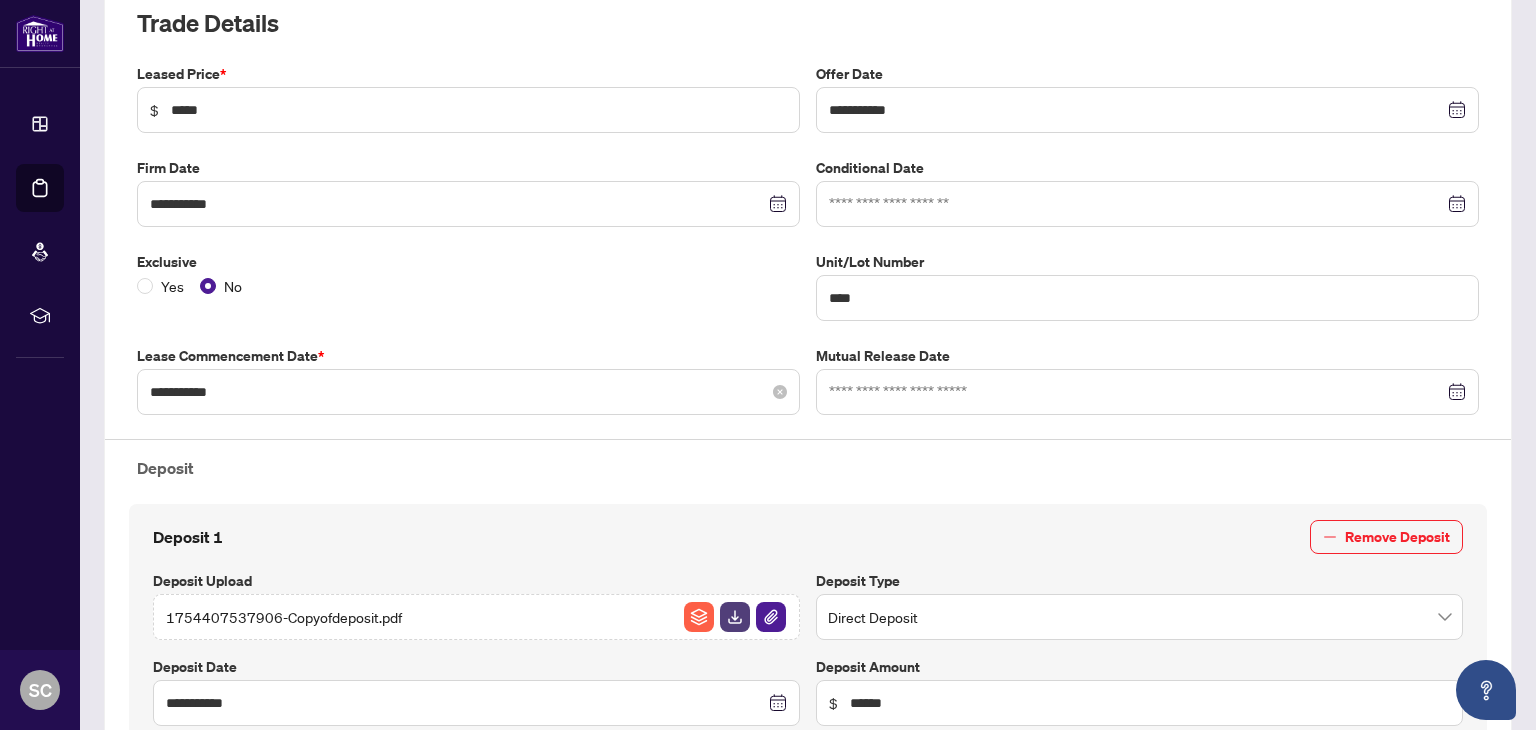 scroll, scrollTop: 0, scrollLeft: 0, axis: both 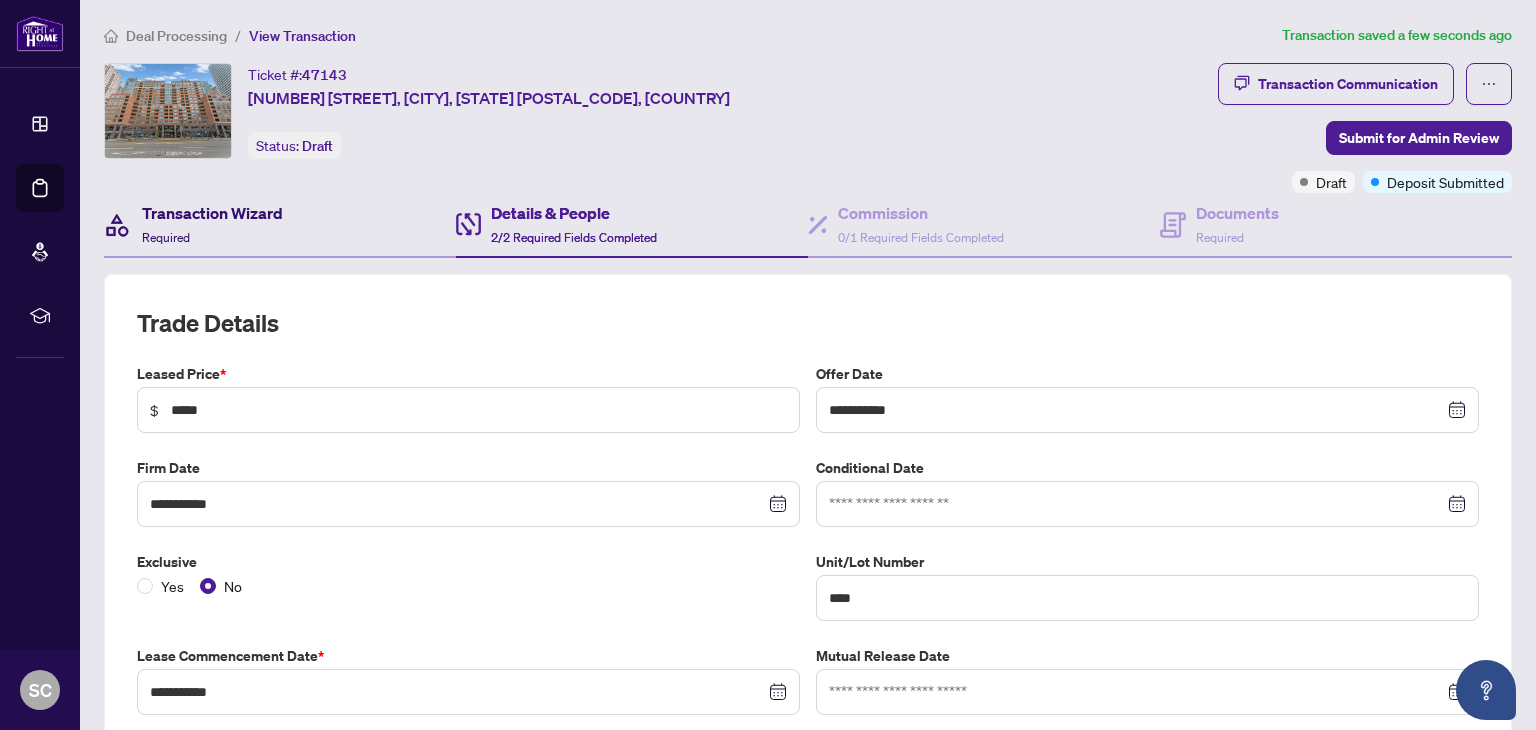 click on "Transaction Wizard" at bounding box center [212, 213] 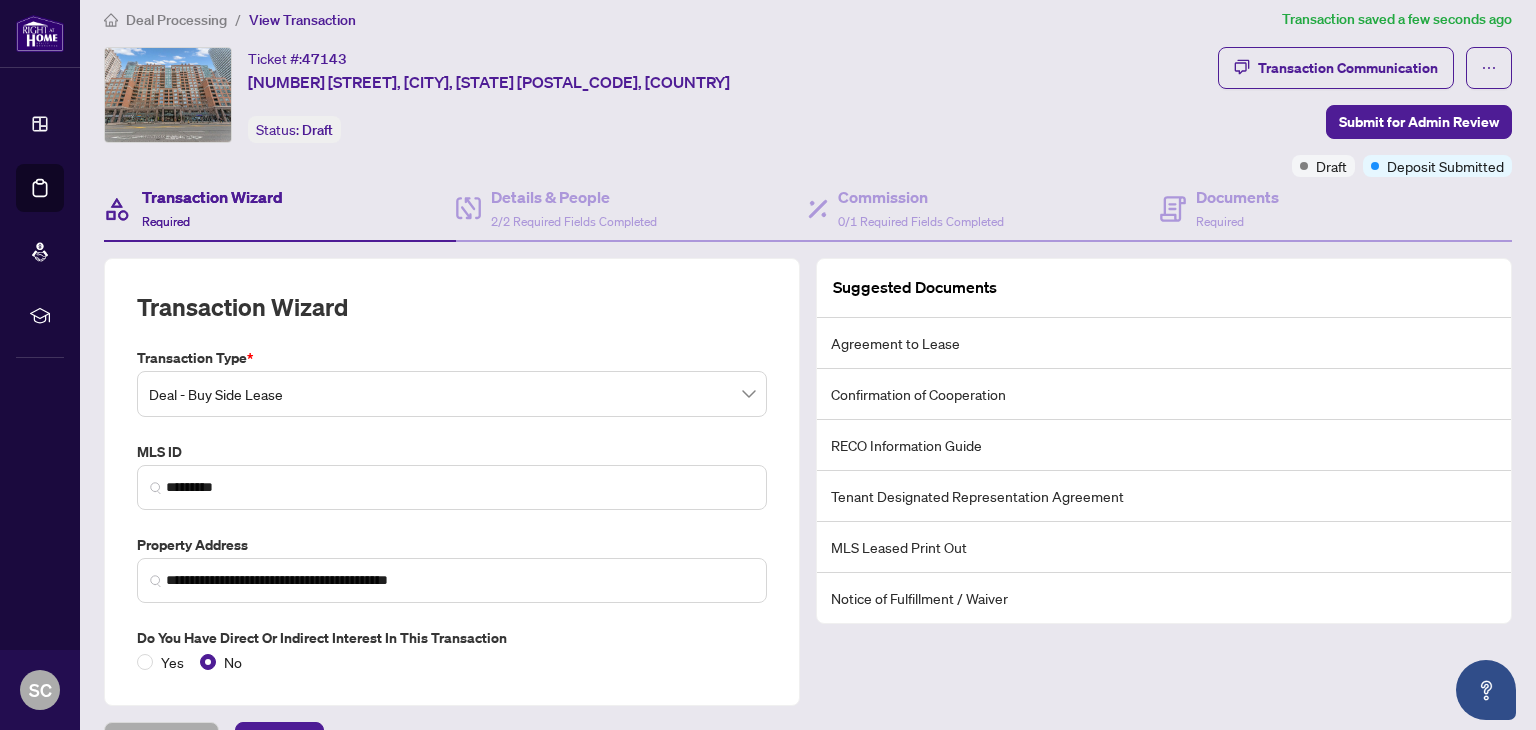 scroll, scrollTop: 0, scrollLeft: 0, axis: both 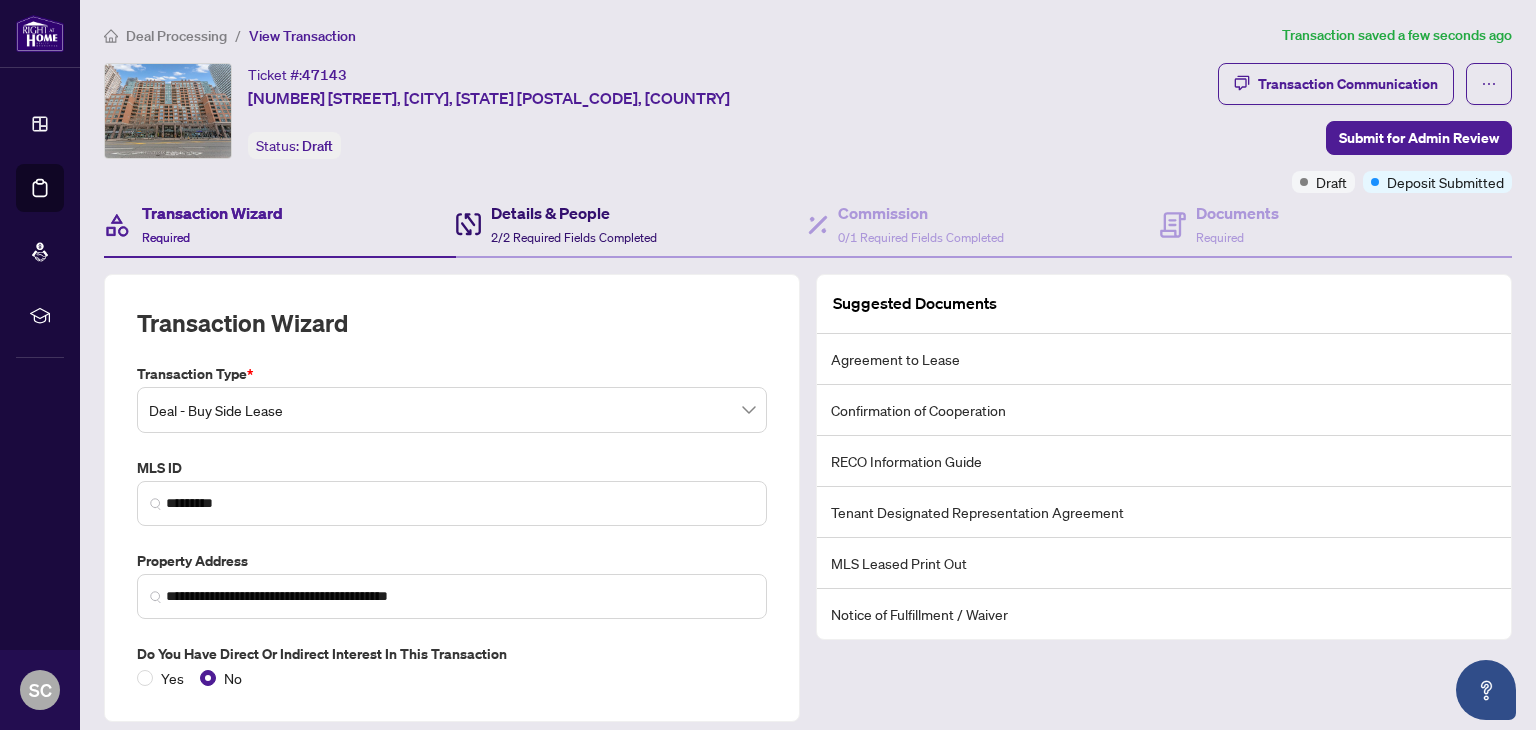 click on "Details & People" at bounding box center [574, 213] 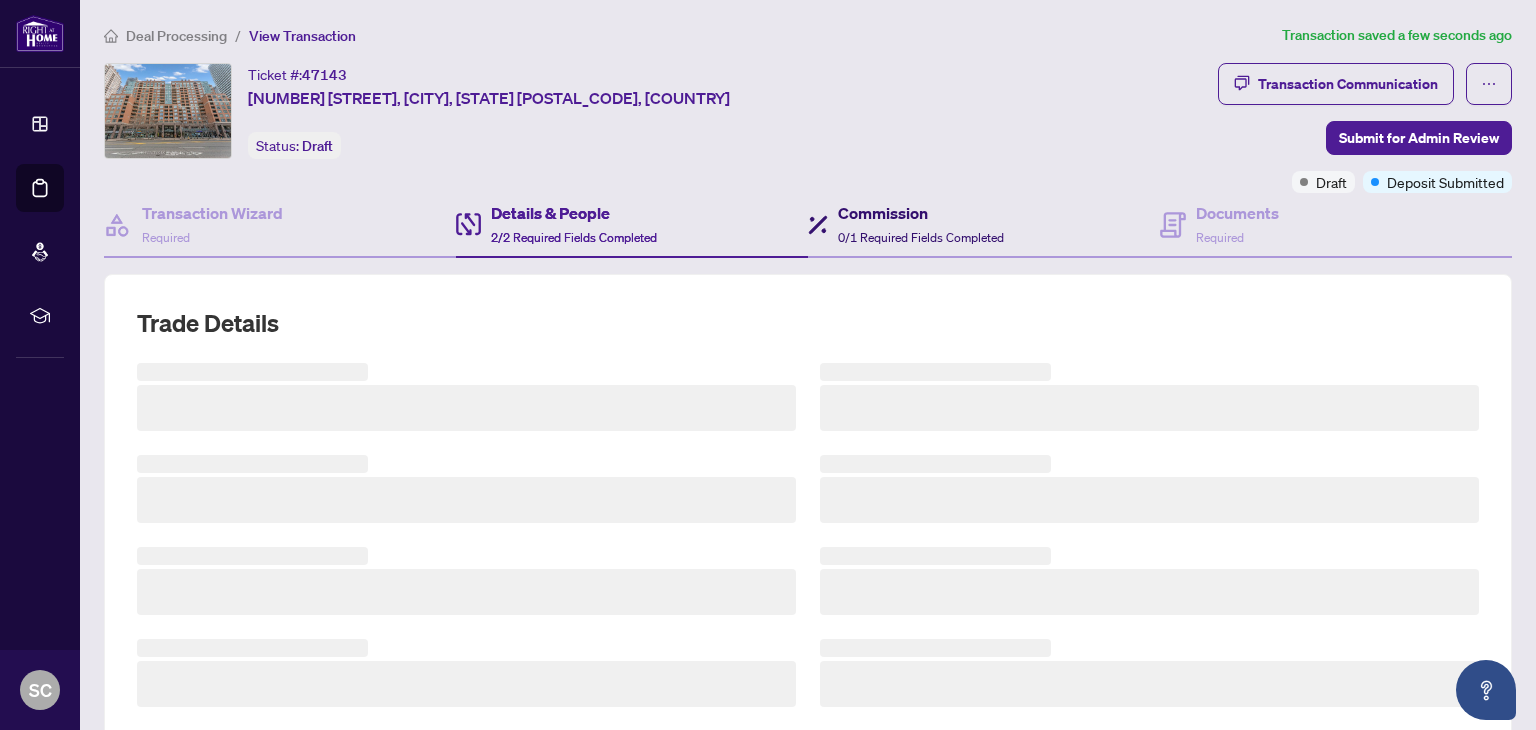 click on "Commission" at bounding box center [921, 213] 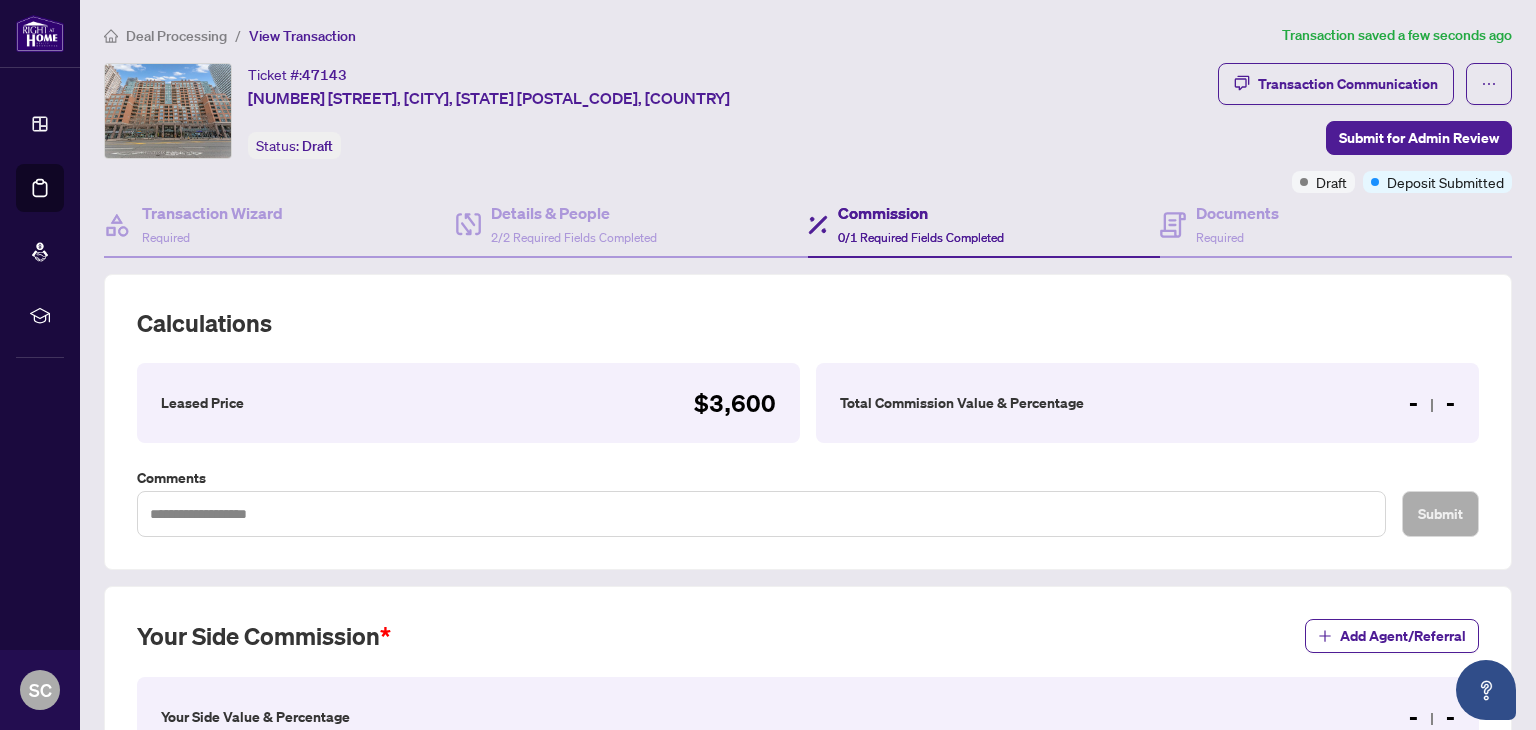 click on "Total Commission Value & Percentage -     -" at bounding box center (1147, 403) 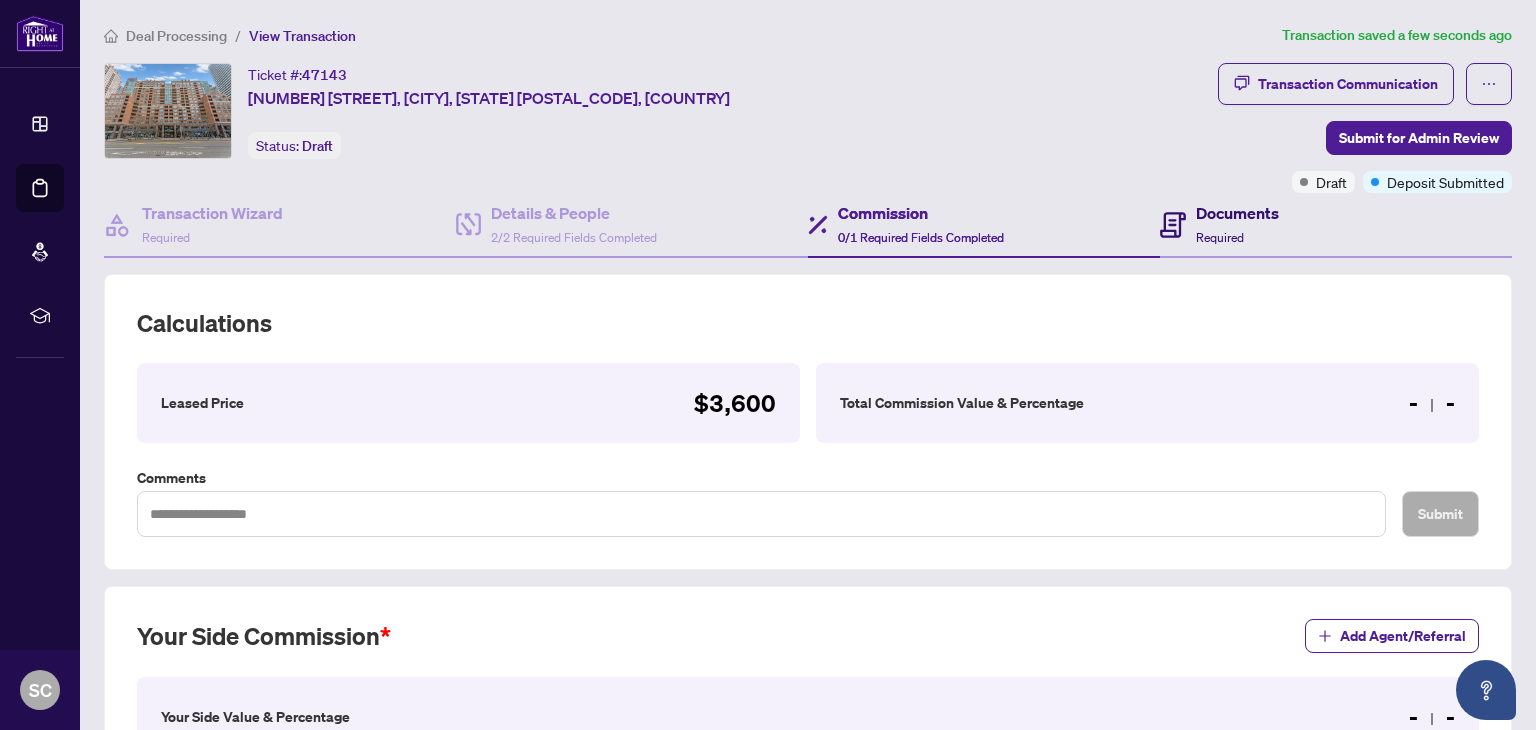 click on "Documents Required" at bounding box center (1219, 224) 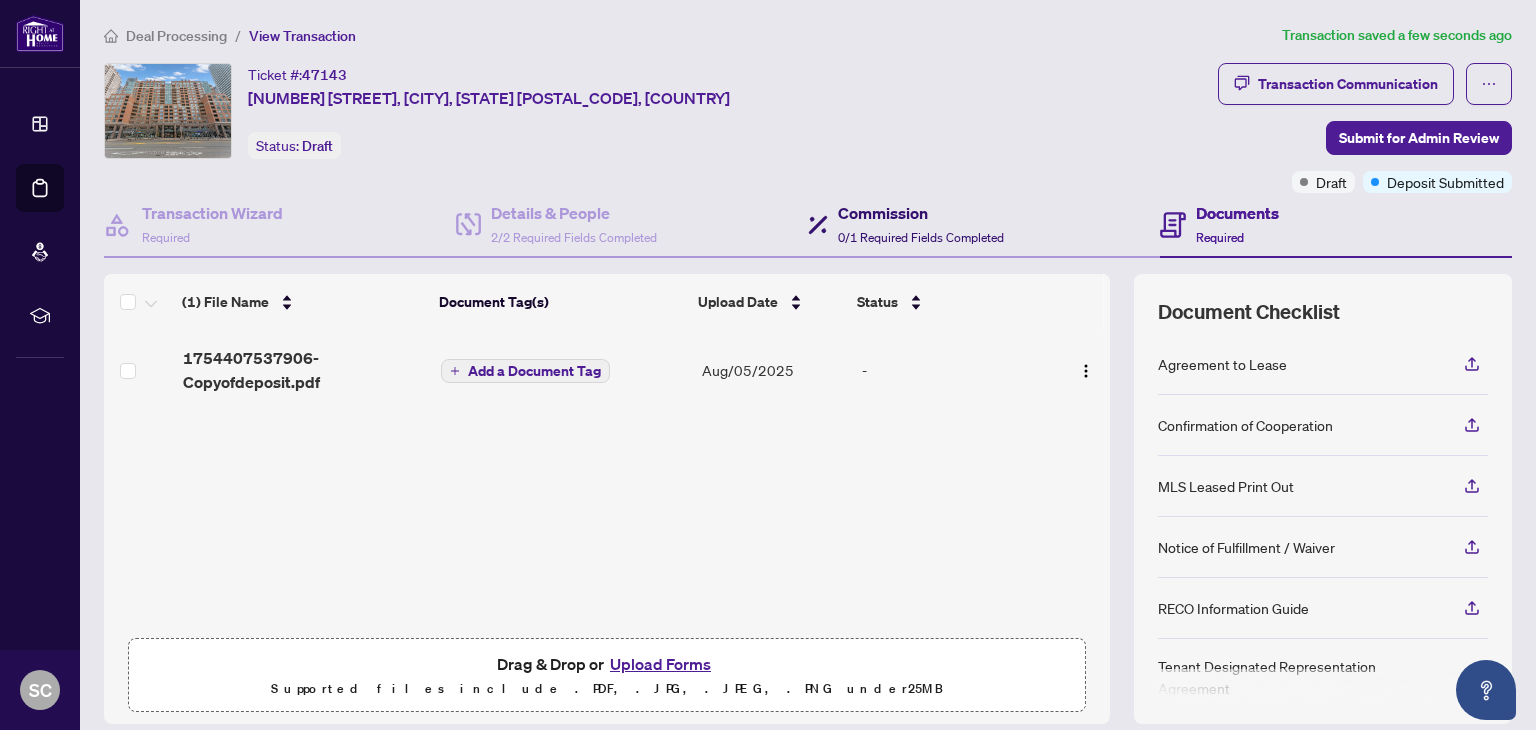 click on "0/1 Required Fields Completed" at bounding box center [921, 237] 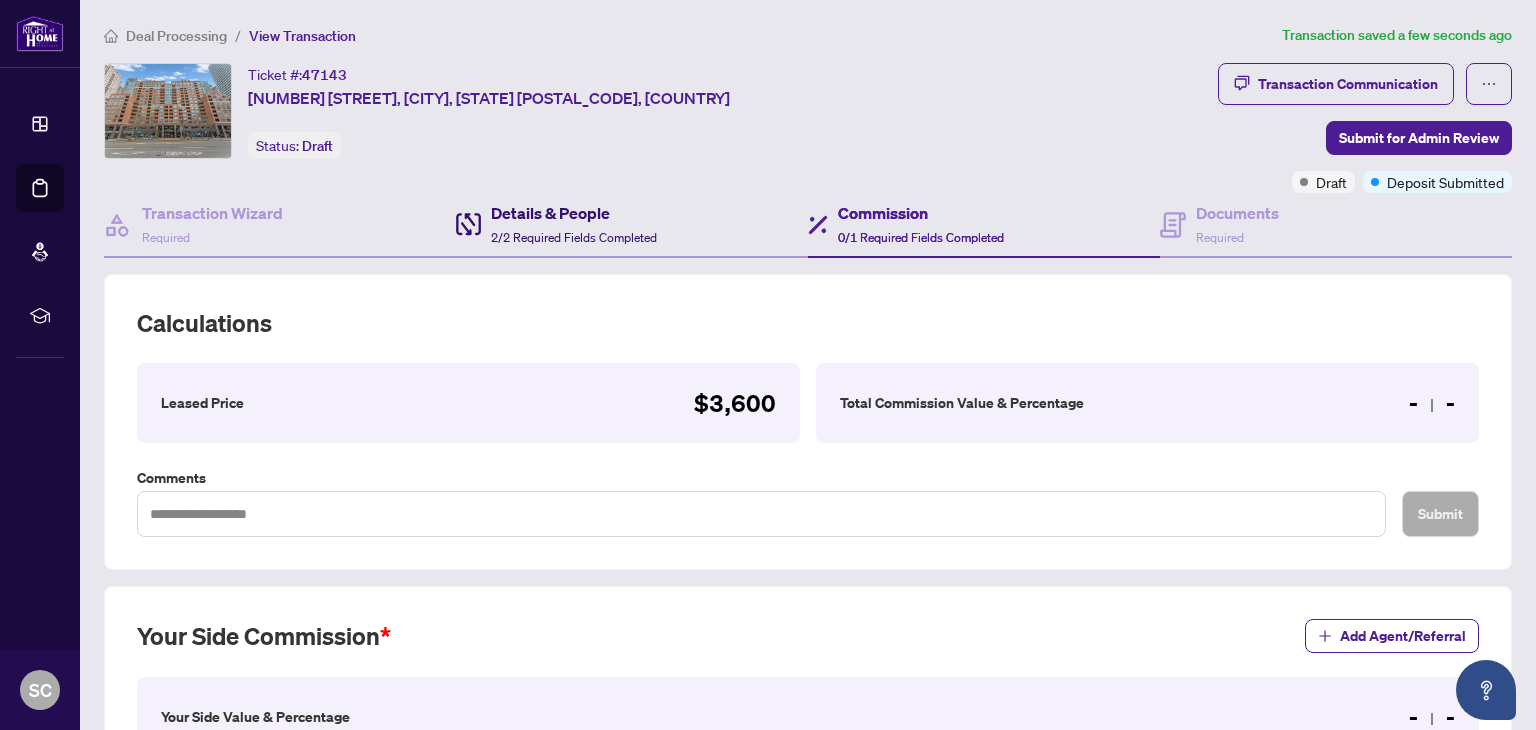 click on "2/2 Required Fields Completed" at bounding box center [574, 237] 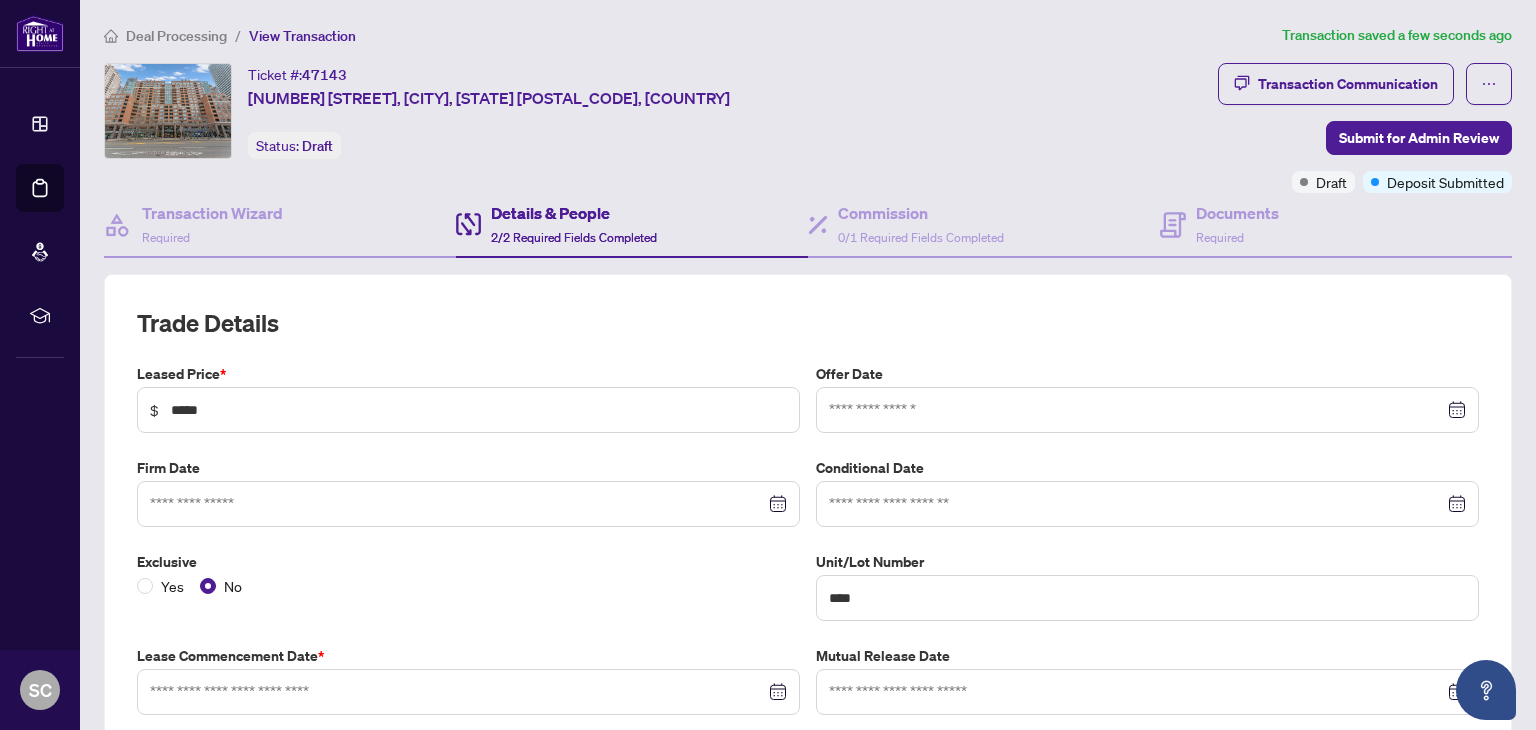 type on "**********" 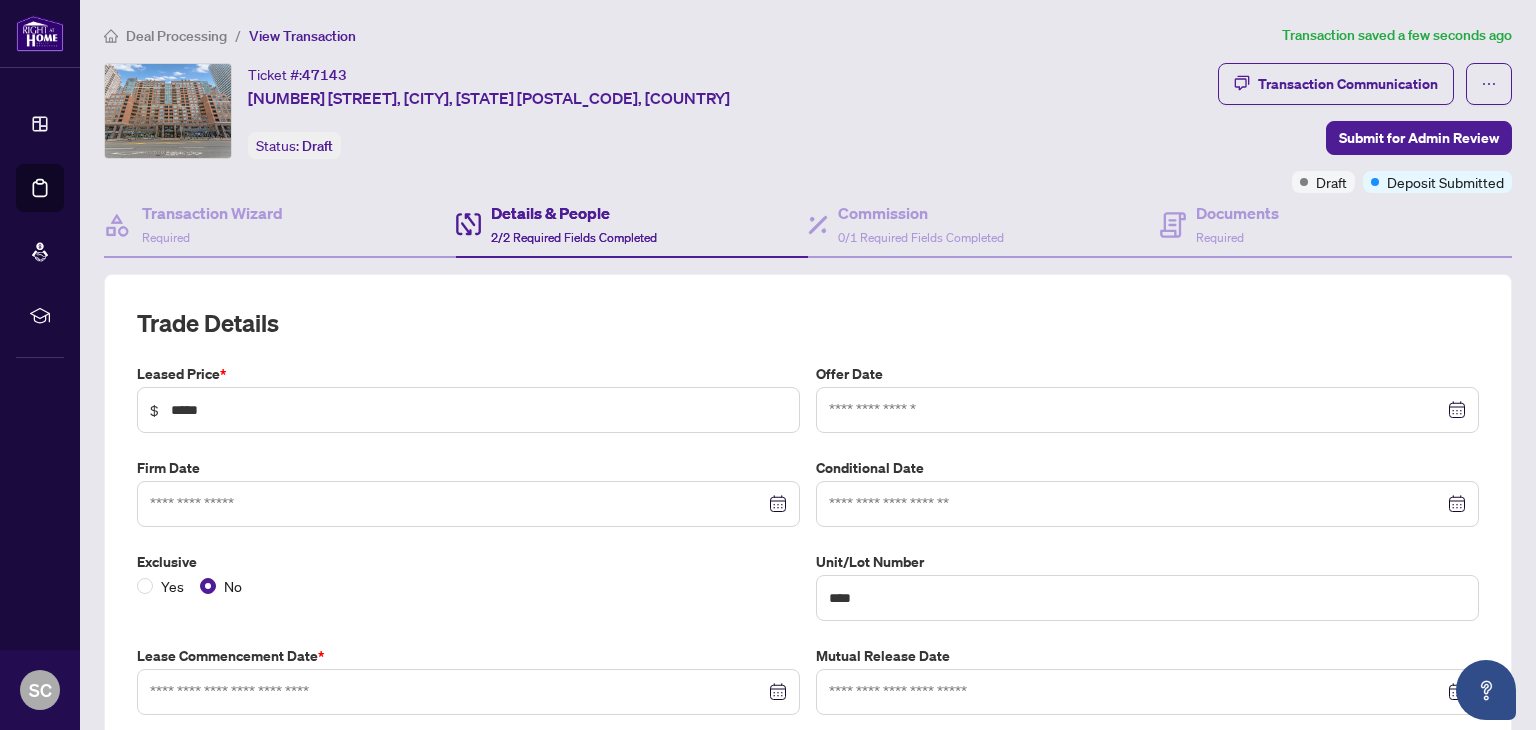 type on "**********" 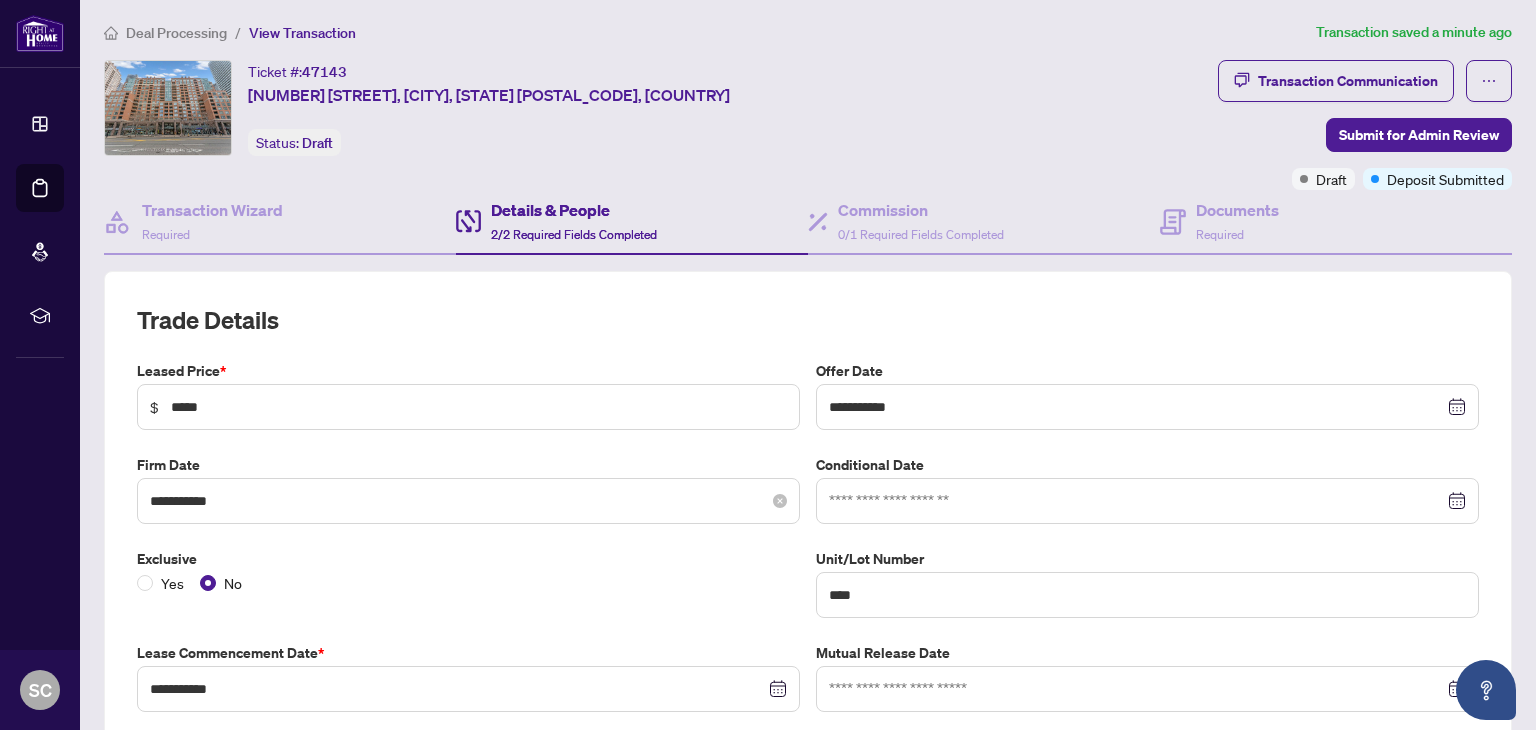 scroll, scrollTop: 0, scrollLeft: 0, axis: both 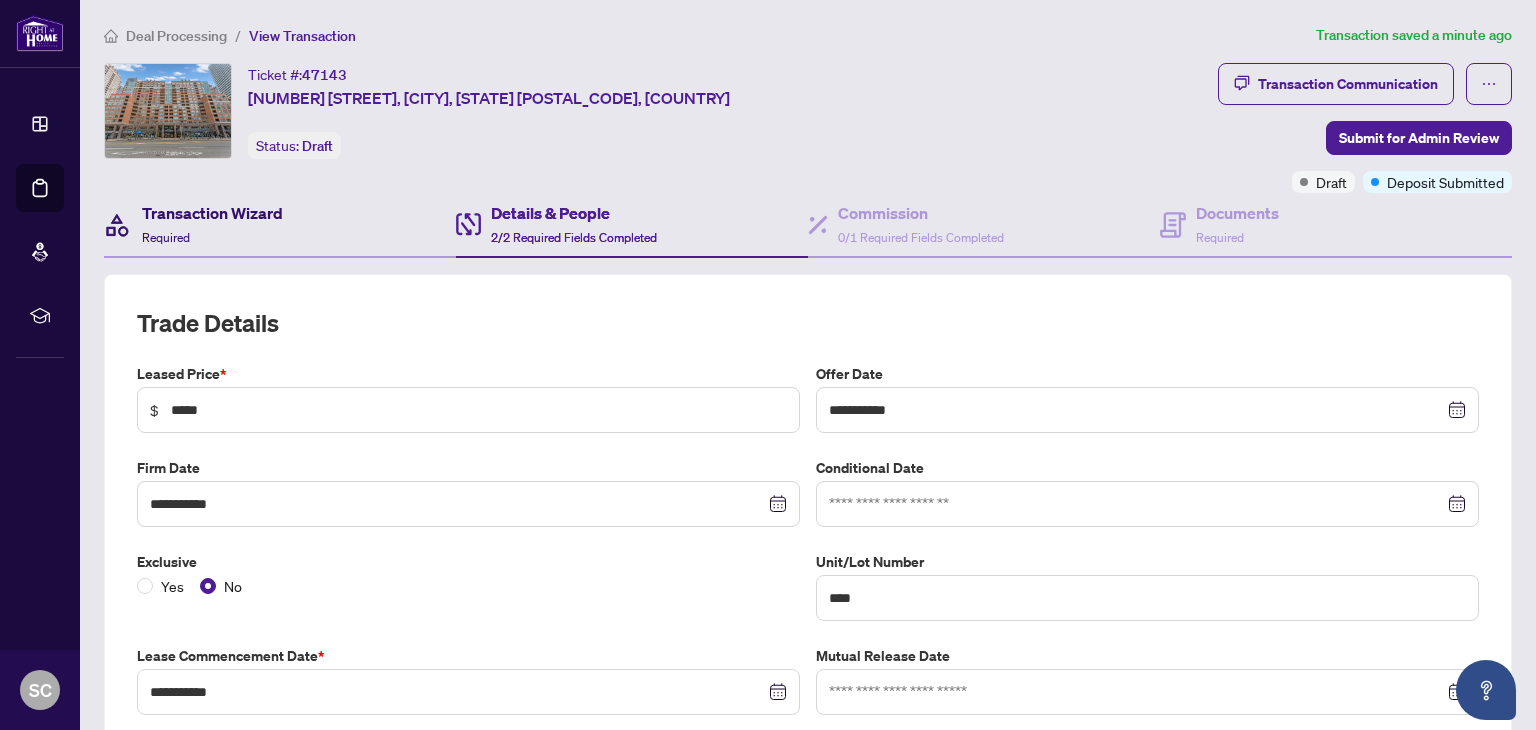click on "Transaction Wizard Required" at bounding box center [212, 224] 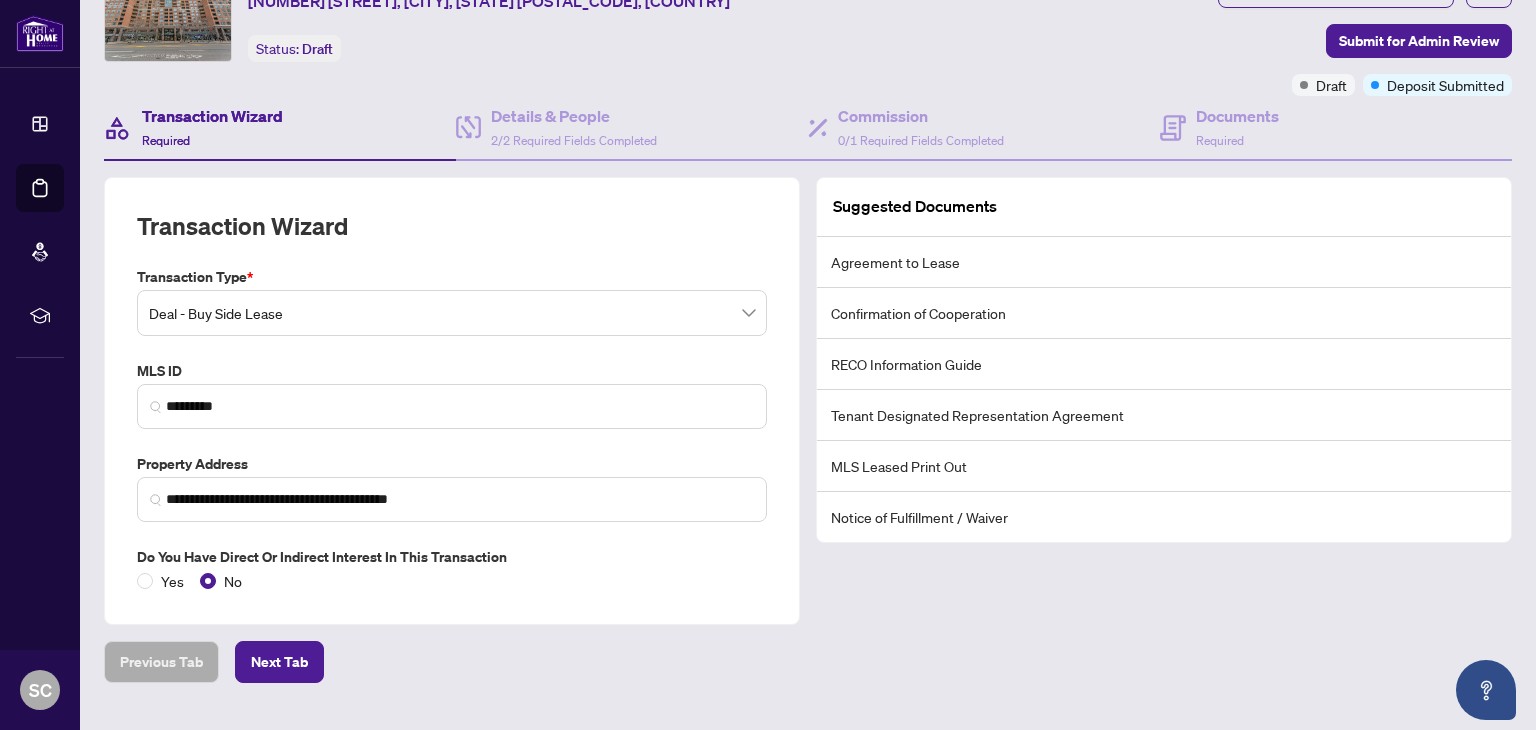 scroll, scrollTop: 140, scrollLeft: 0, axis: vertical 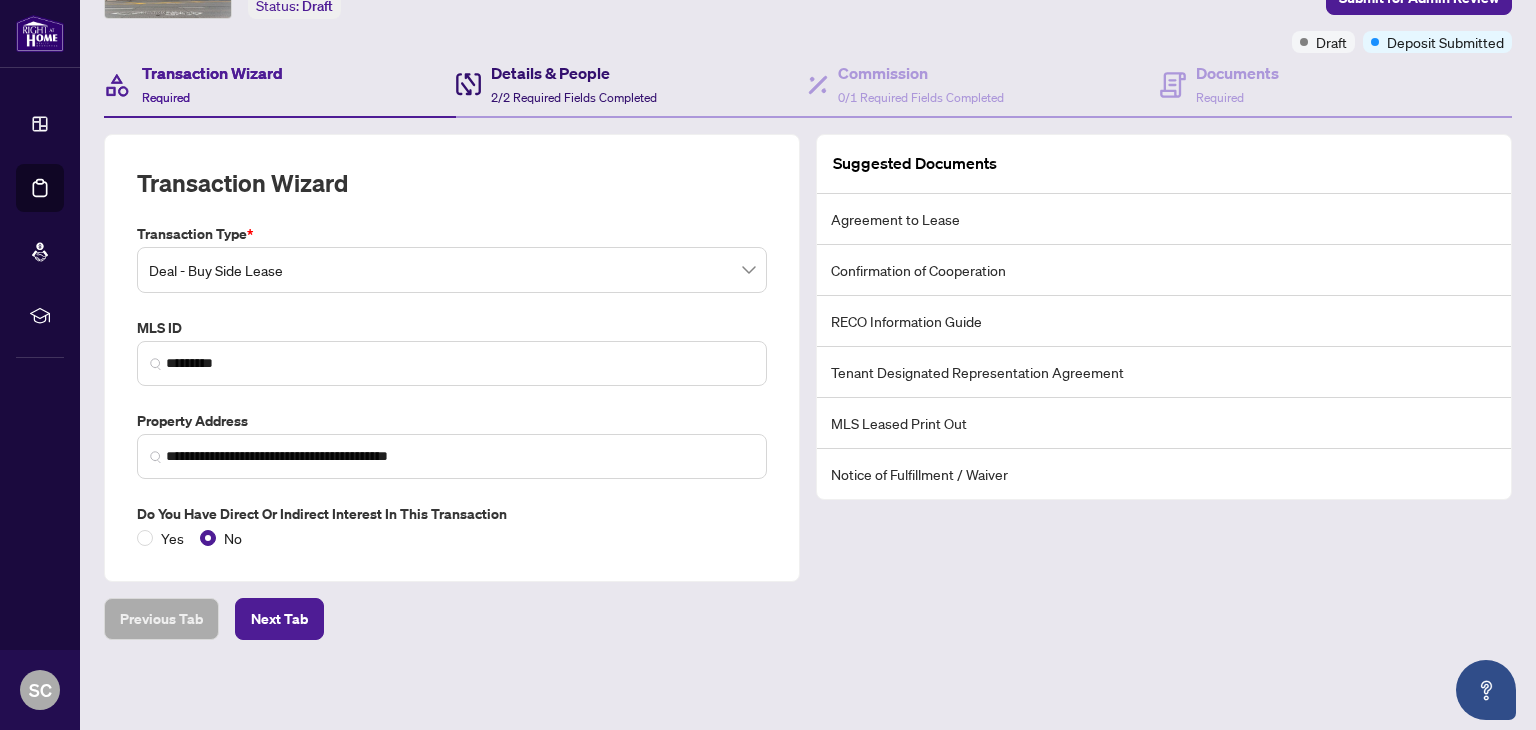 click on "2/2 Required Fields Completed" at bounding box center (574, 97) 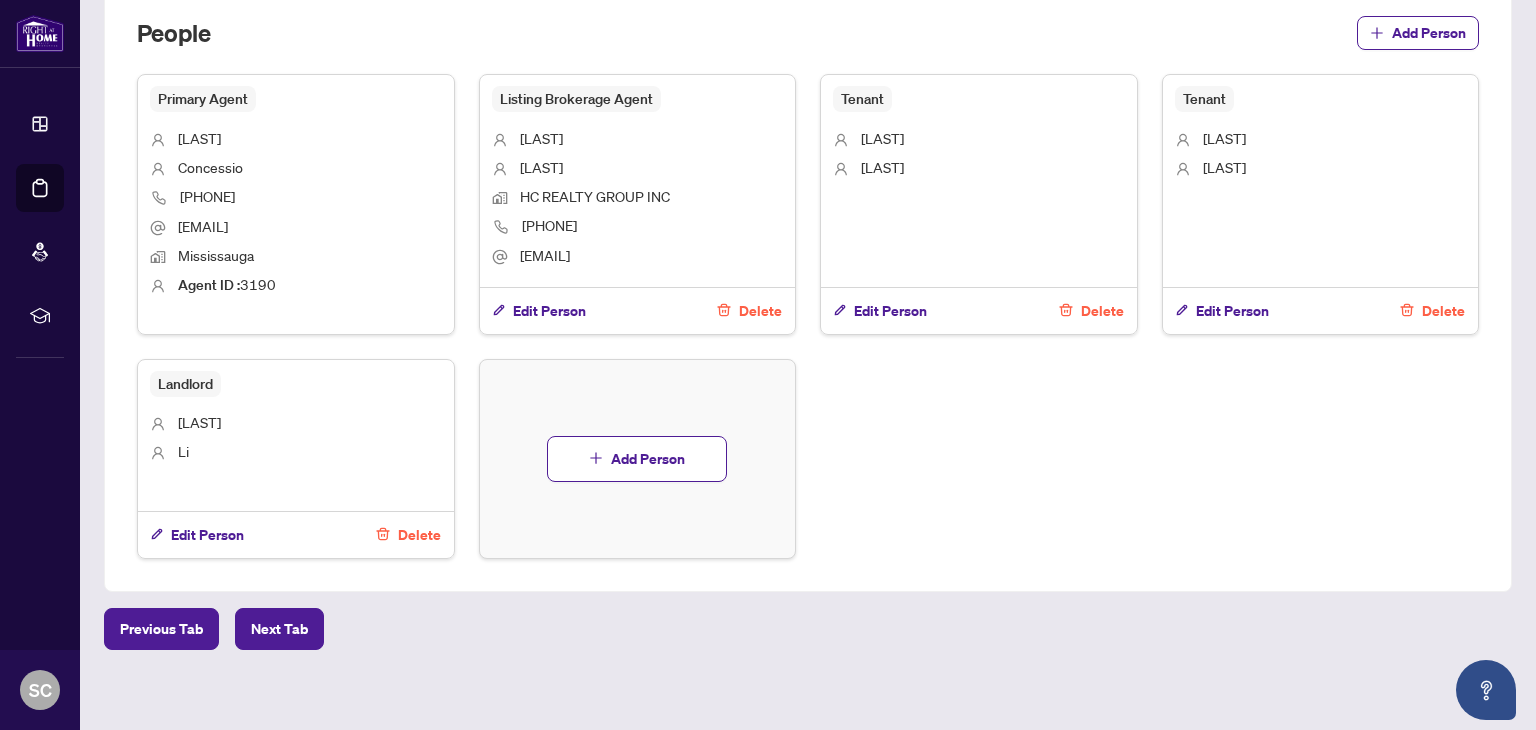 scroll, scrollTop: 1212, scrollLeft: 0, axis: vertical 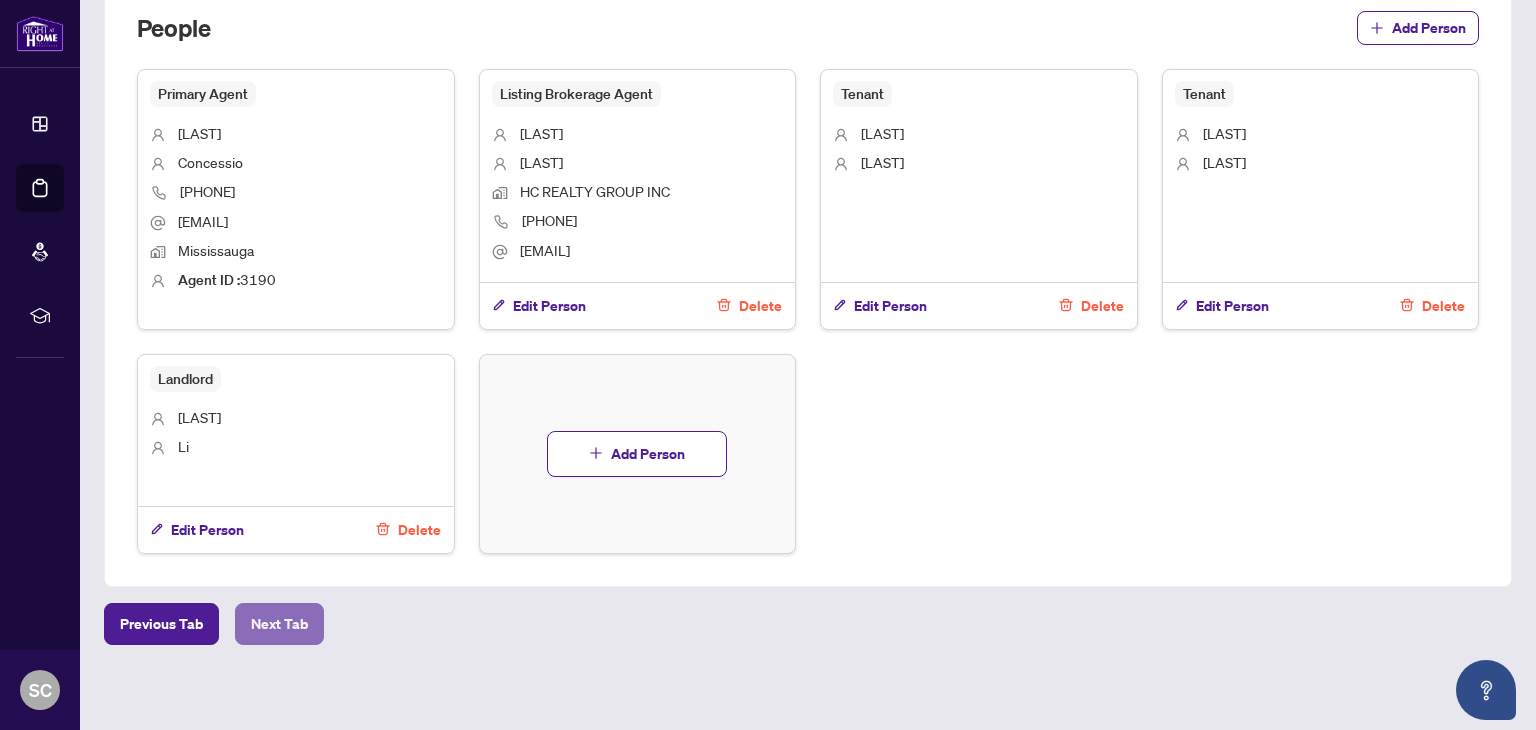 click on "Next Tab" at bounding box center [279, 624] 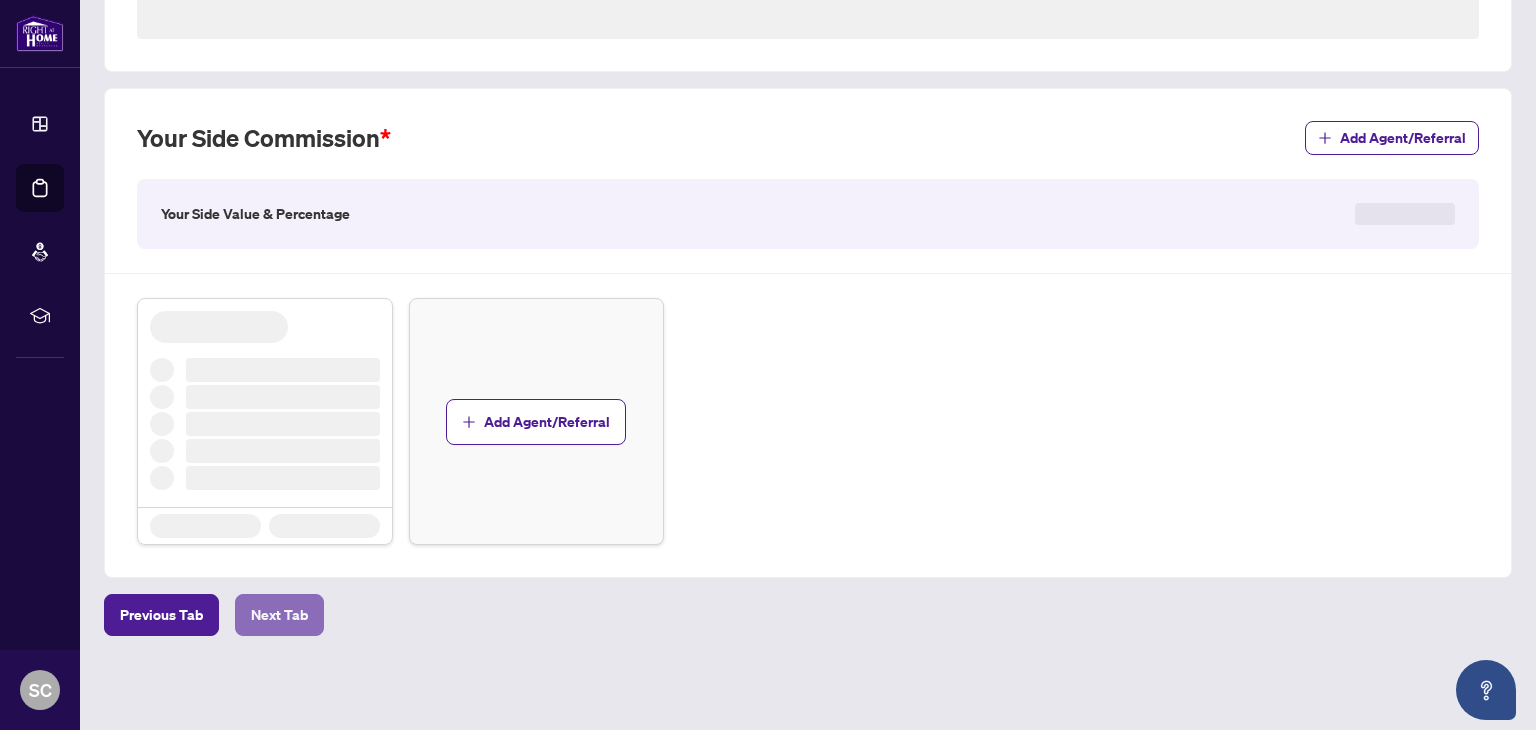 scroll, scrollTop: 0, scrollLeft: 0, axis: both 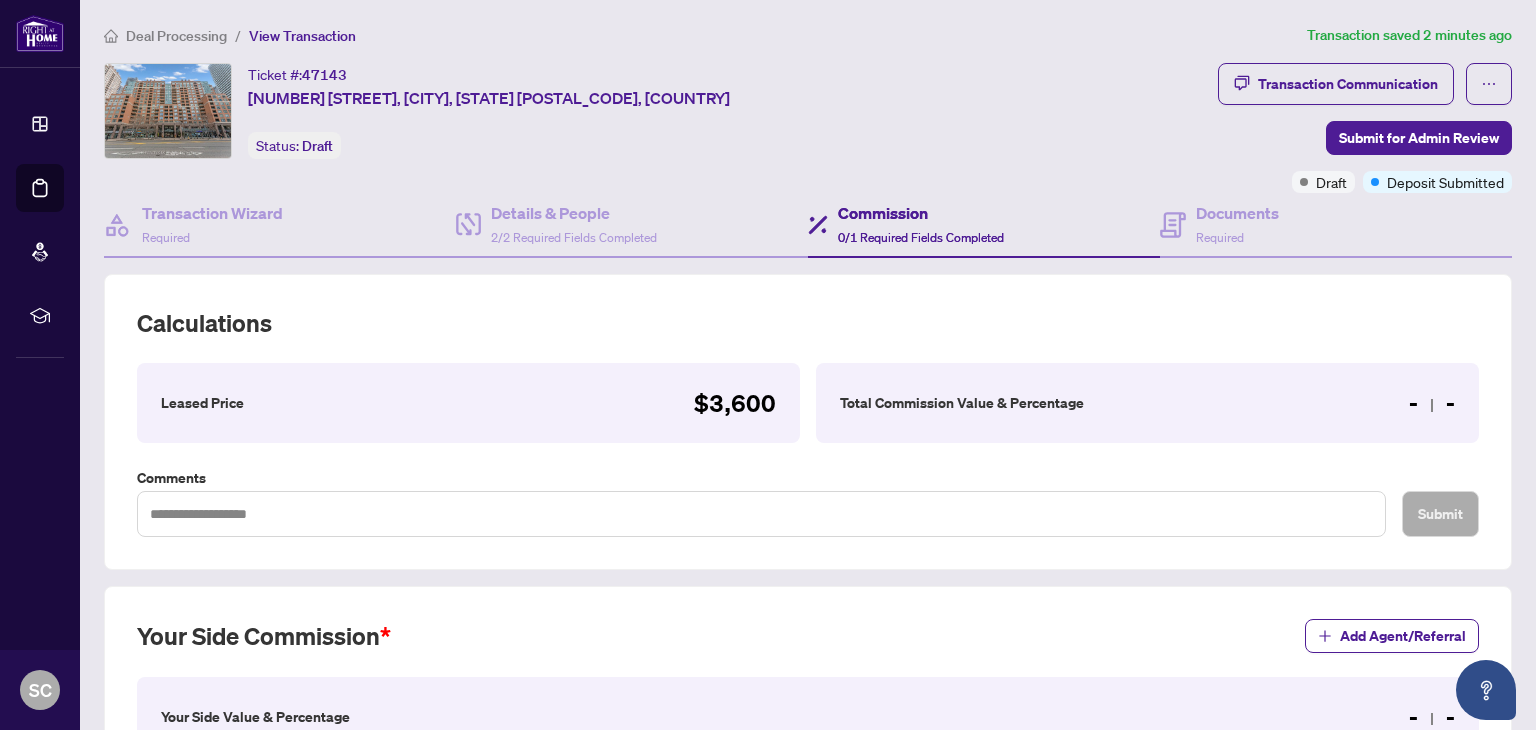 click on "Total Commission Value & Percentage -     -" at bounding box center [1147, 403] 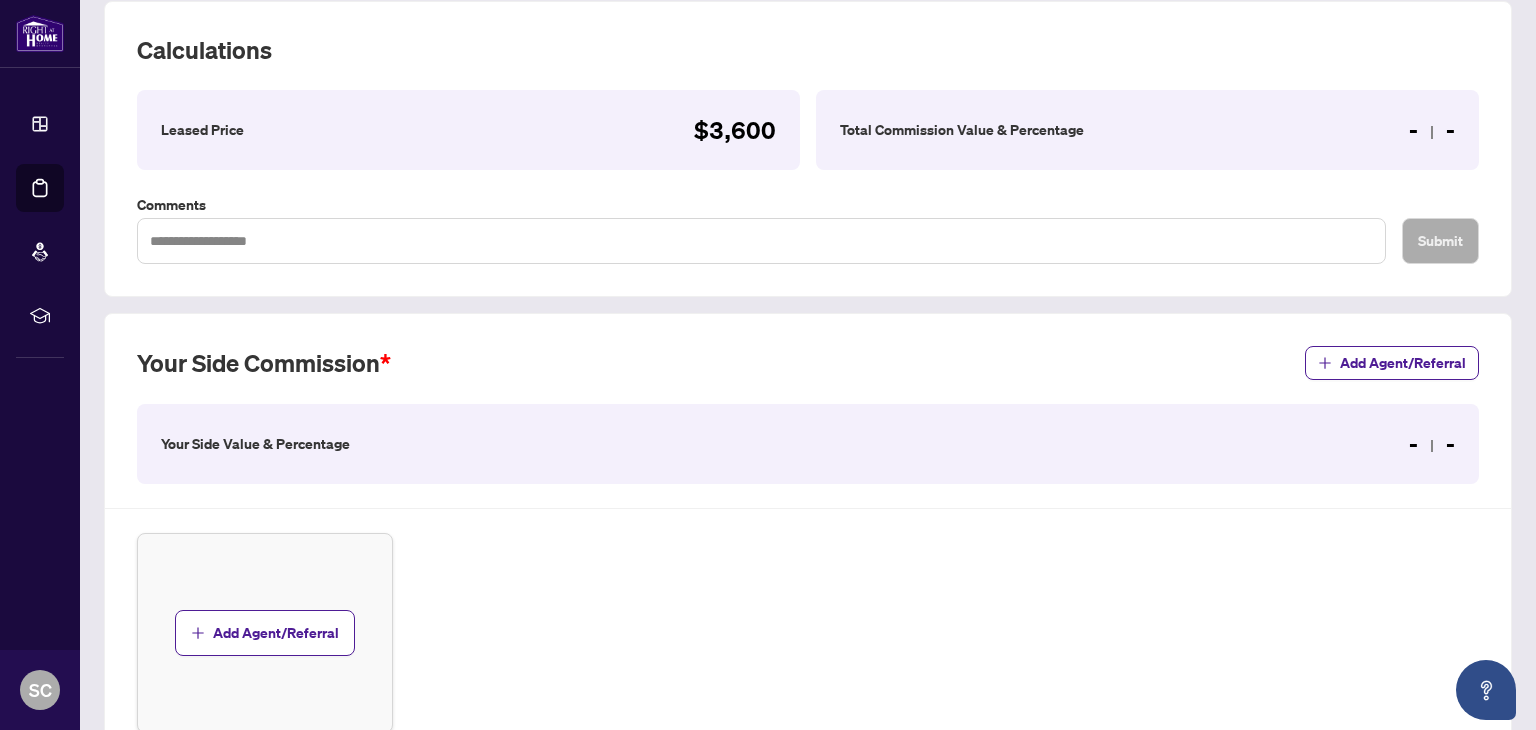 scroll, scrollTop: 300, scrollLeft: 0, axis: vertical 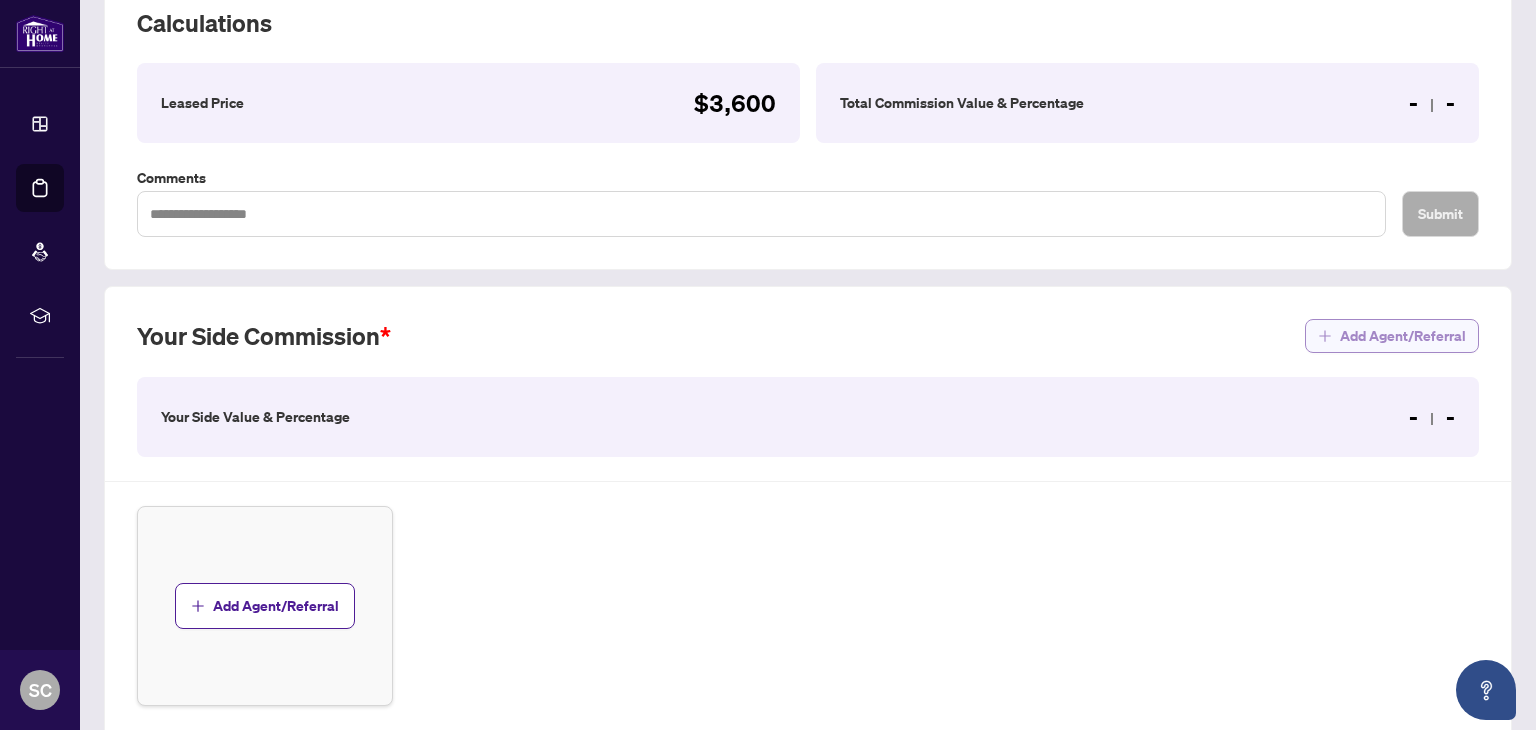 click on "Add Agent/Referral" at bounding box center [1403, 336] 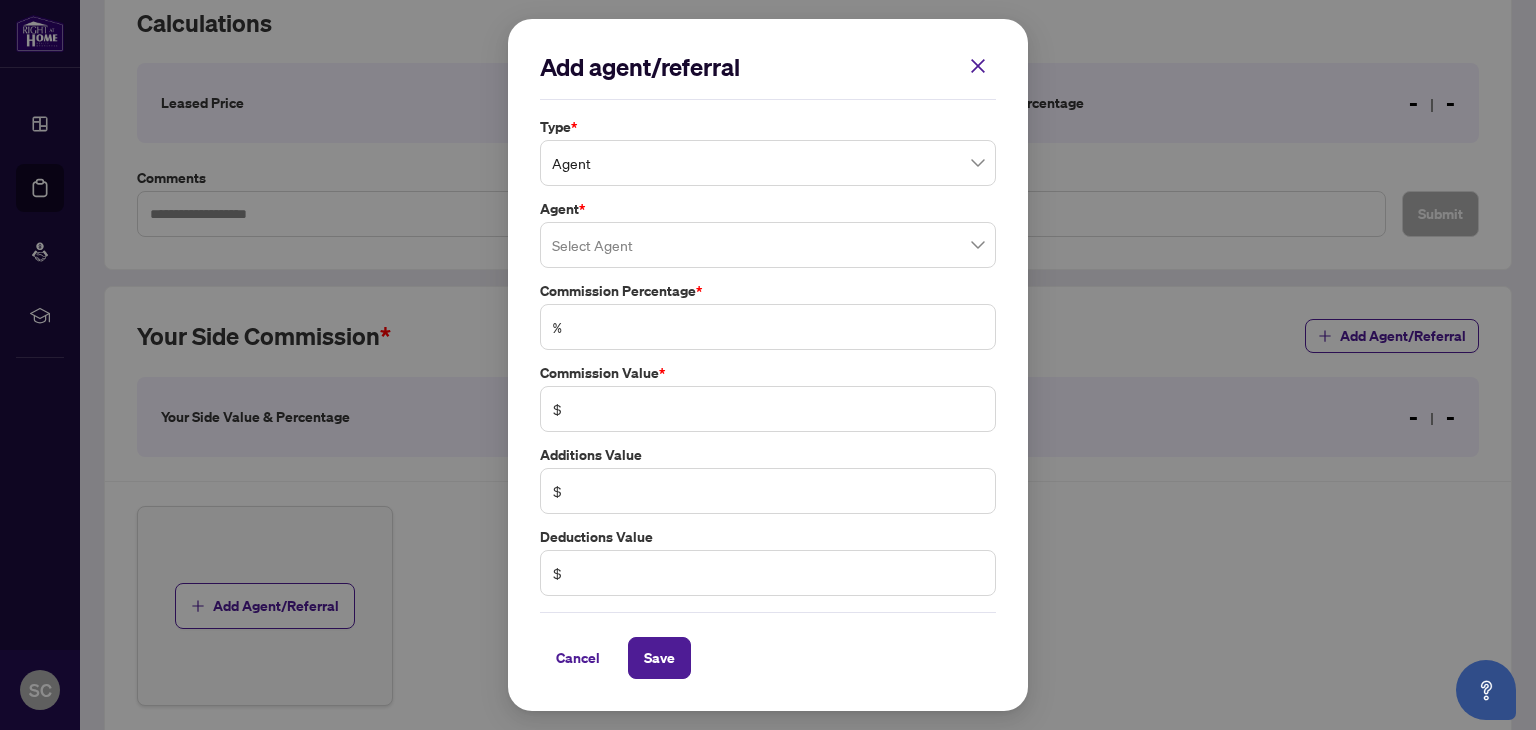 click on "Agent" at bounding box center (768, 163) 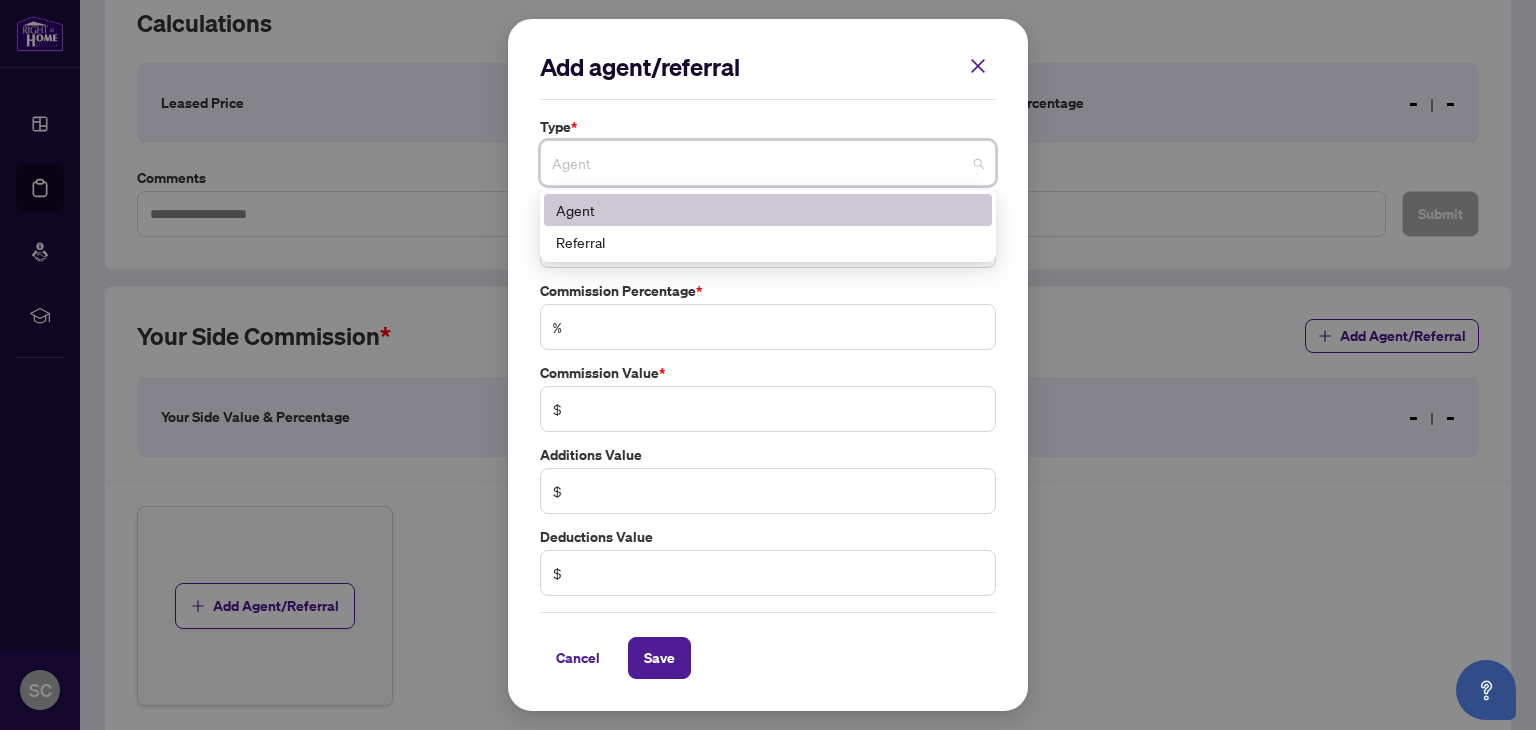 click on "Agent" at bounding box center [768, 210] 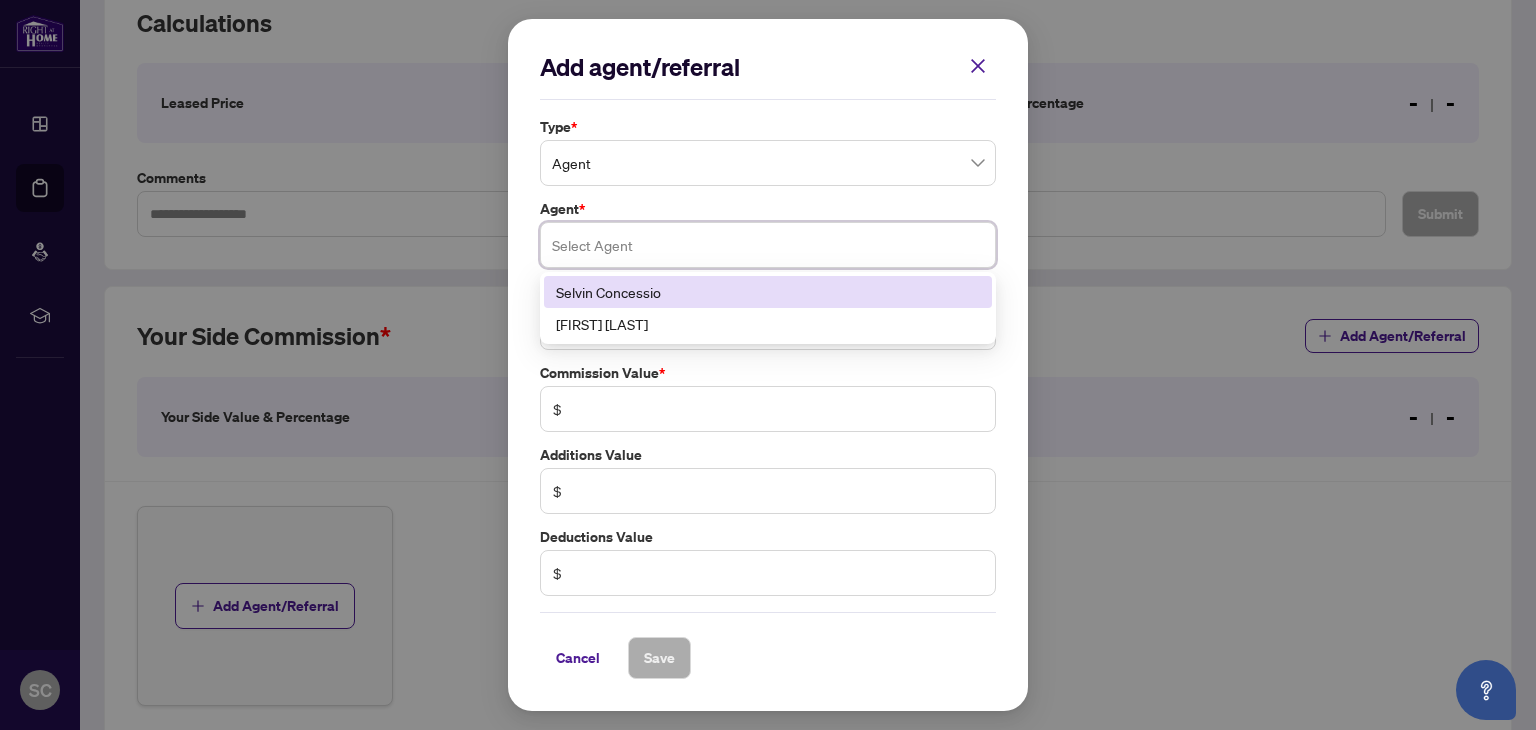 click at bounding box center (768, 245) 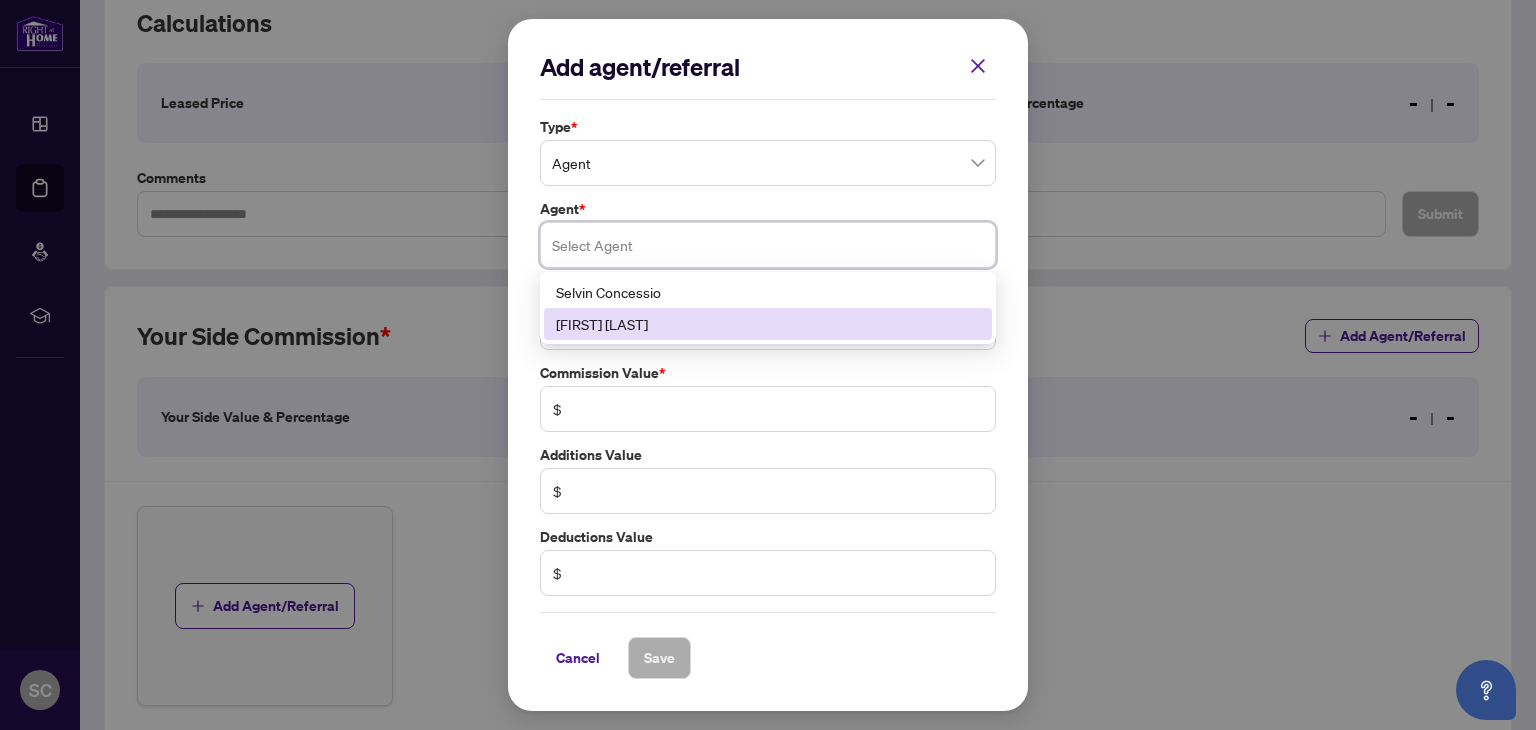 click on "[FIRST] [LAST]" at bounding box center (768, 324) 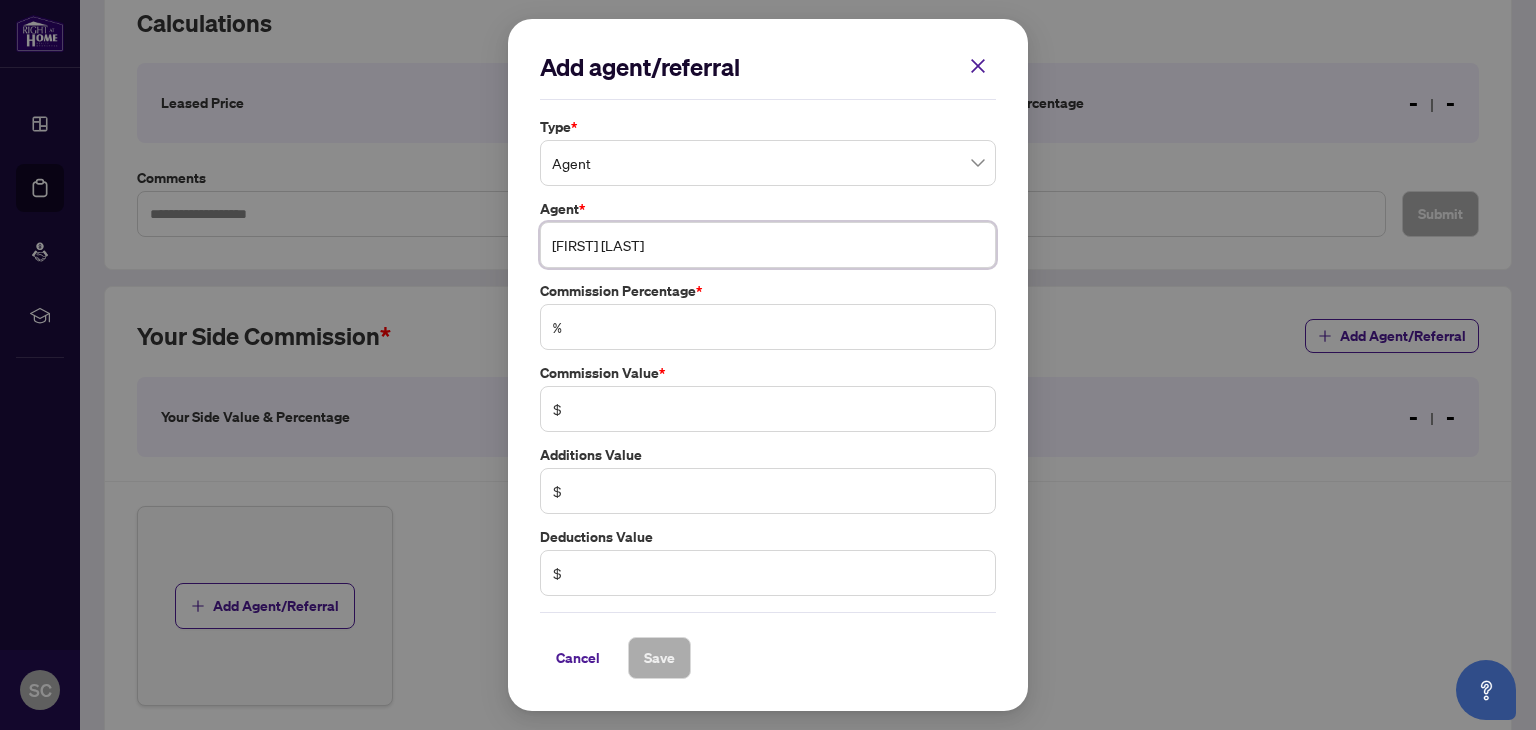 click on "[FIRST] [LAST]" at bounding box center [768, 245] 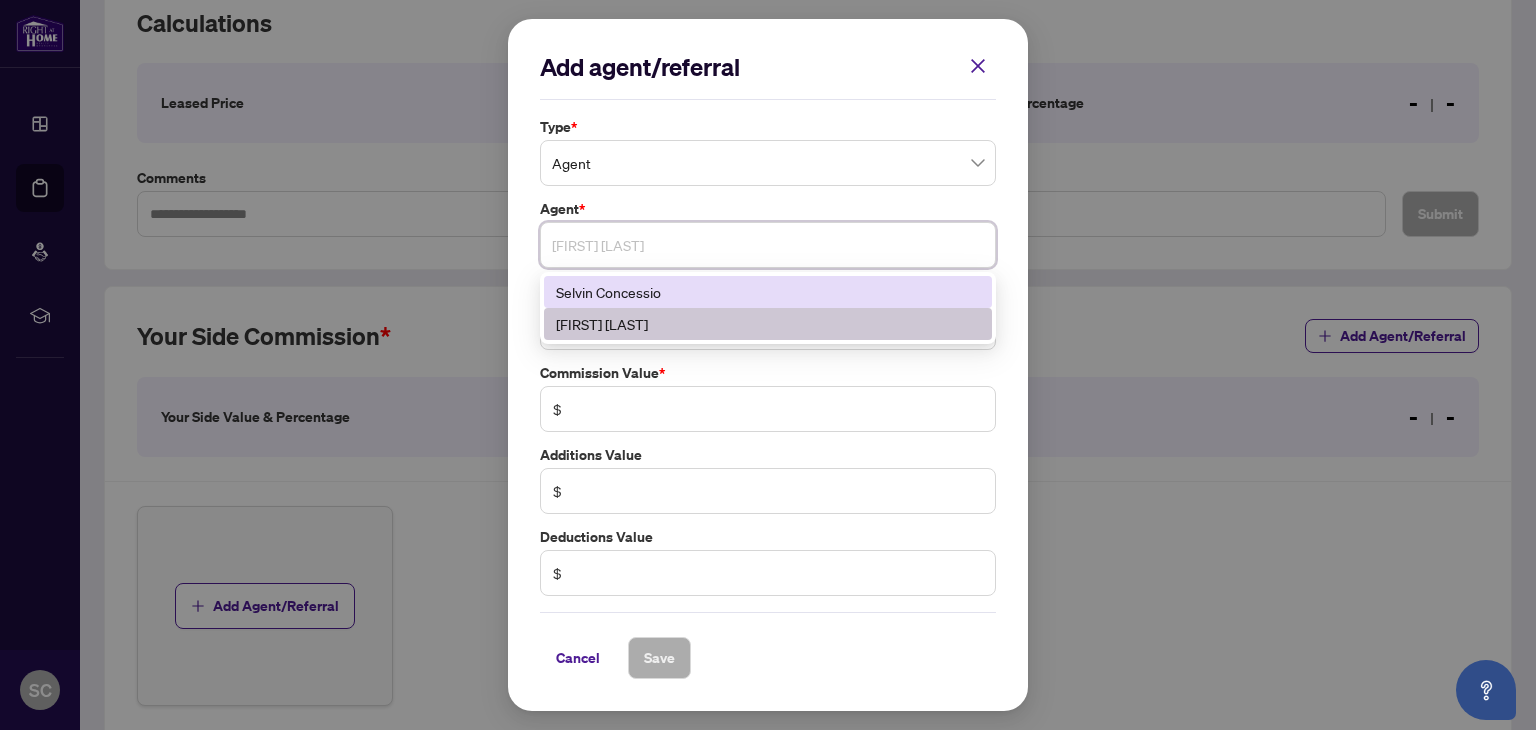 click on "Selvin Concessio" at bounding box center (768, 292) 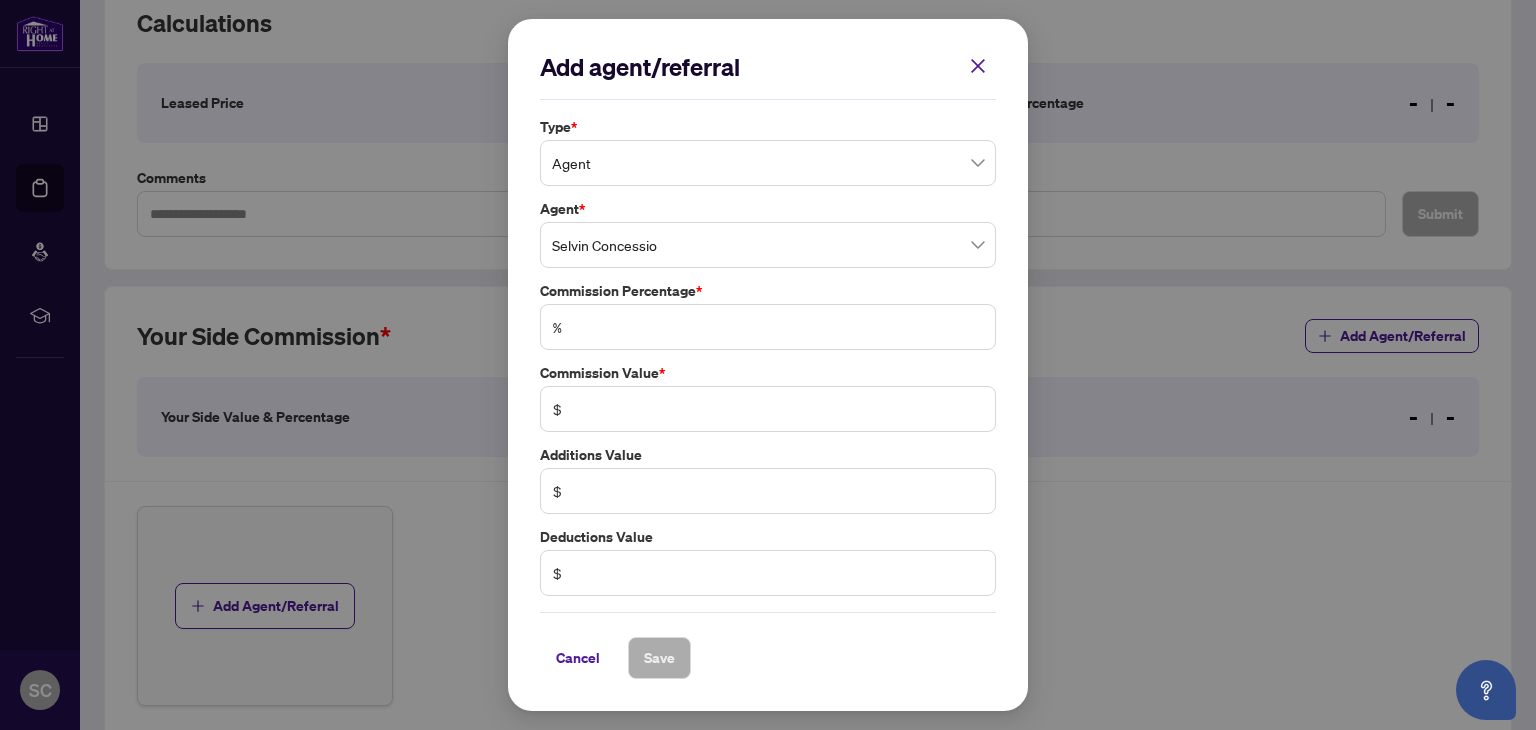 click on "%" at bounding box center (768, 327) 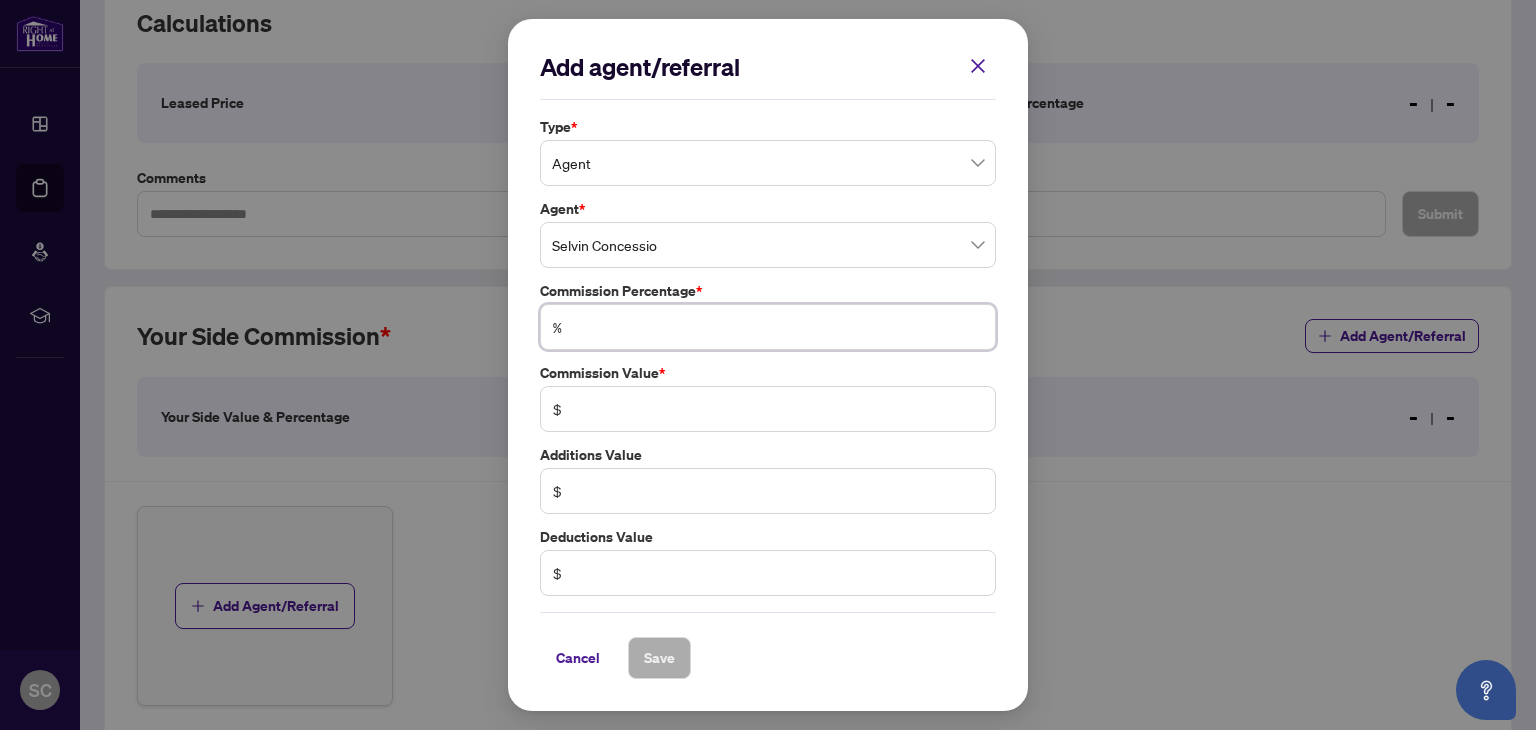 type on "*" 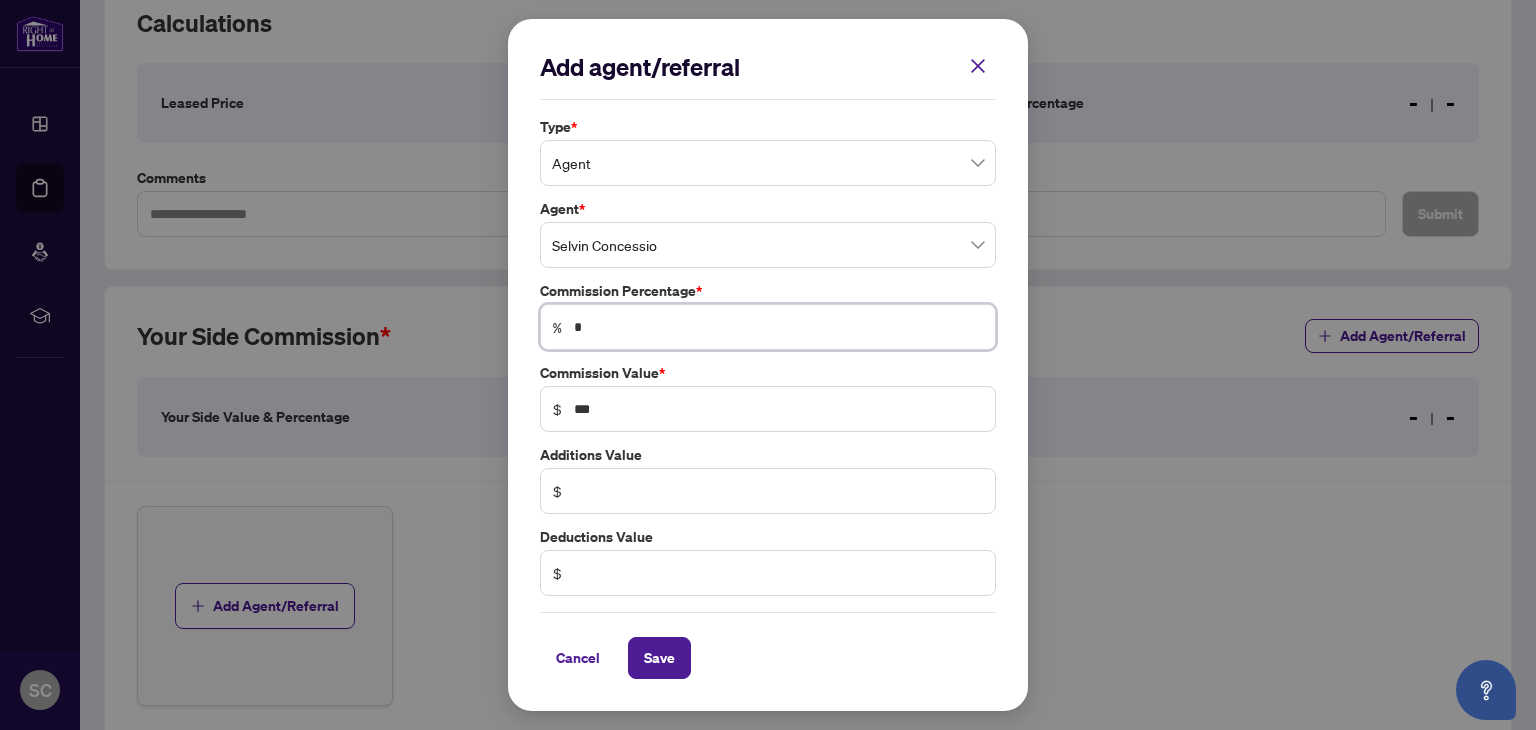 type on "**" 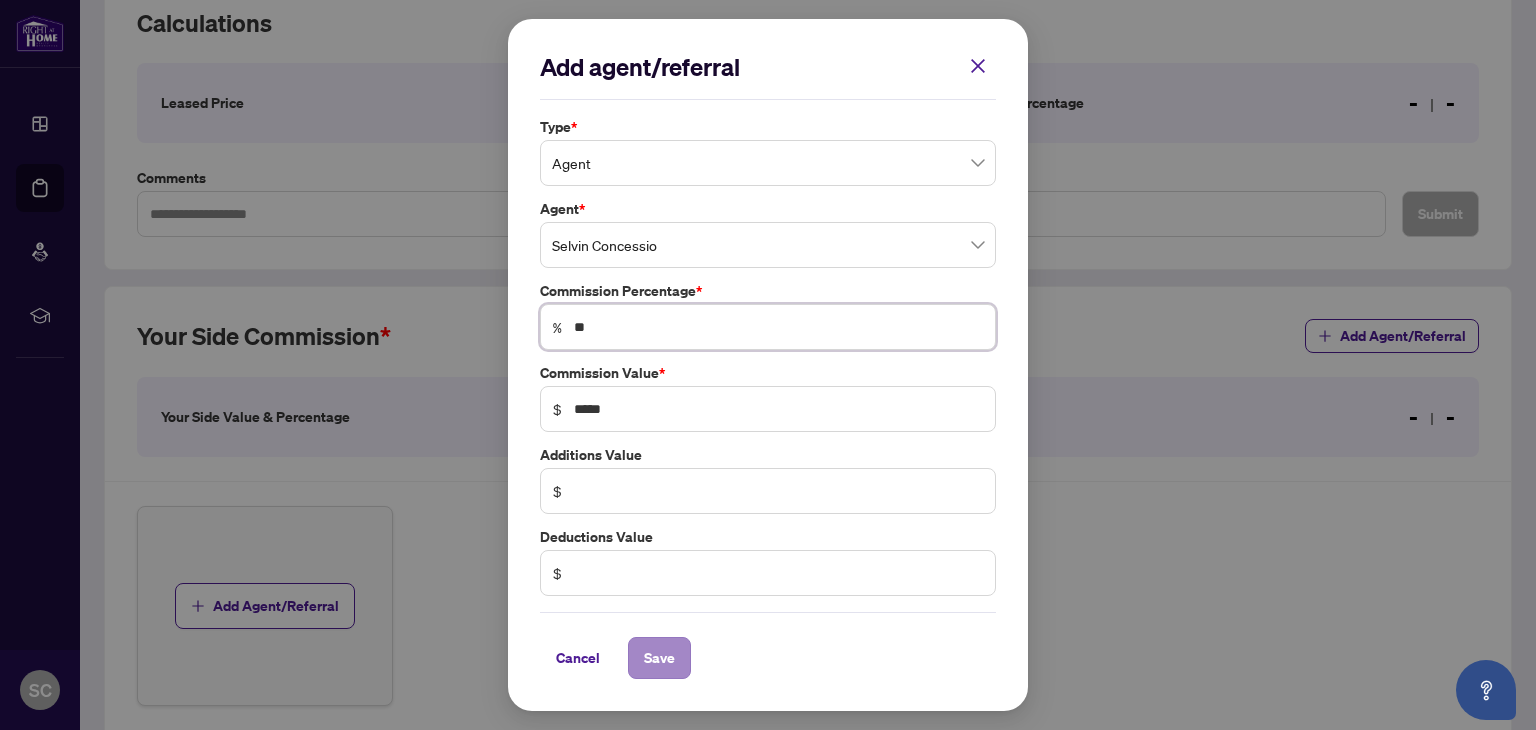 type on "**" 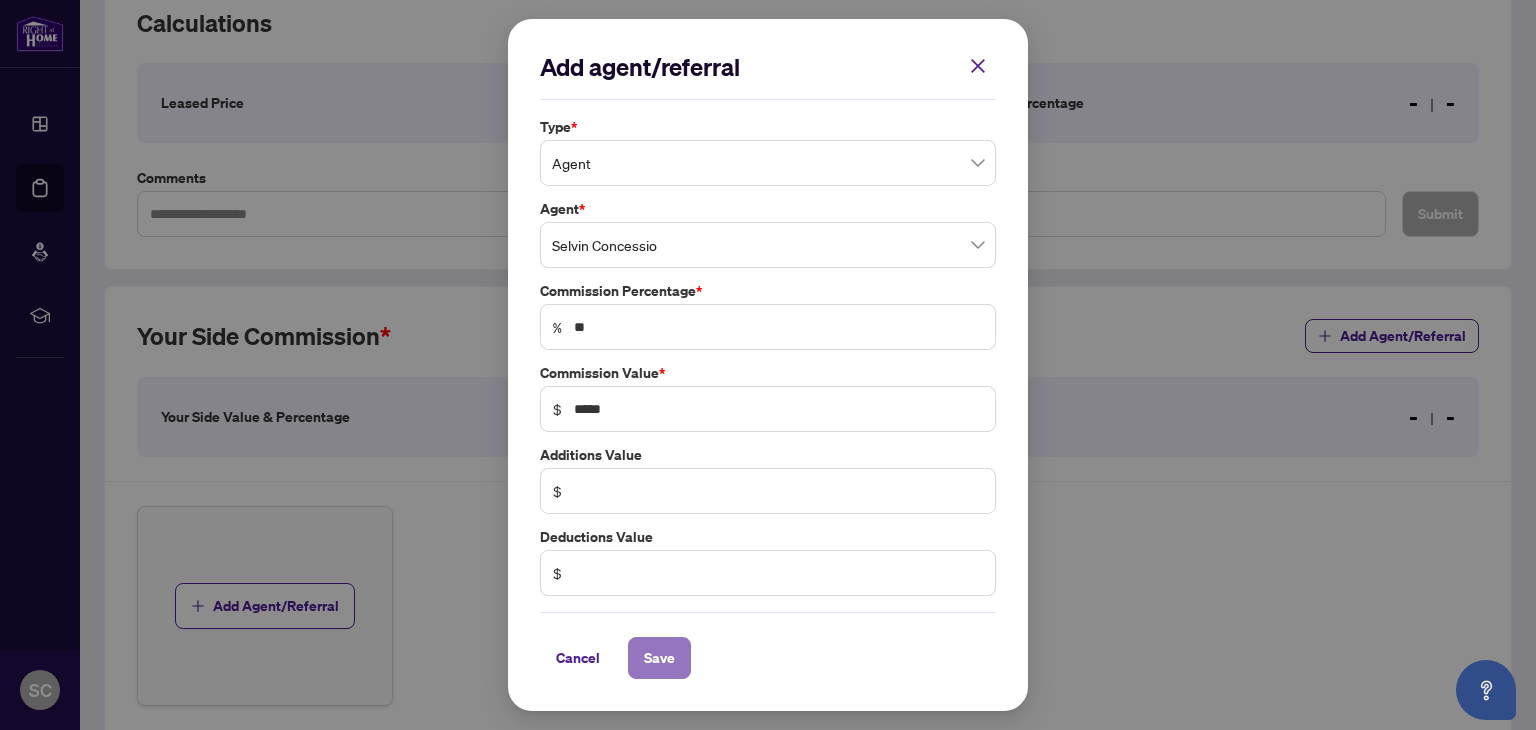 click on "Save" at bounding box center [659, 658] 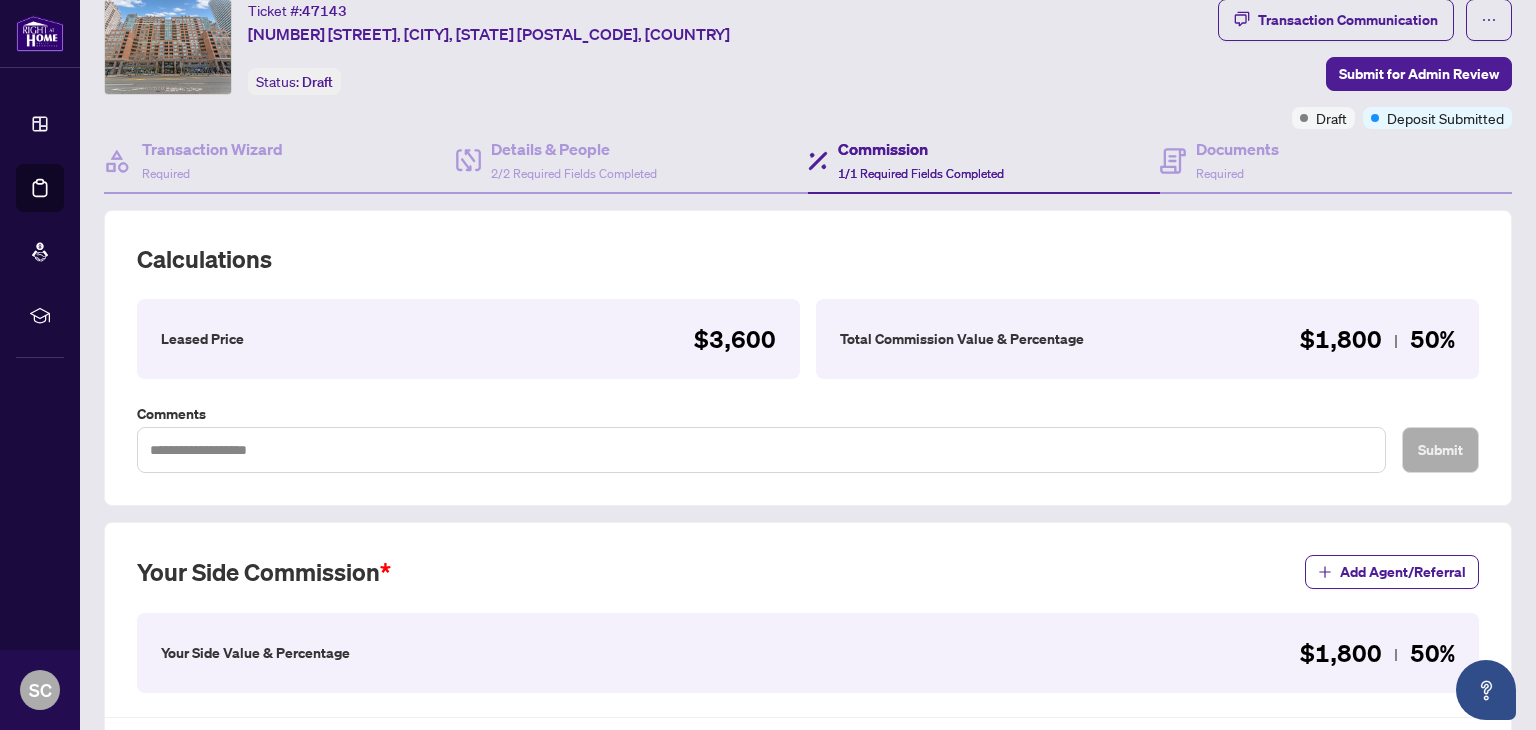 scroll, scrollTop: 0, scrollLeft: 0, axis: both 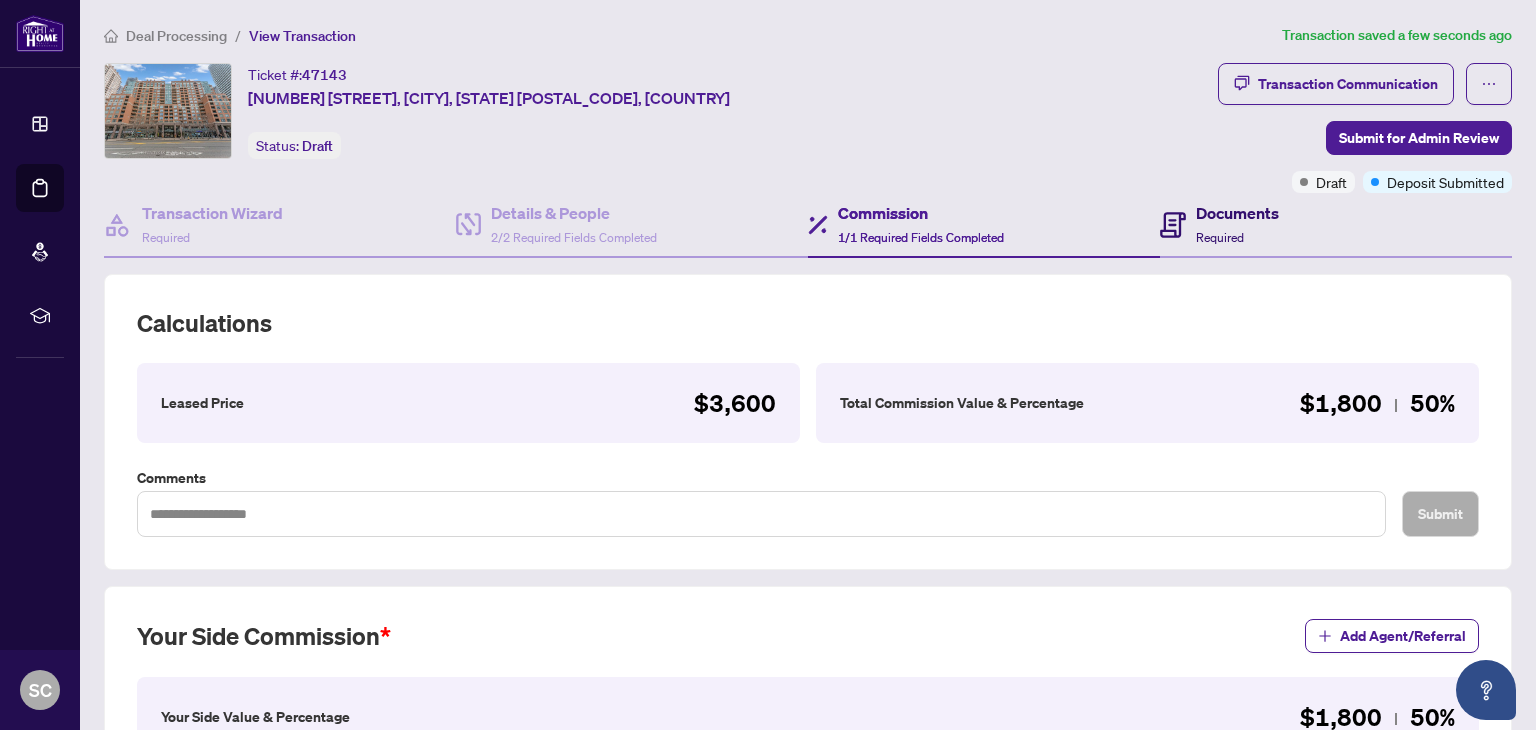 click on "Documents" at bounding box center [1237, 213] 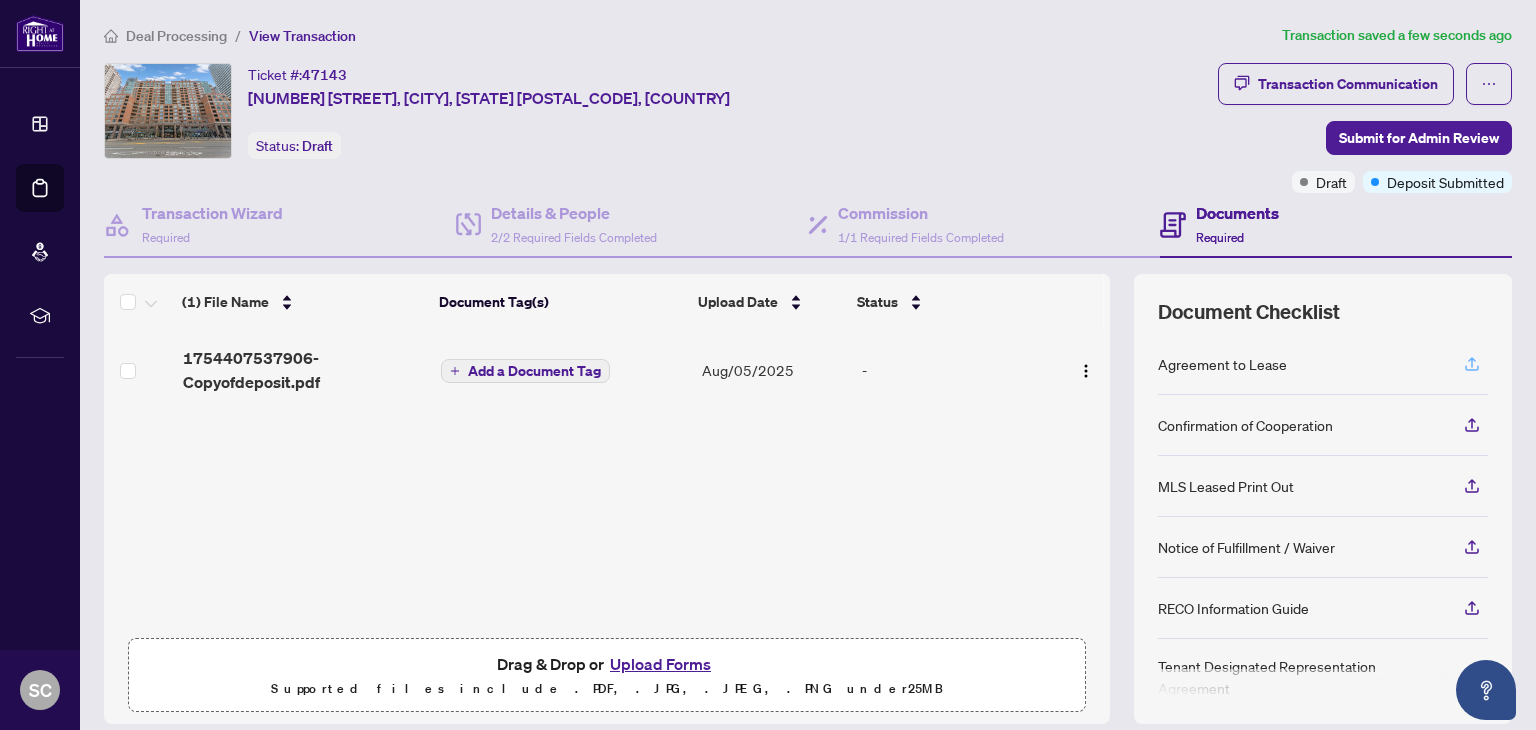 click 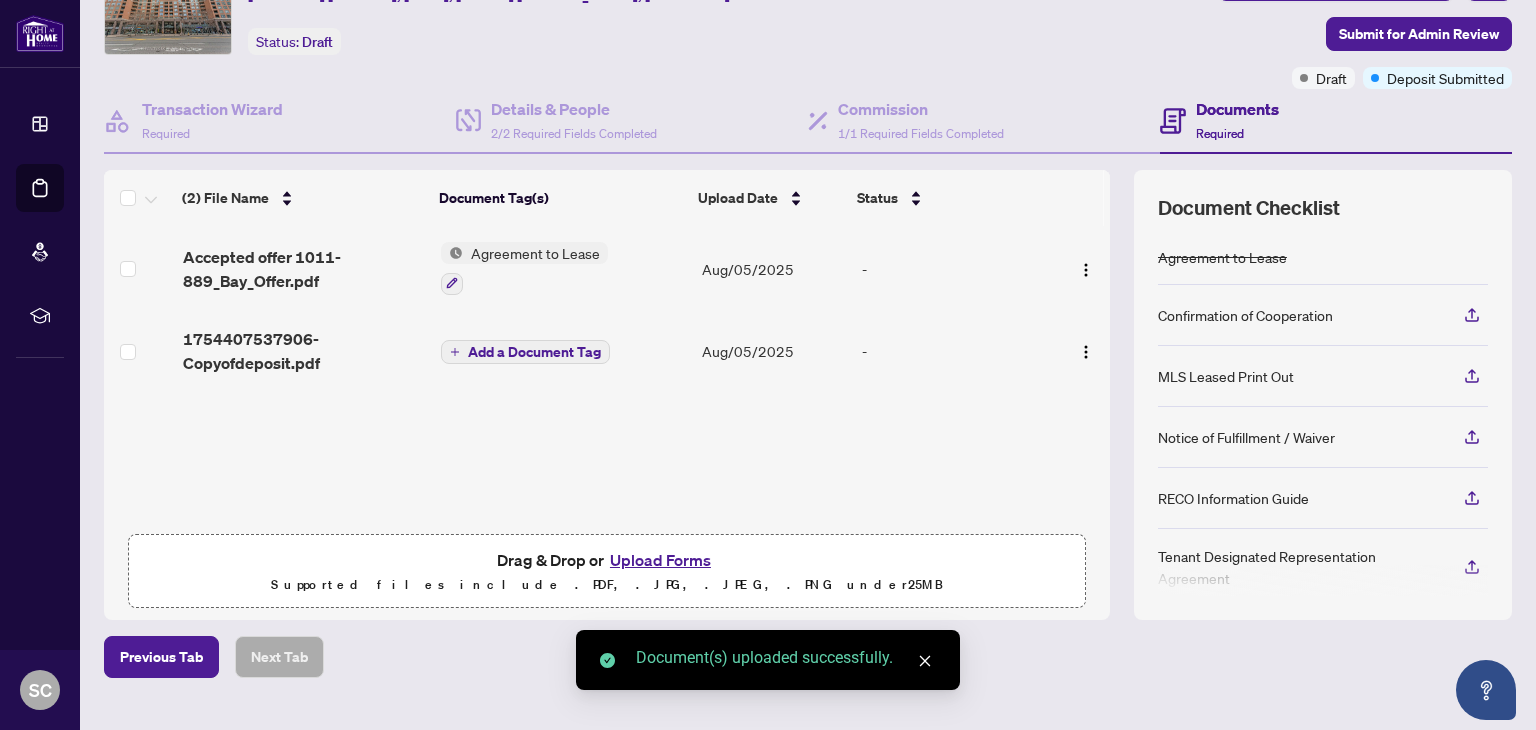 scroll, scrollTop: 144, scrollLeft: 0, axis: vertical 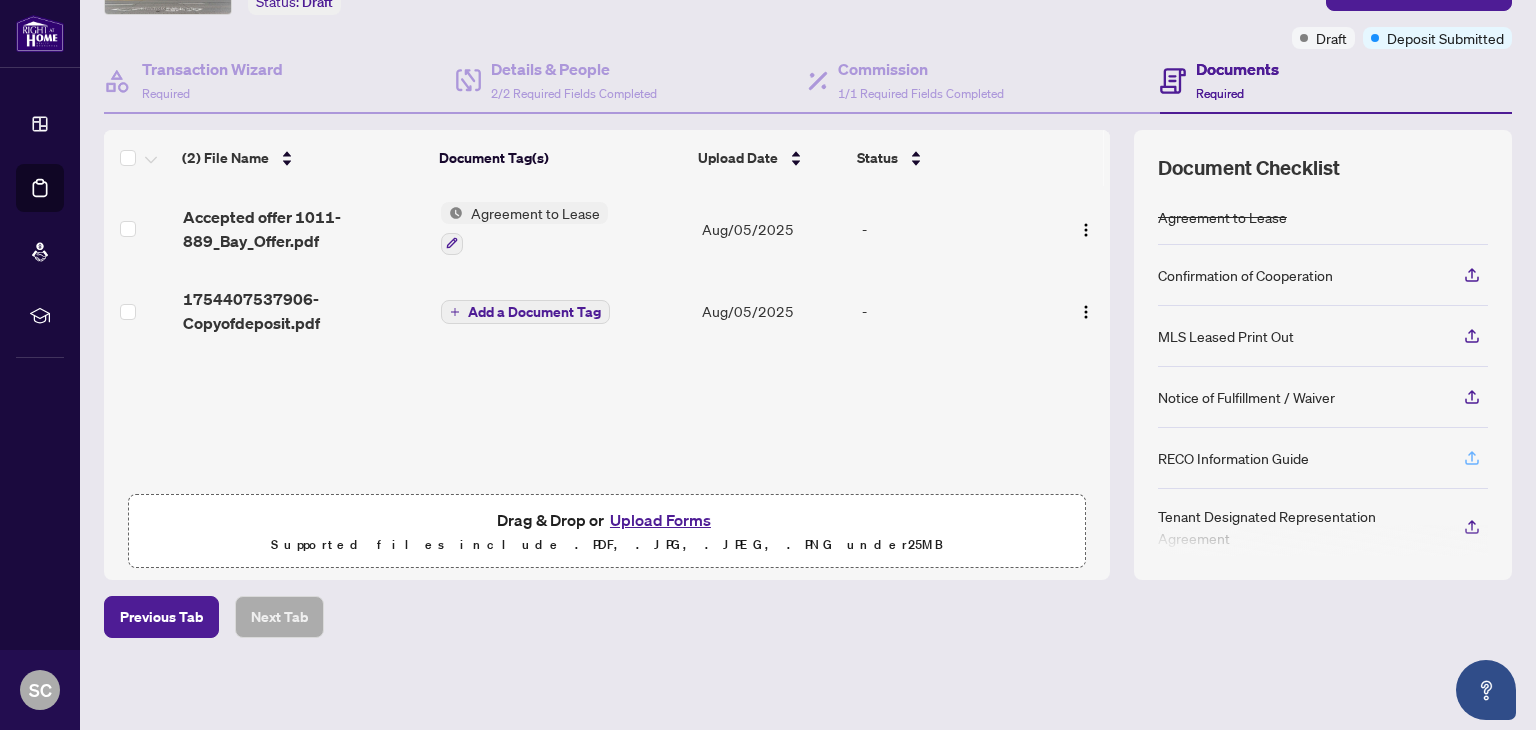 click 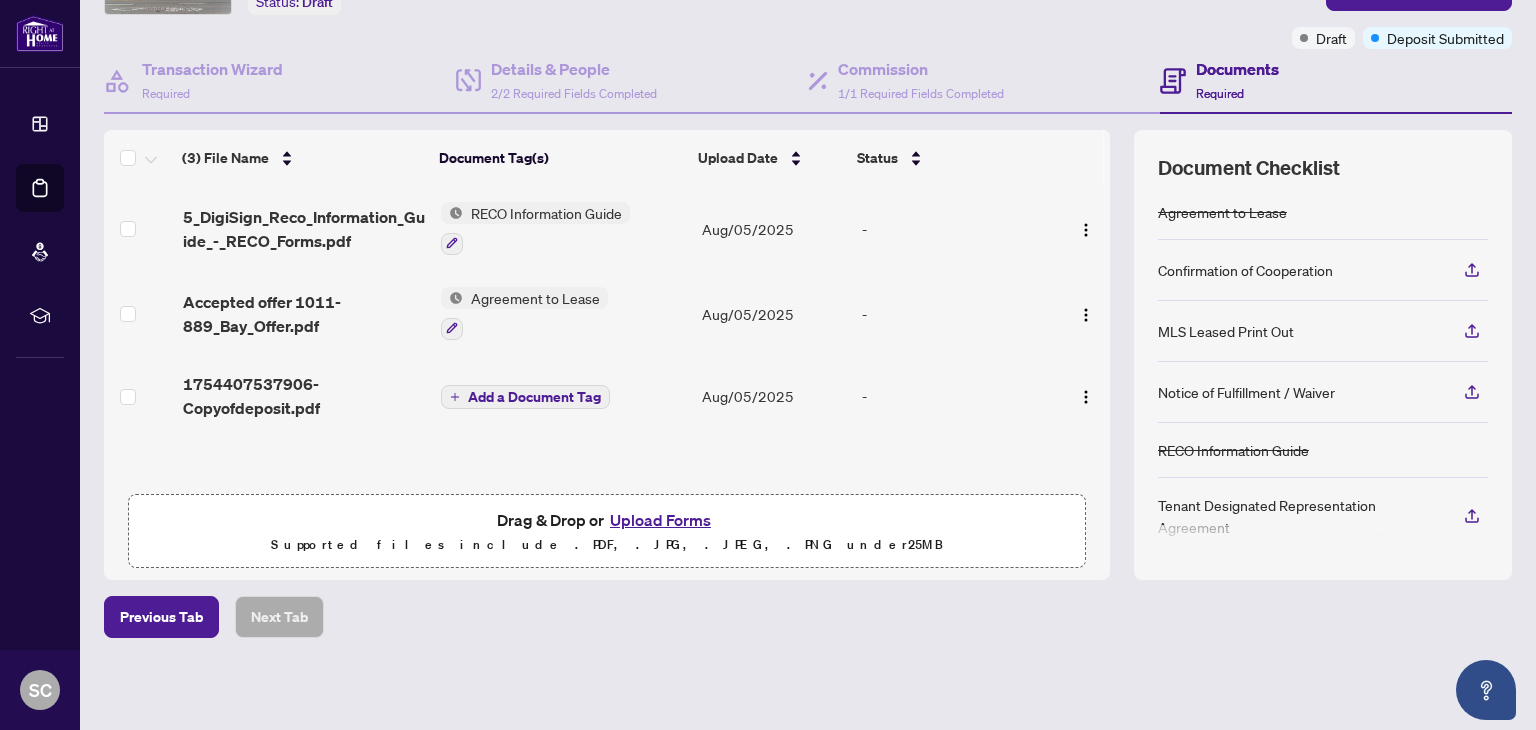 scroll, scrollTop: 10, scrollLeft: 0, axis: vertical 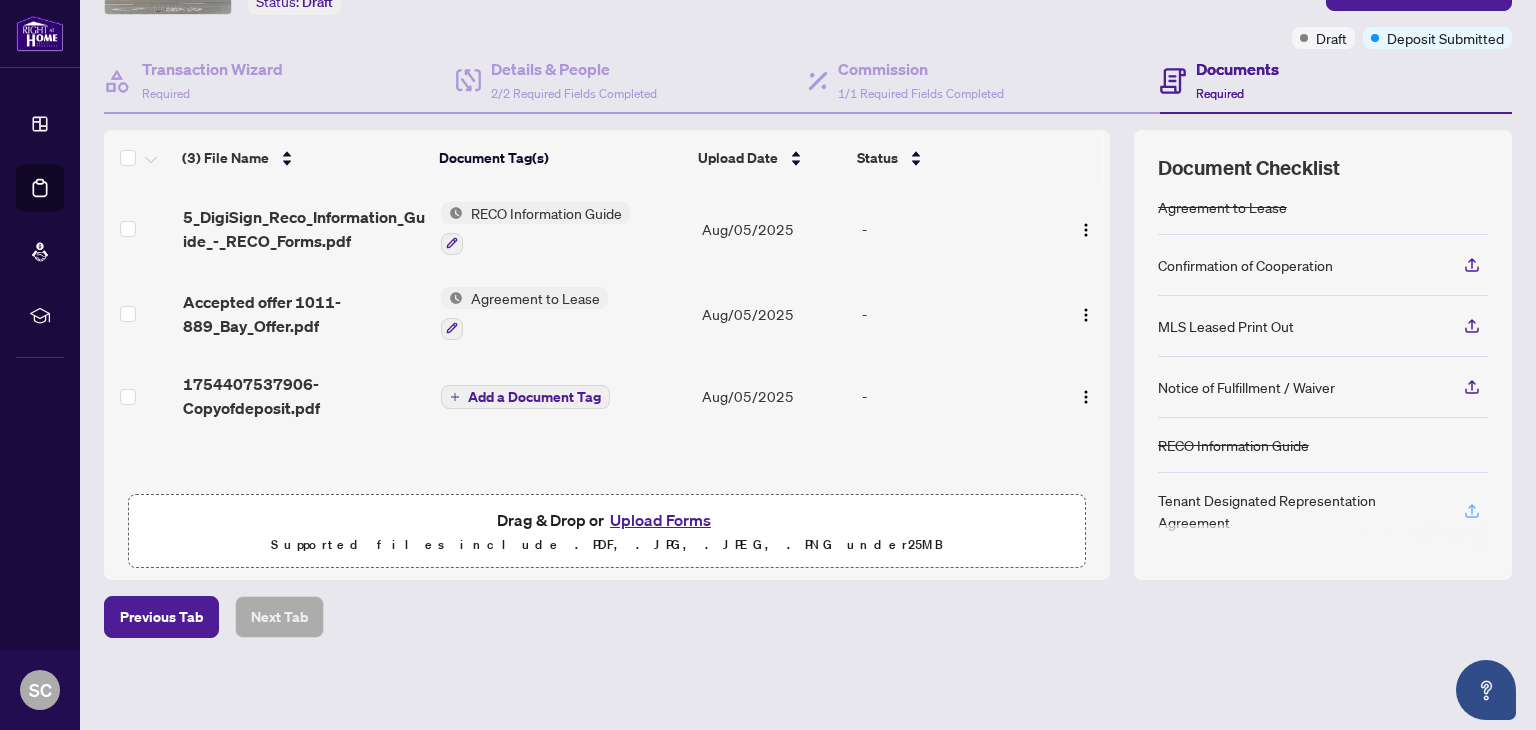click 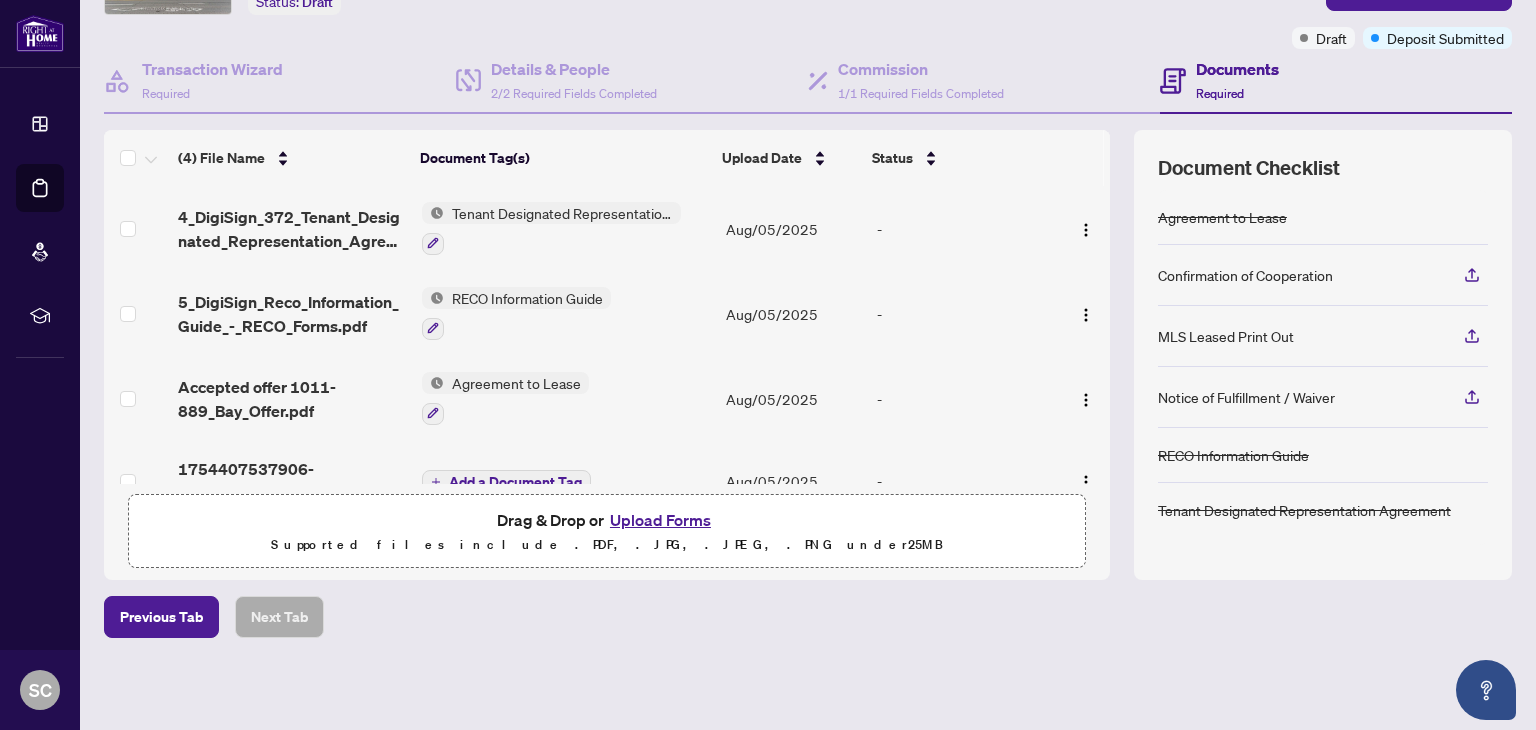 scroll, scrollTop: 0, scrollLeft: 0, axis: both 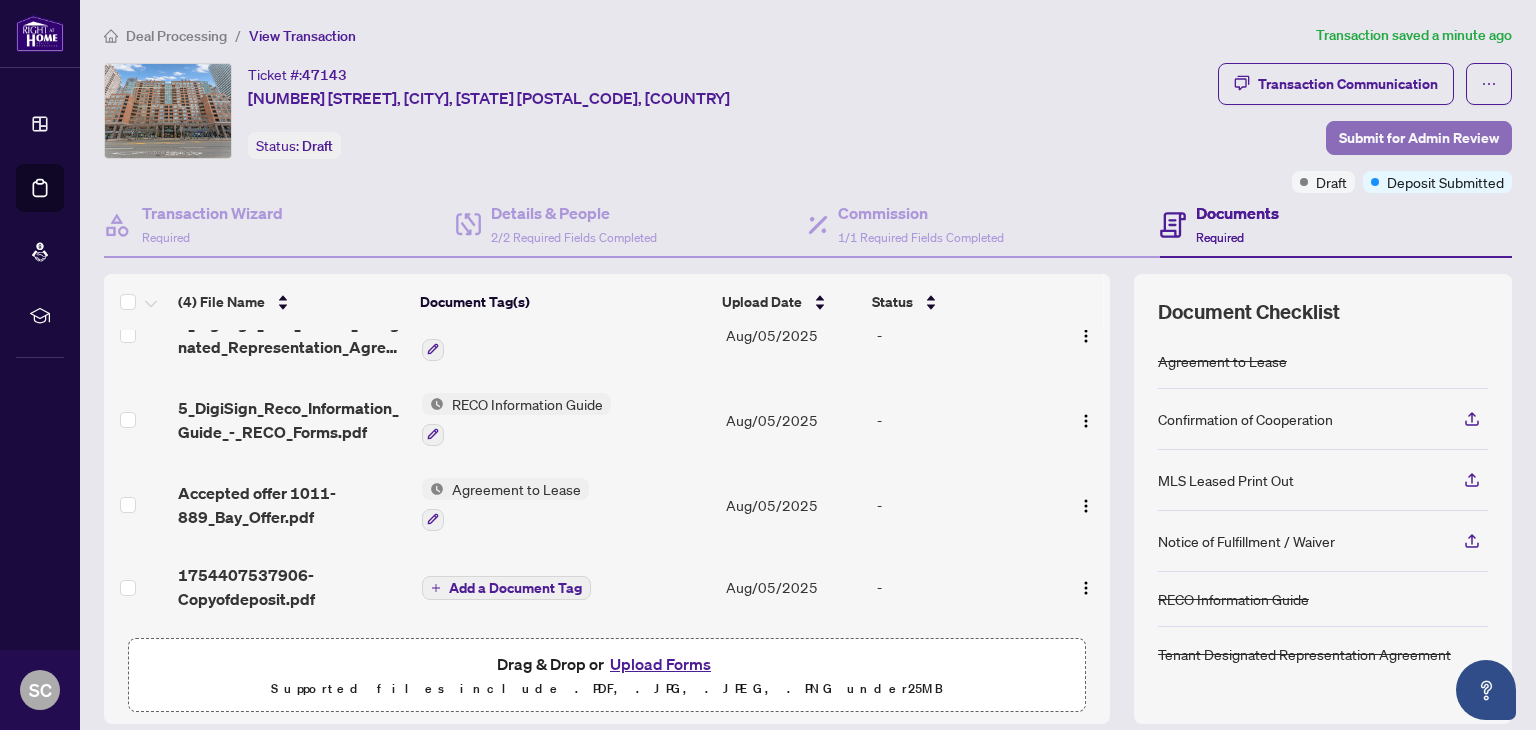 click on "Submit for Admin Review" at bounding box center (1419, 138) 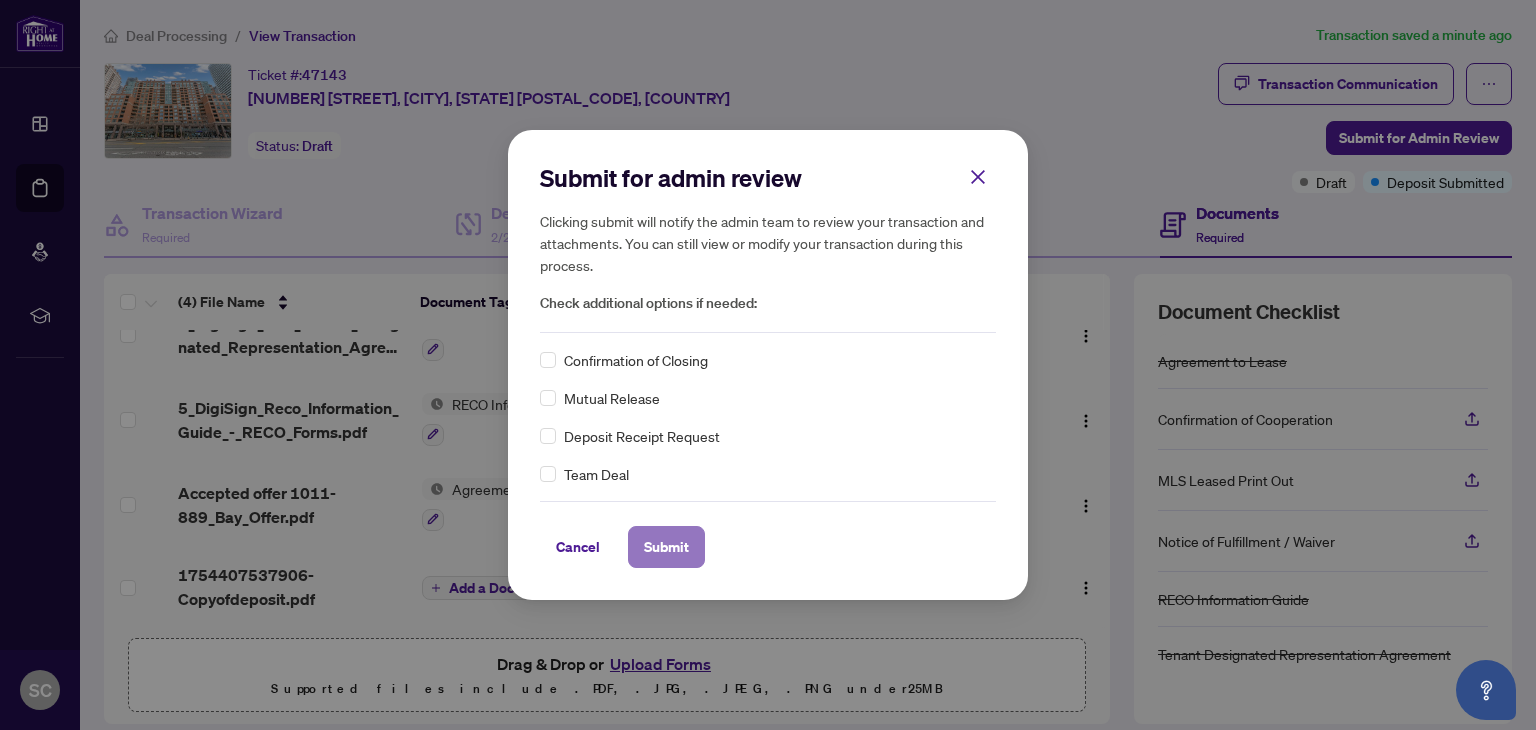 click on "Submit" at bounding box center [666, 547] 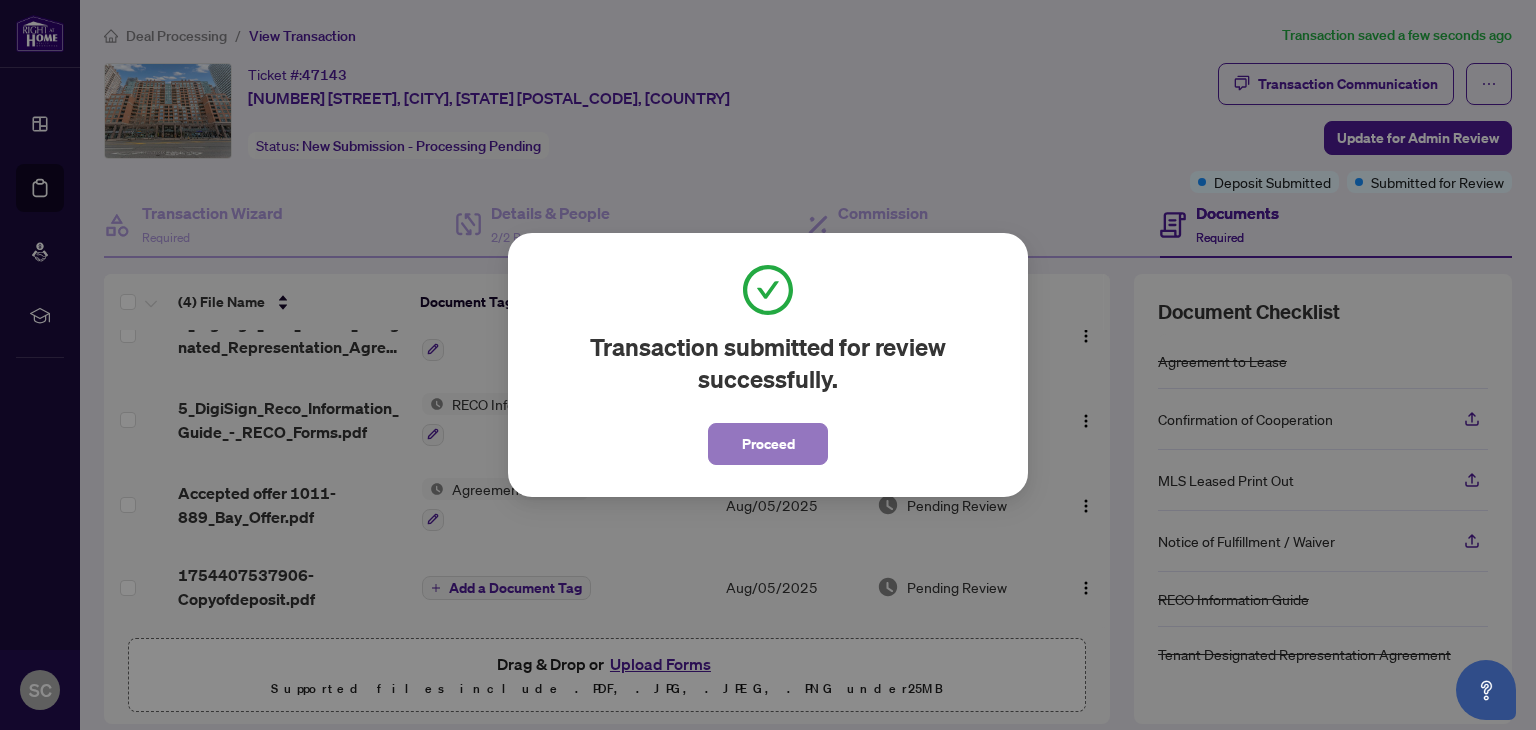 click on "Proceed" at bounding box center [768, 444] 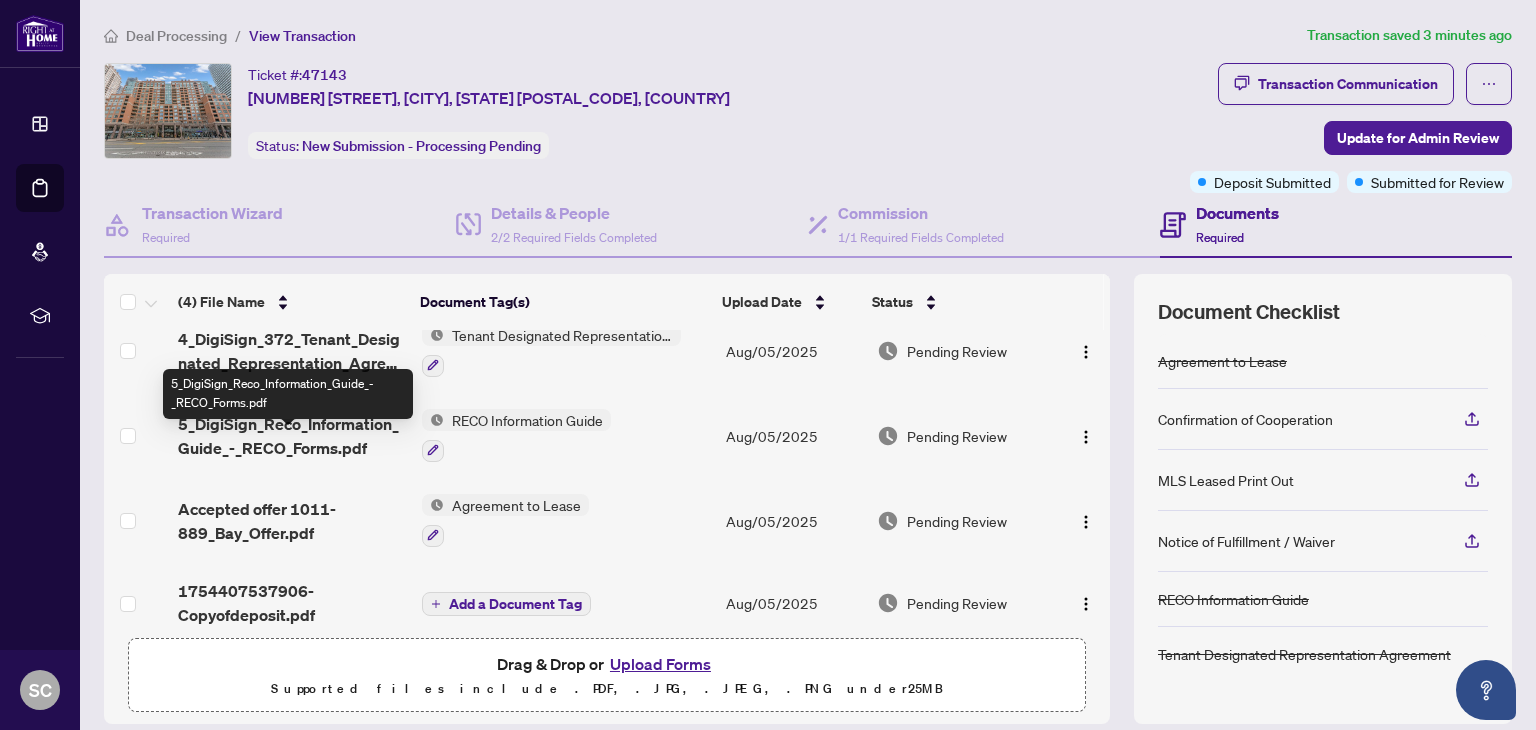 scroll, scrollTop: 41, scrollLeft: 0, axis: vertical 